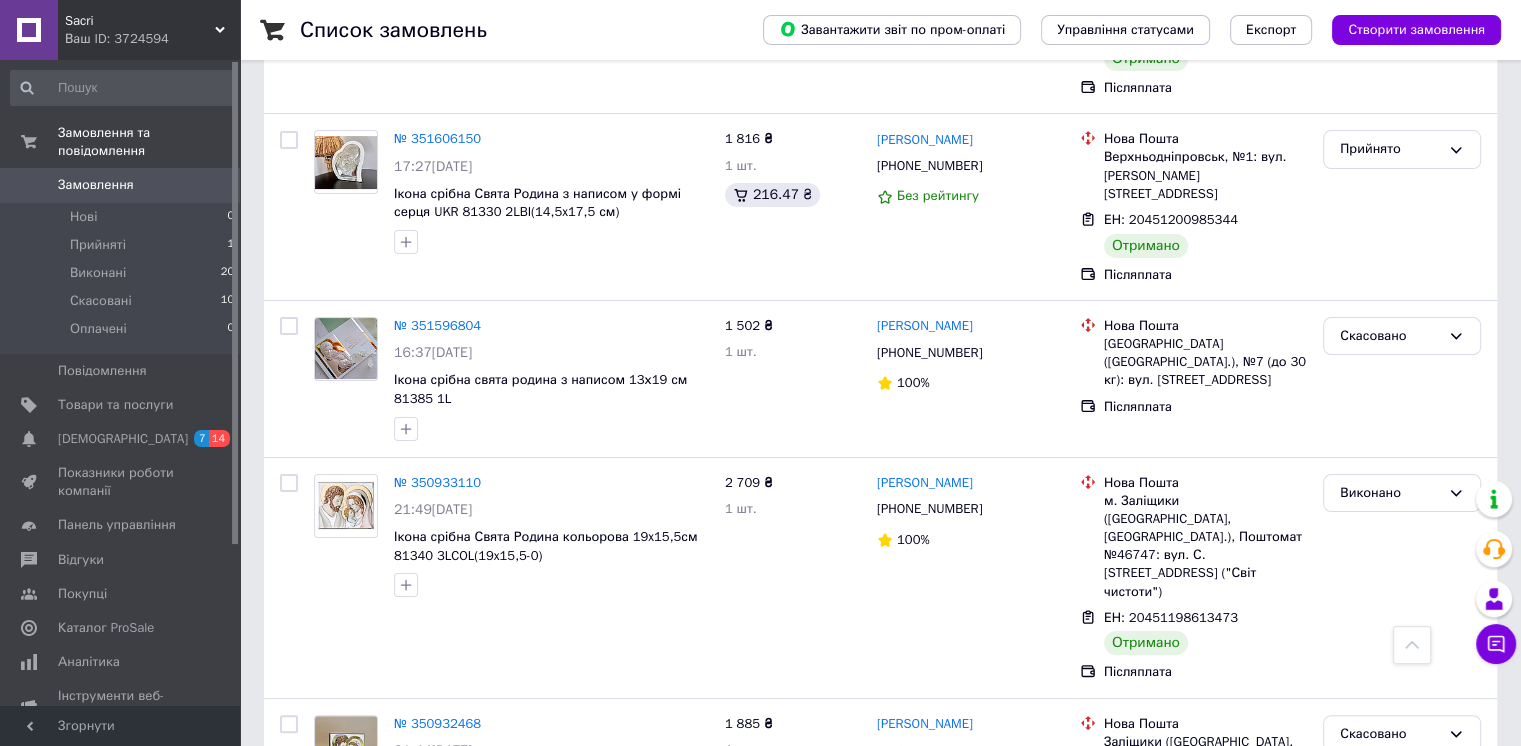 scroll, scrollTop: 0, scrollLeft: 0, axis: both 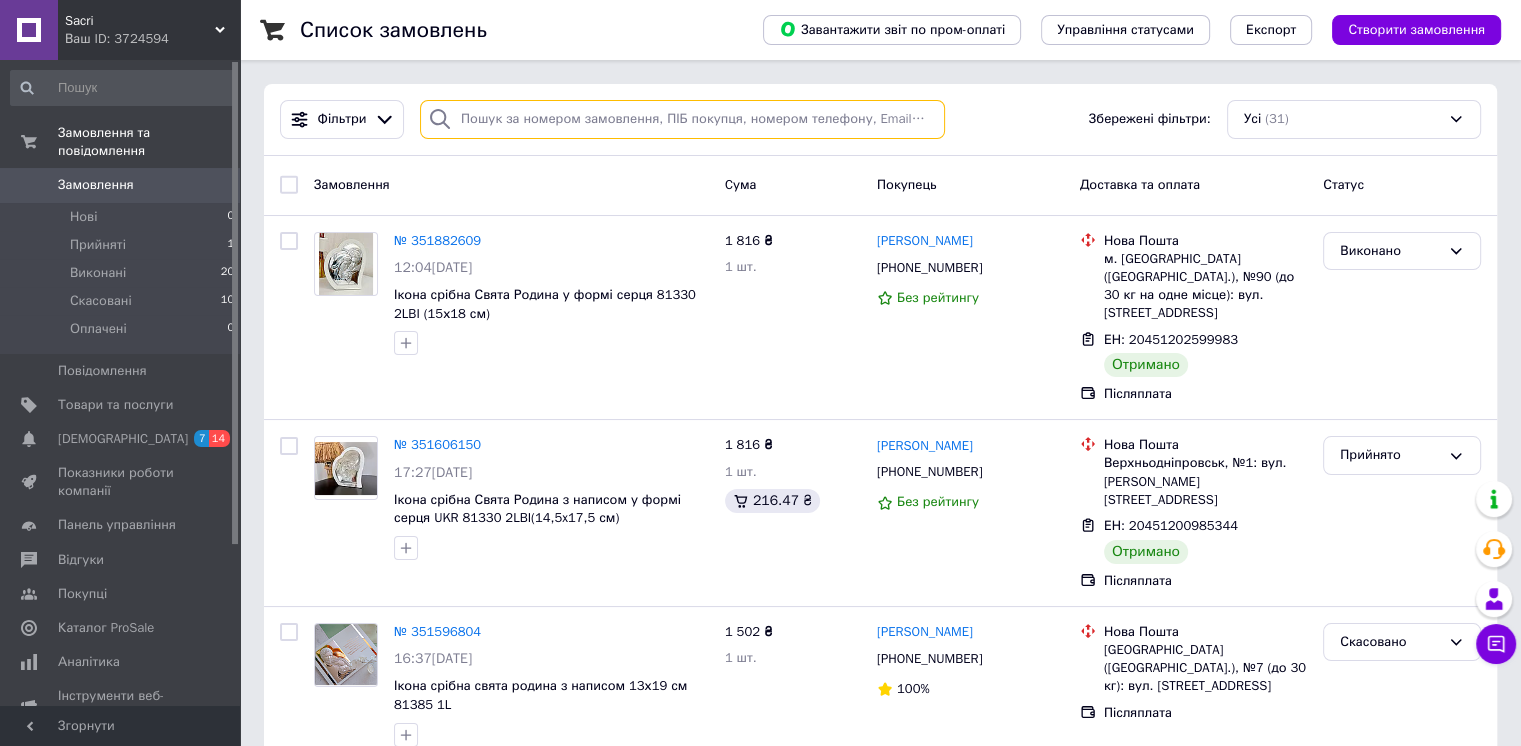 click at bounding box center [682, 119] 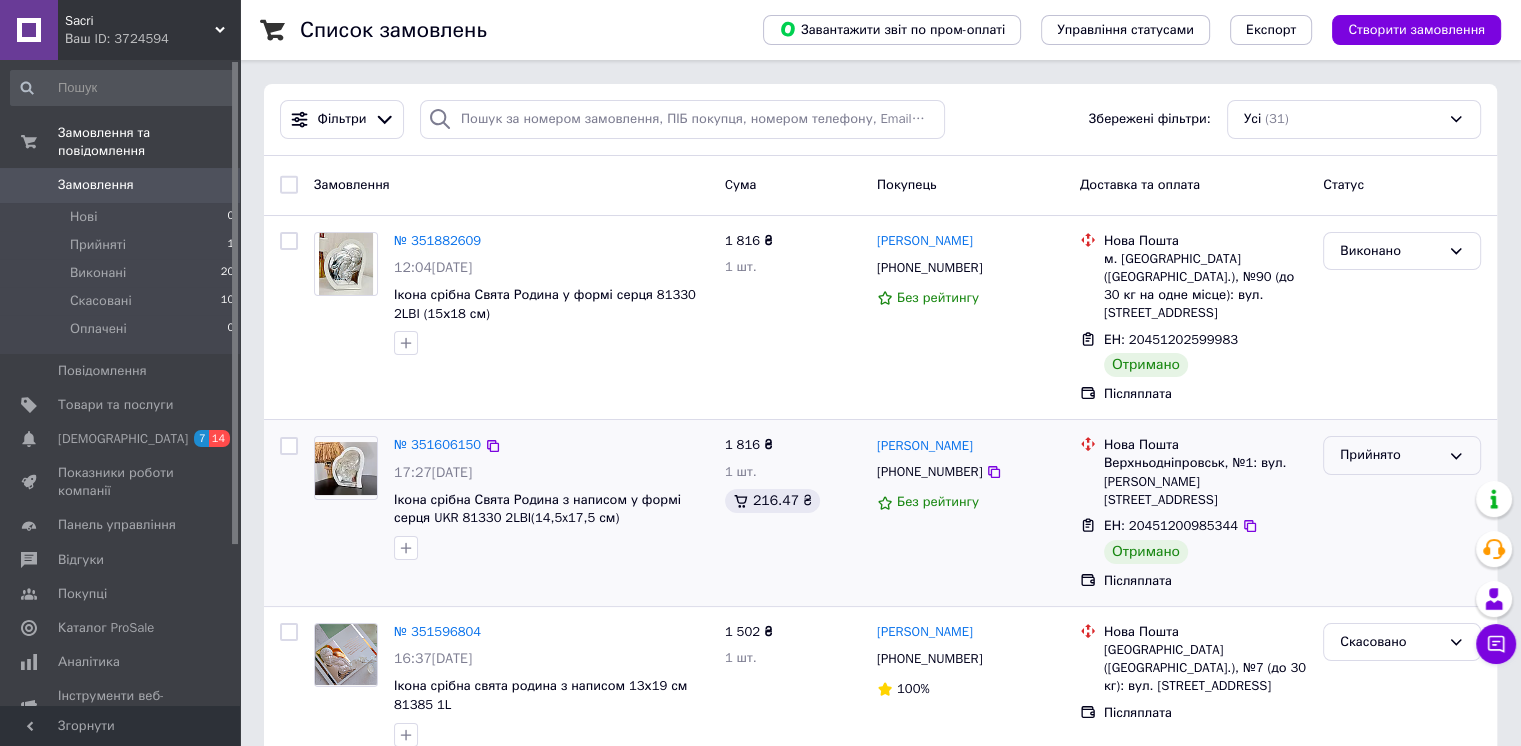 click on "Прийнято" at bounding box center [1390, 455] 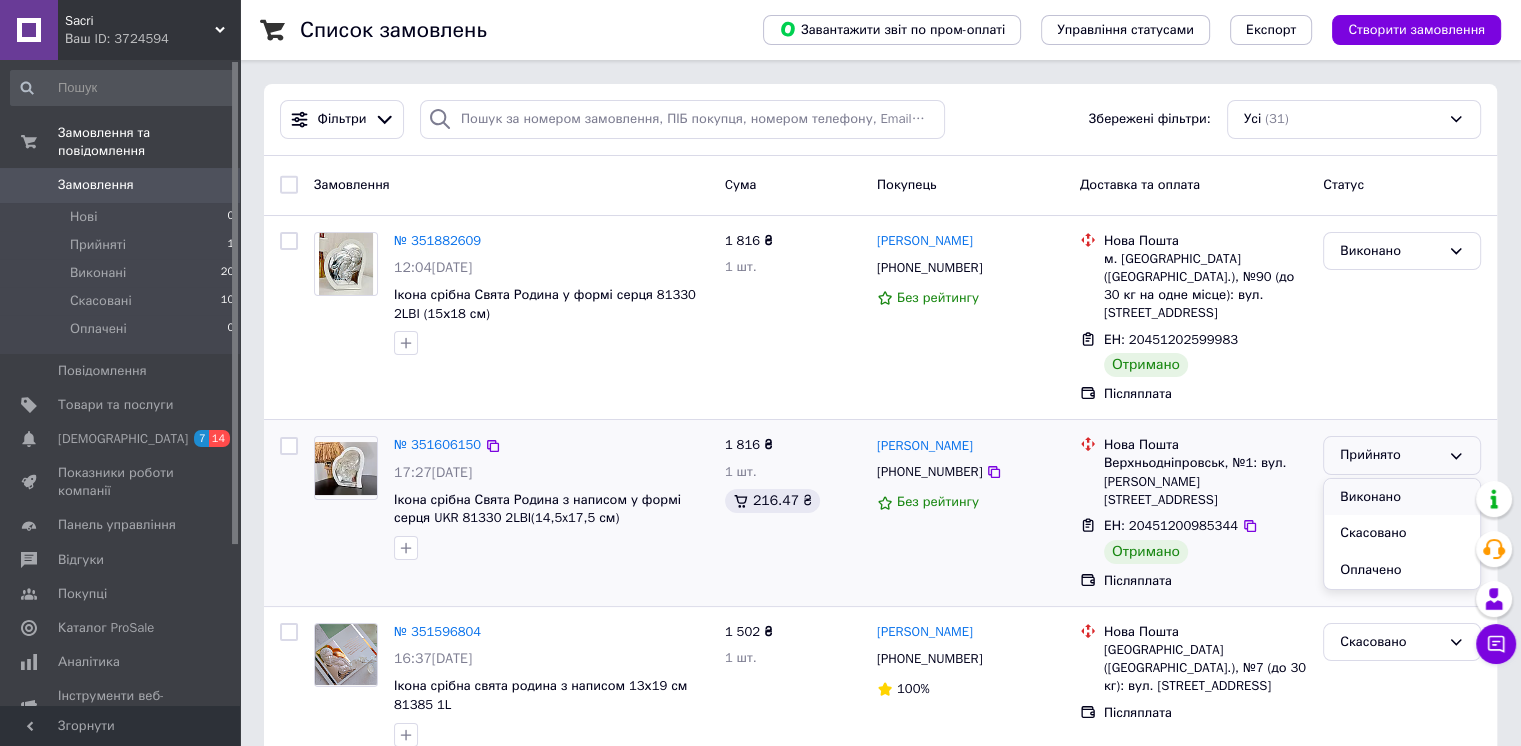 click on "Виконано" at bounding box center [1402, 497] 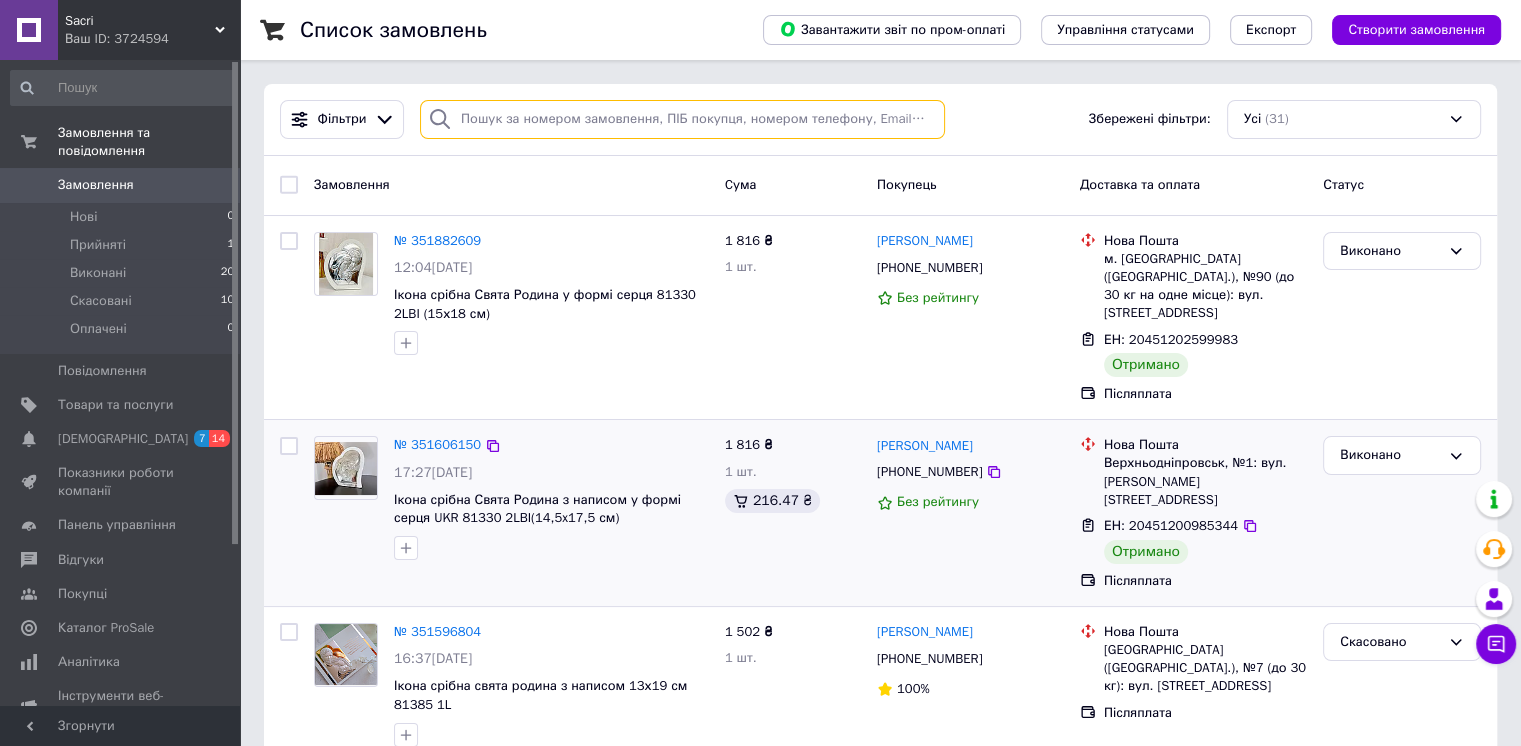 click at bounding box center [682, 119] 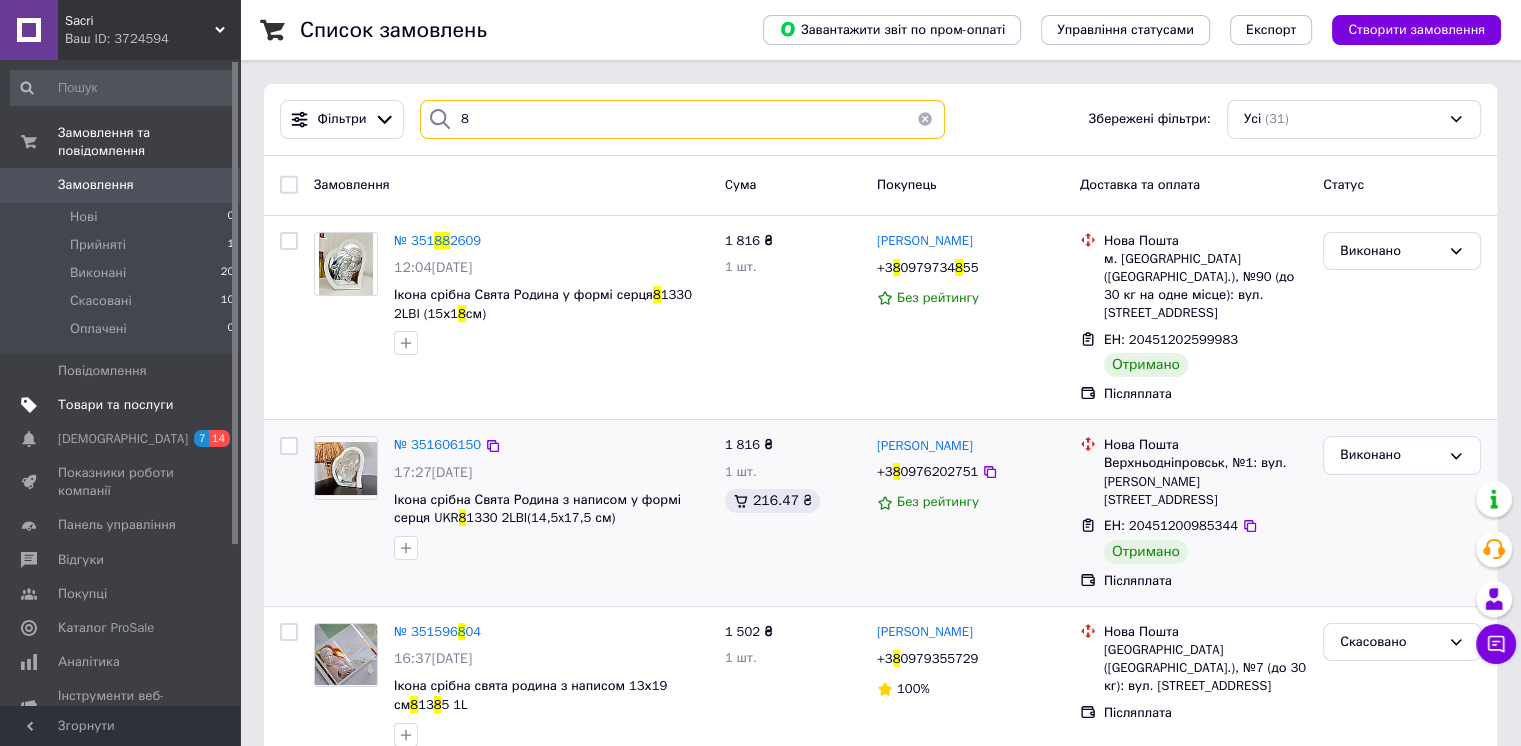 type on "8" 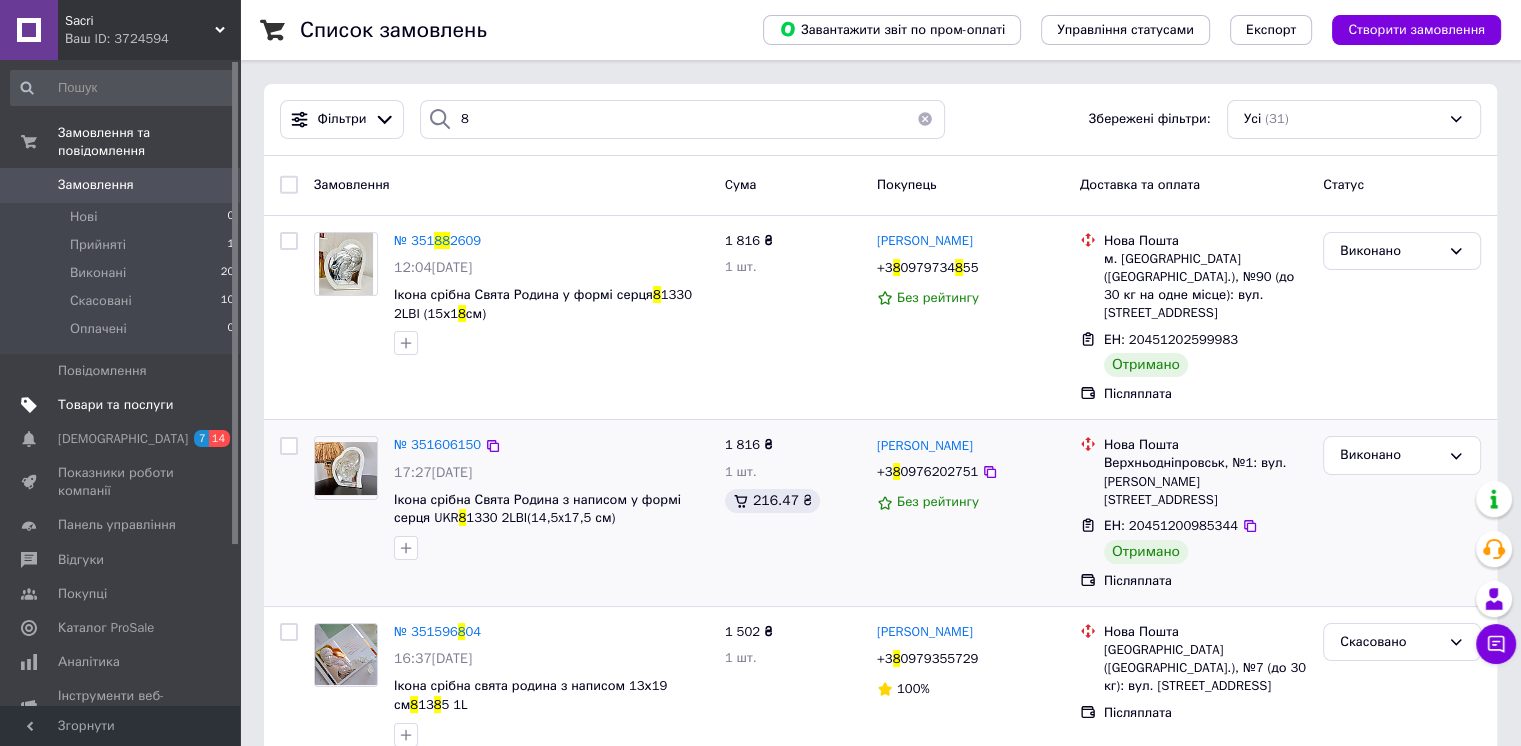 click on "Товари та послуги" at bounding box center (115, 405) 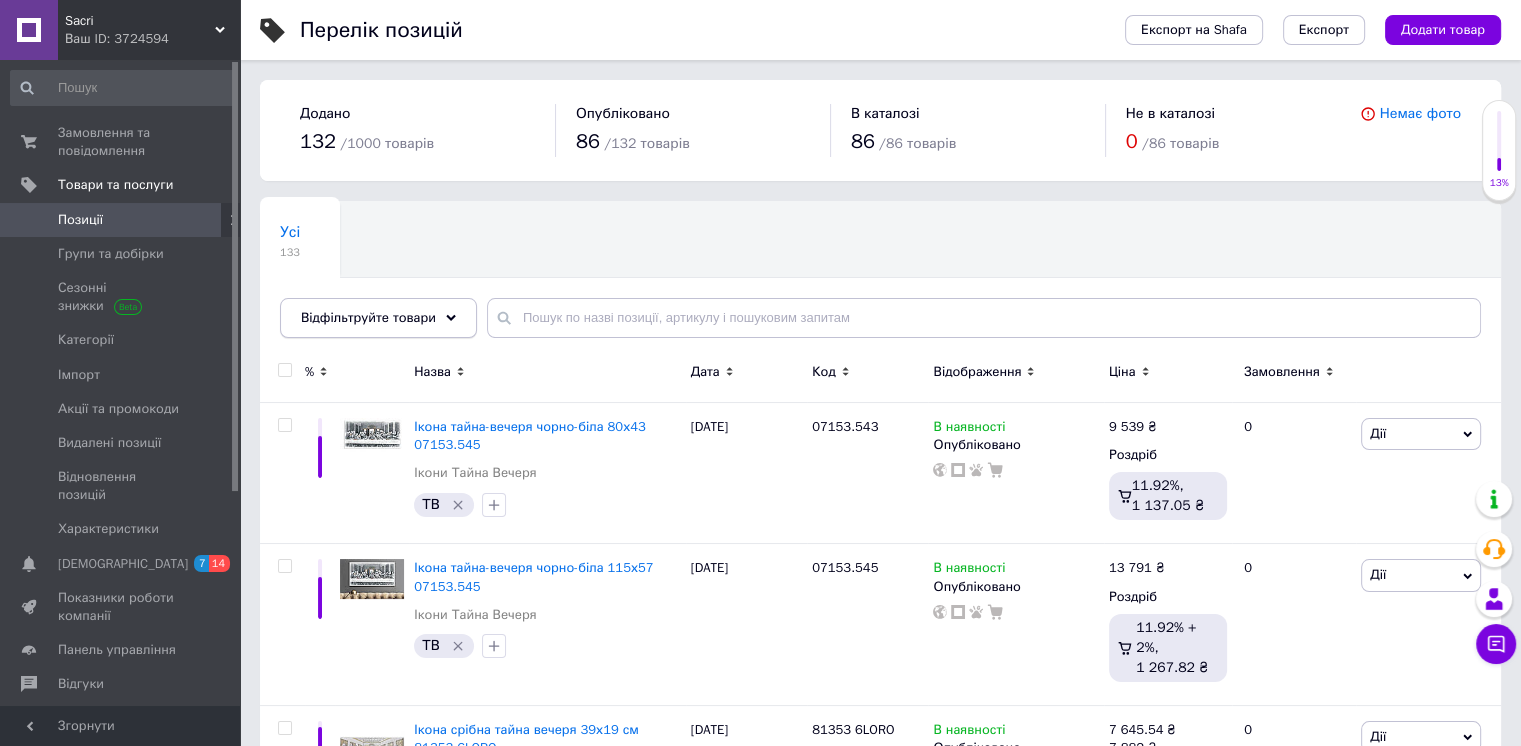 click on "Відфільтруйте товари" at bounding box center [368, 317] 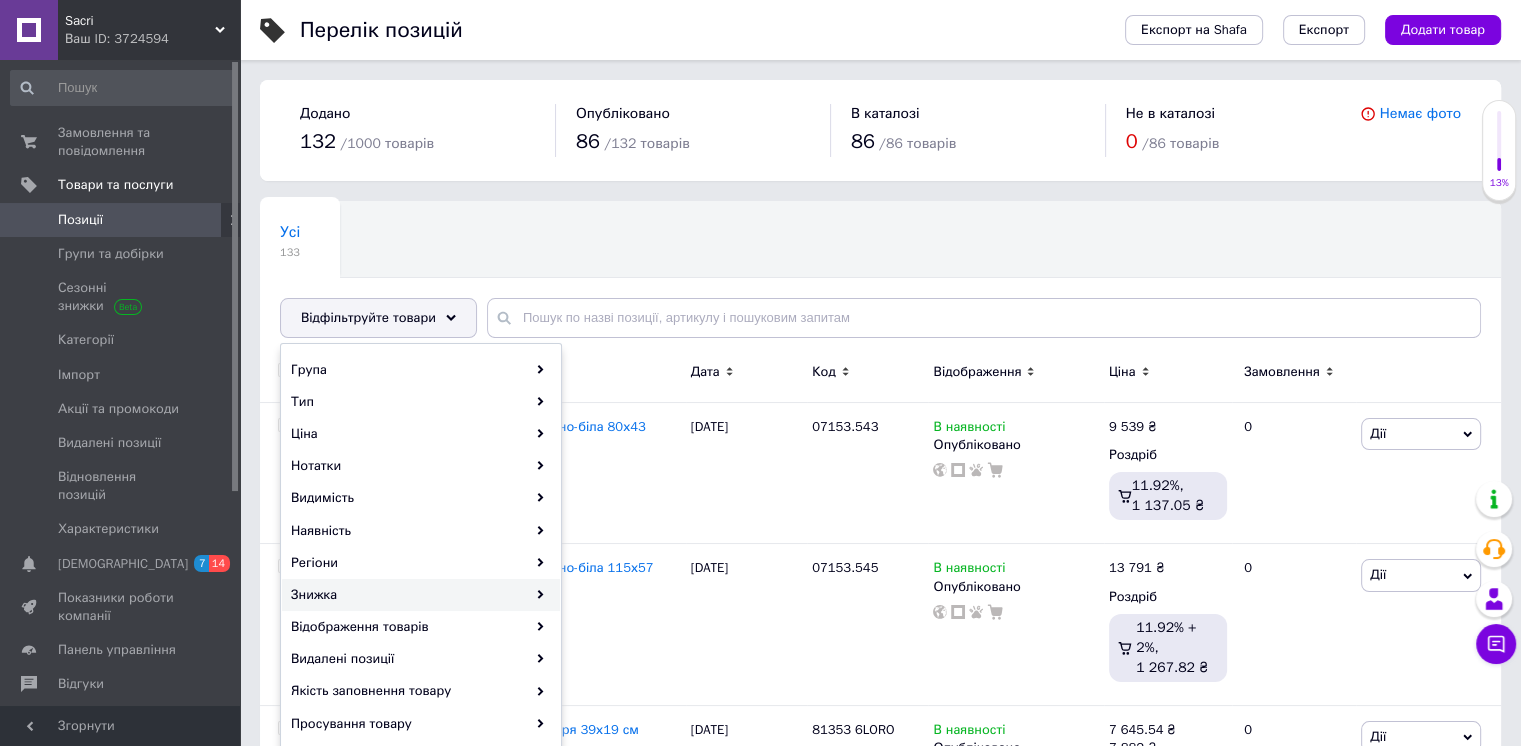 click on "Знижка" at bounding box center (421, 595) 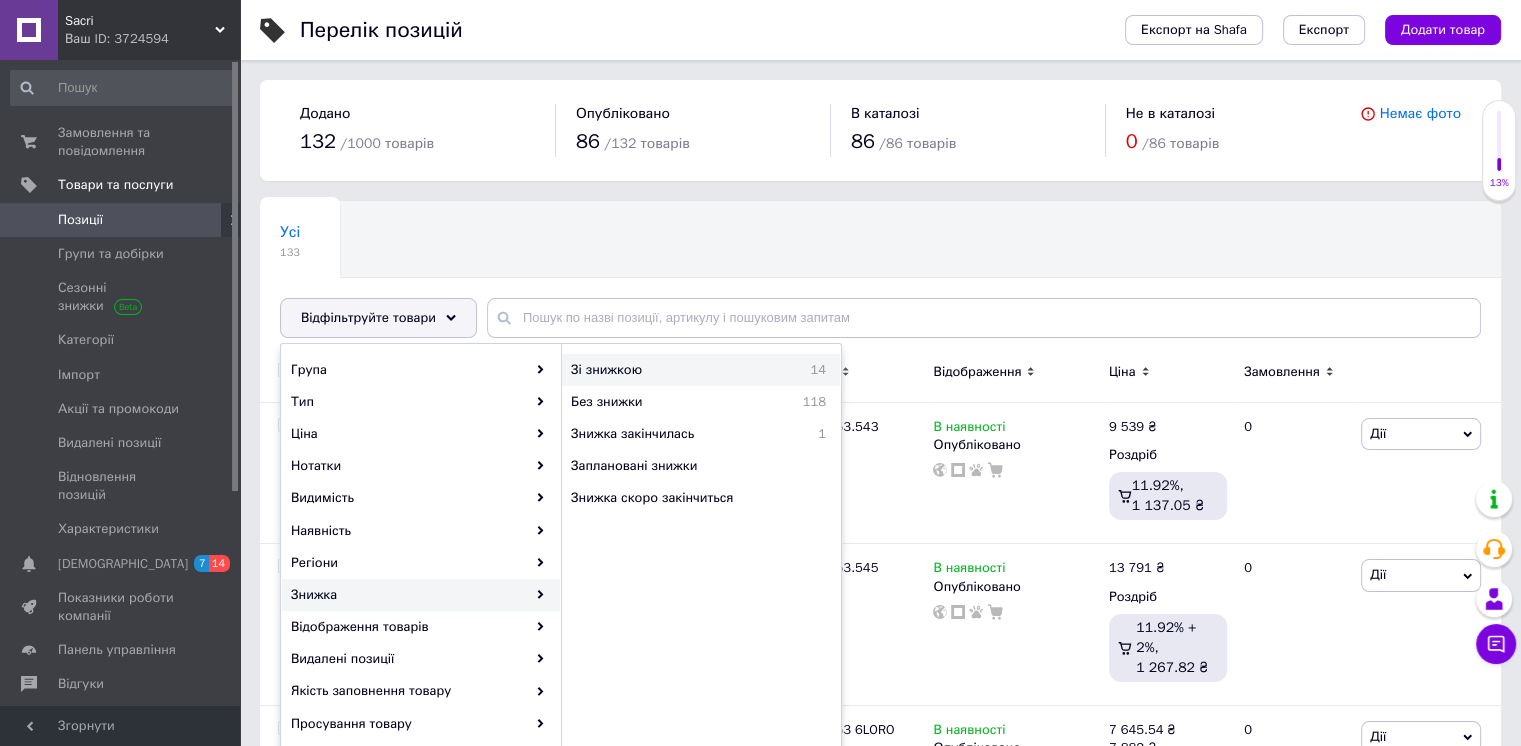 click on "Зі знижкою" at bounding box center (664, 370) 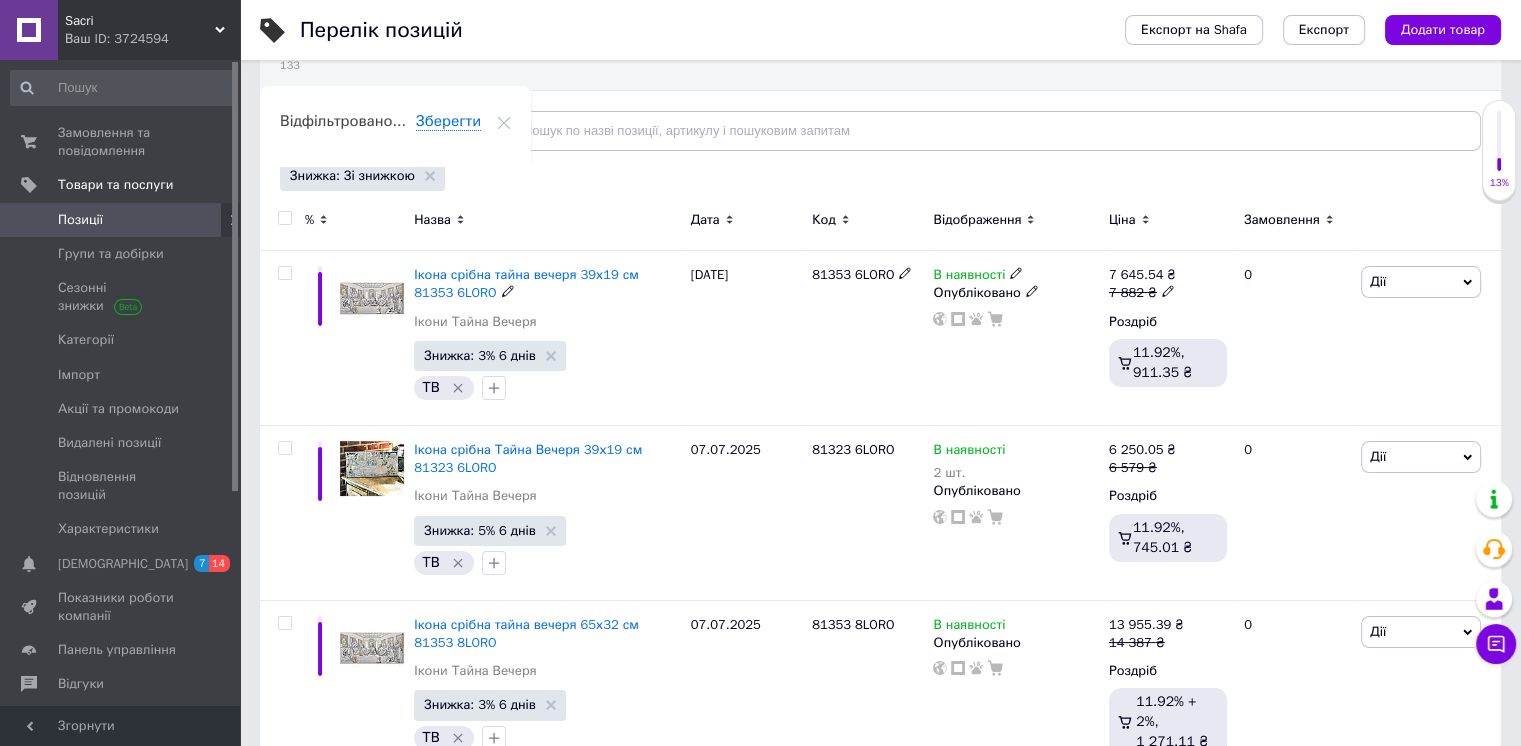 scroll, scrollTop: 188, scrollLeft: 0, axis: vertical 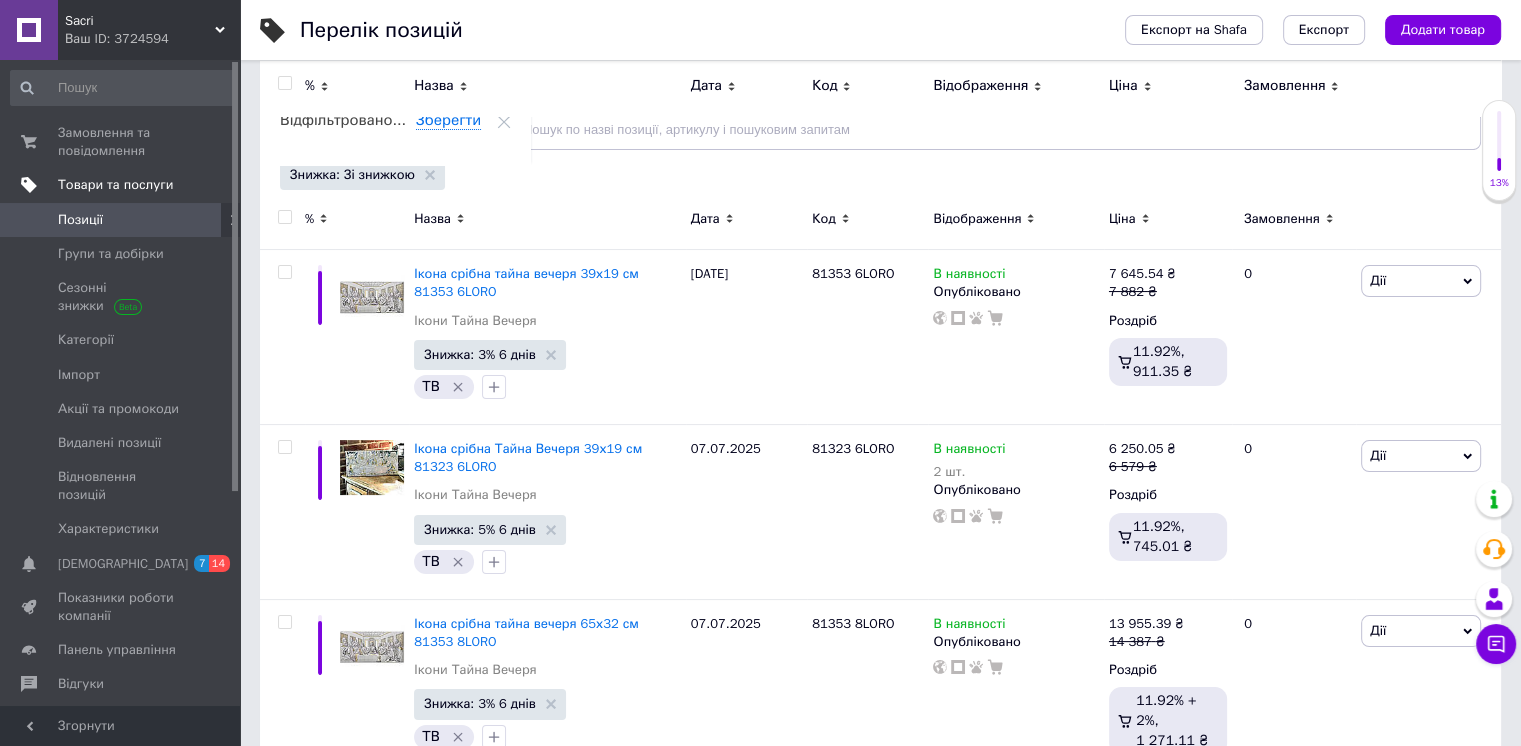 click on "Товари та послуги" at bounding box center (115, 185) 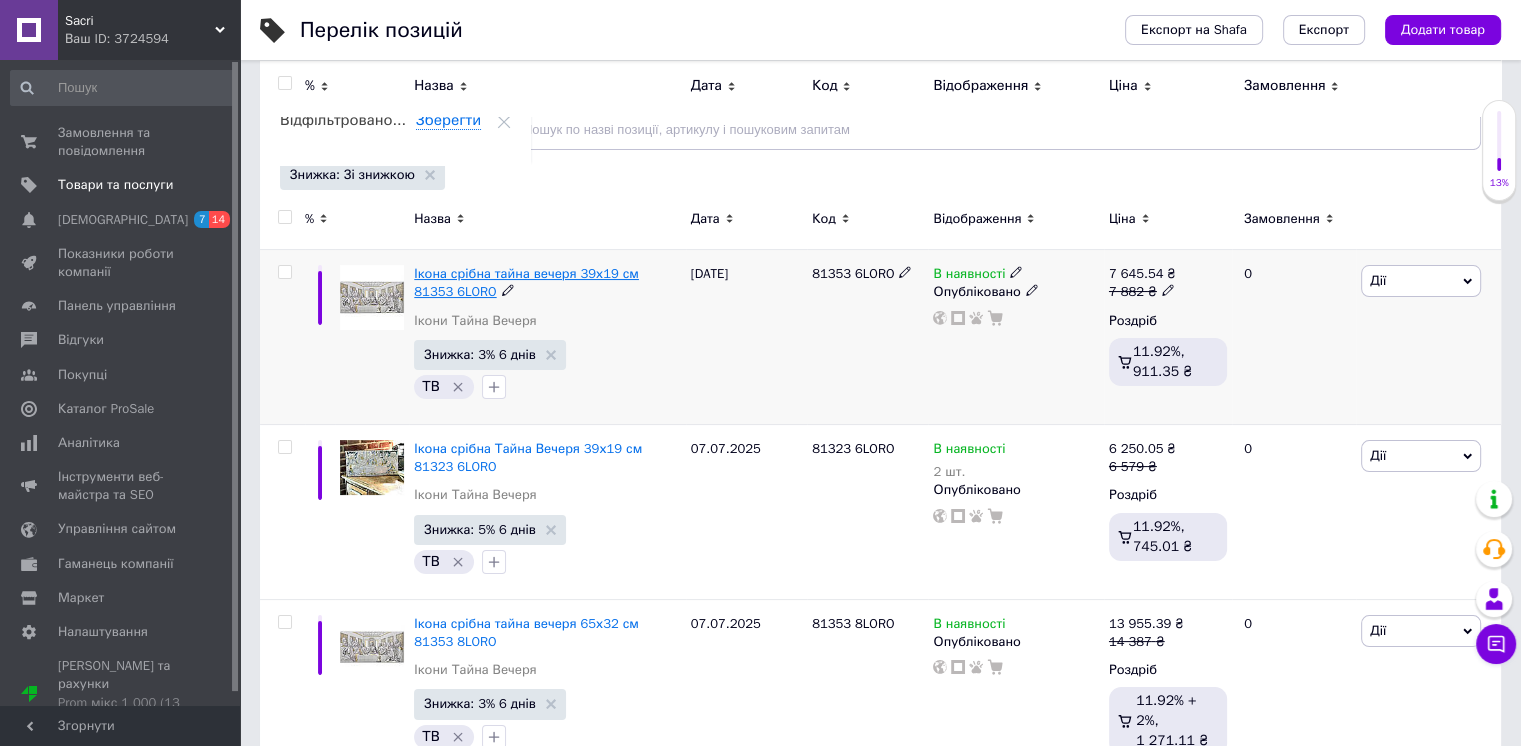 click on "Ікона срібна тайна вечеря 39х19 см 81353 6LORO" at bounding box center [526, 282] 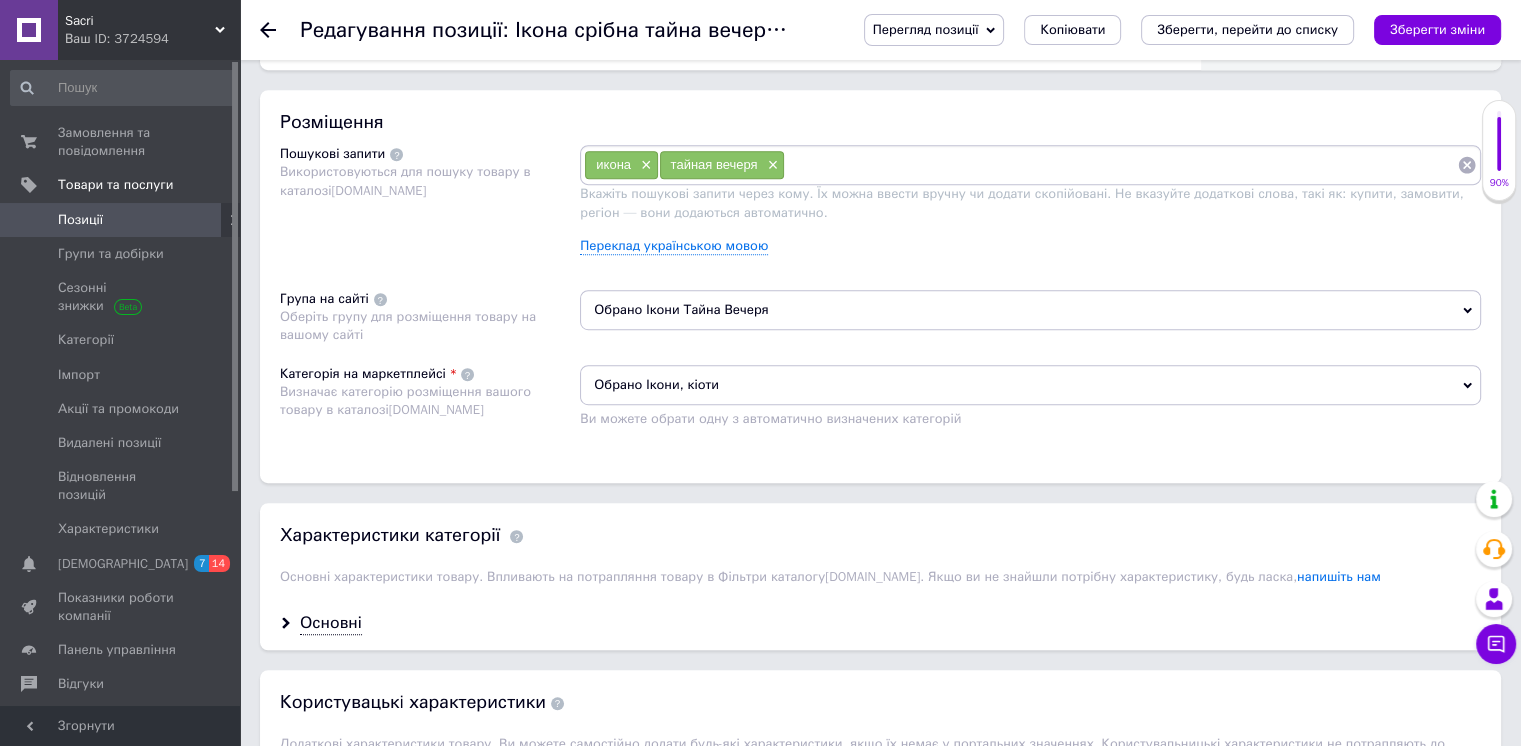 scroll, scrollTop: 1056, scrollLeft: 0, axis: vertical 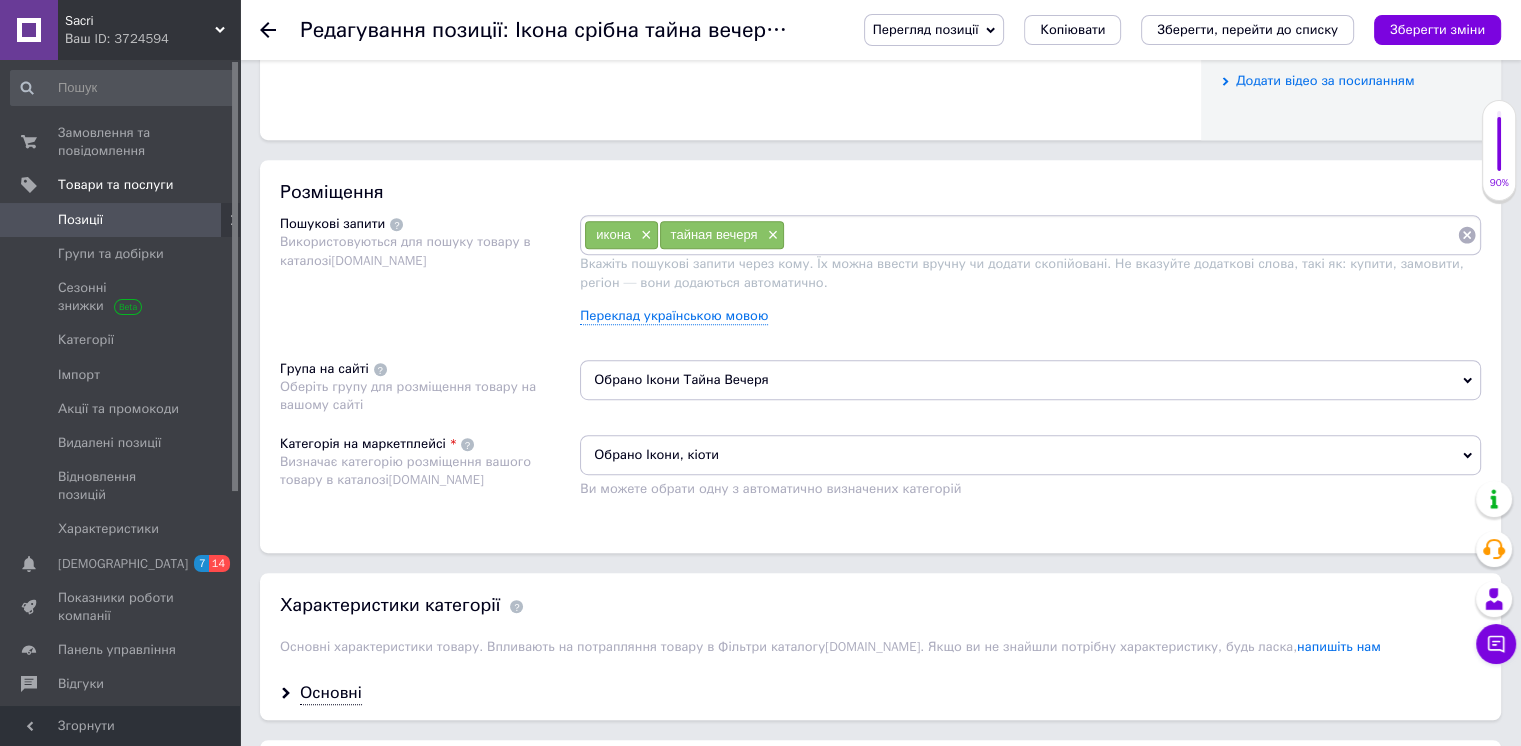 click on "Sacri" at bounding box center (140, 21) 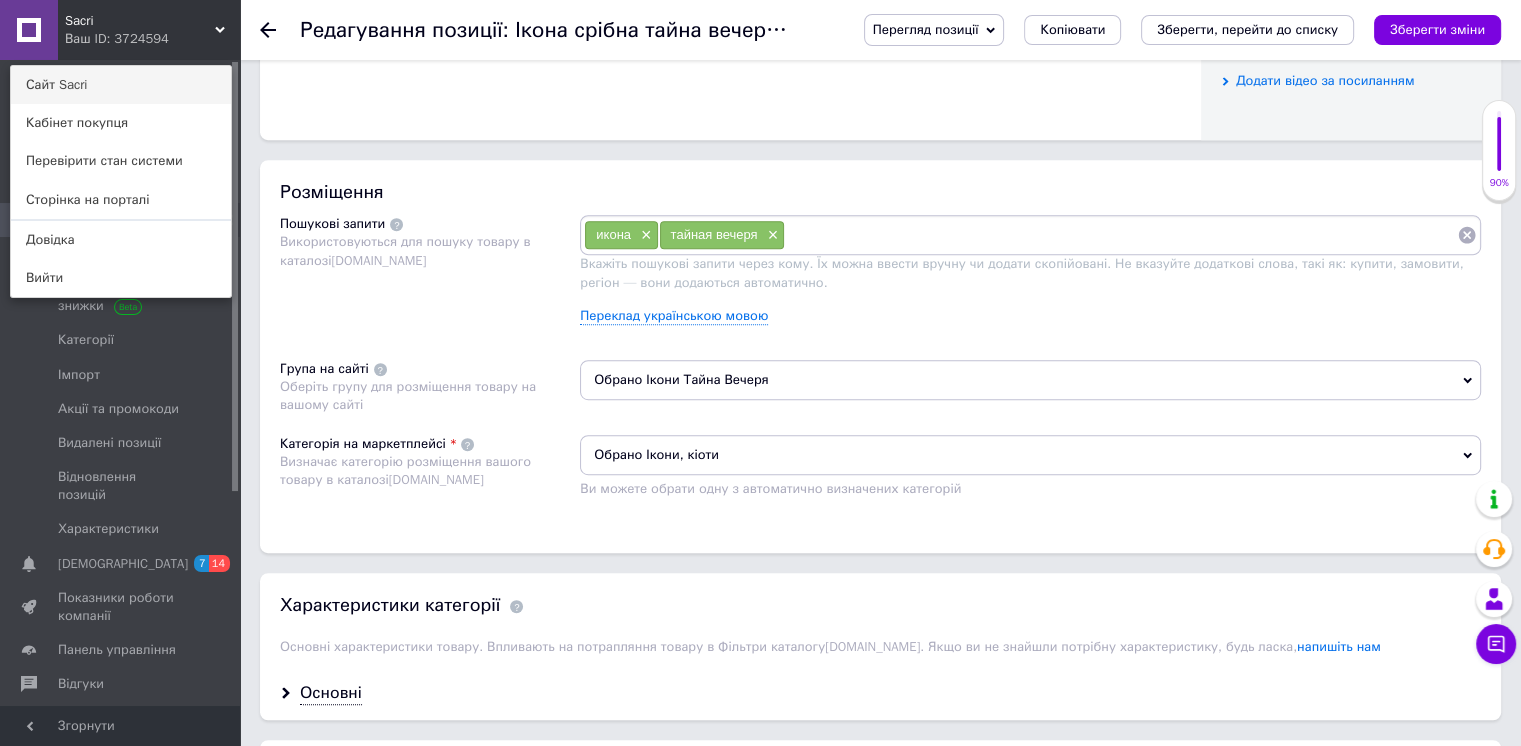 click on "Сайт Sacri" at bounding box center (121, 85) 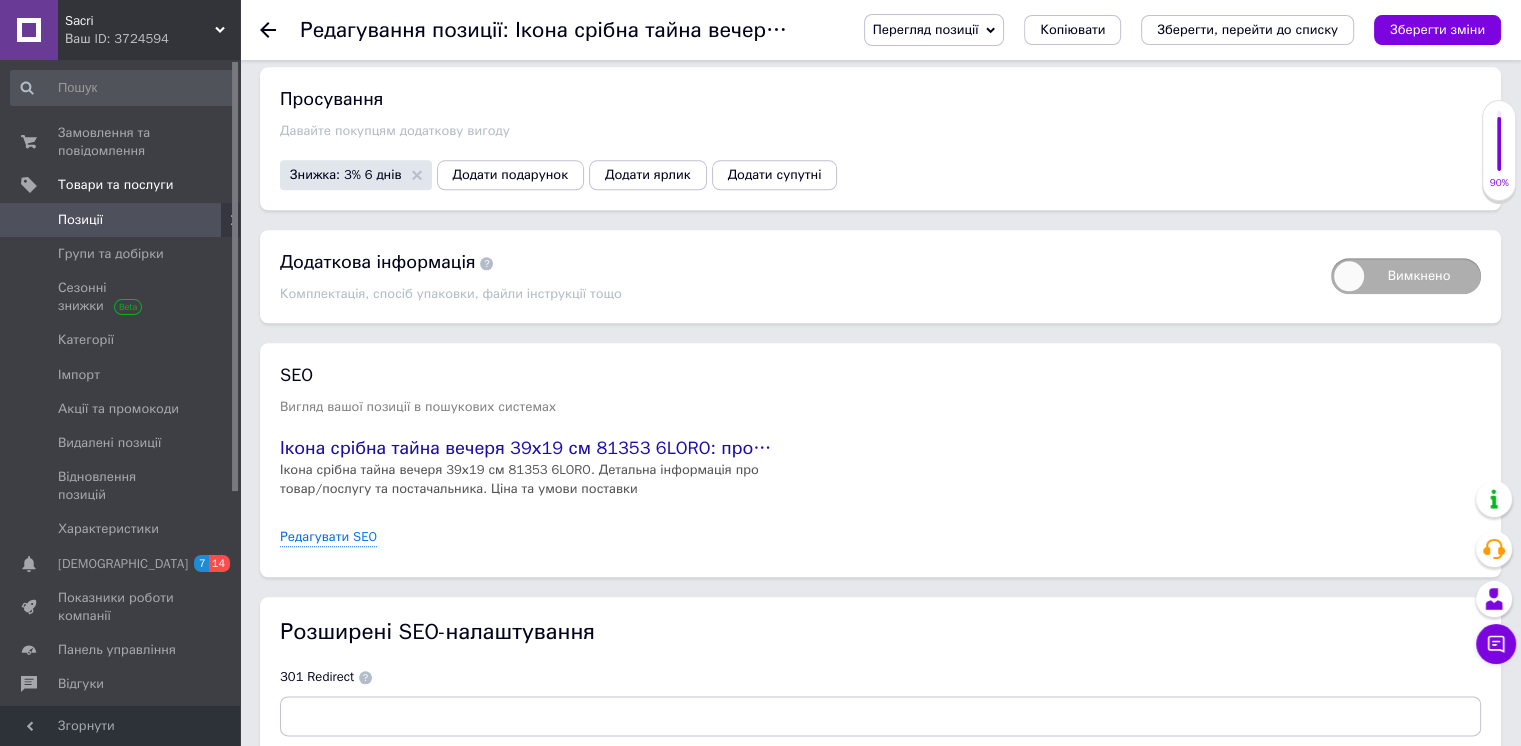 scroll, scrollTop: 2168, scrollLeft: 0, axis: vertical 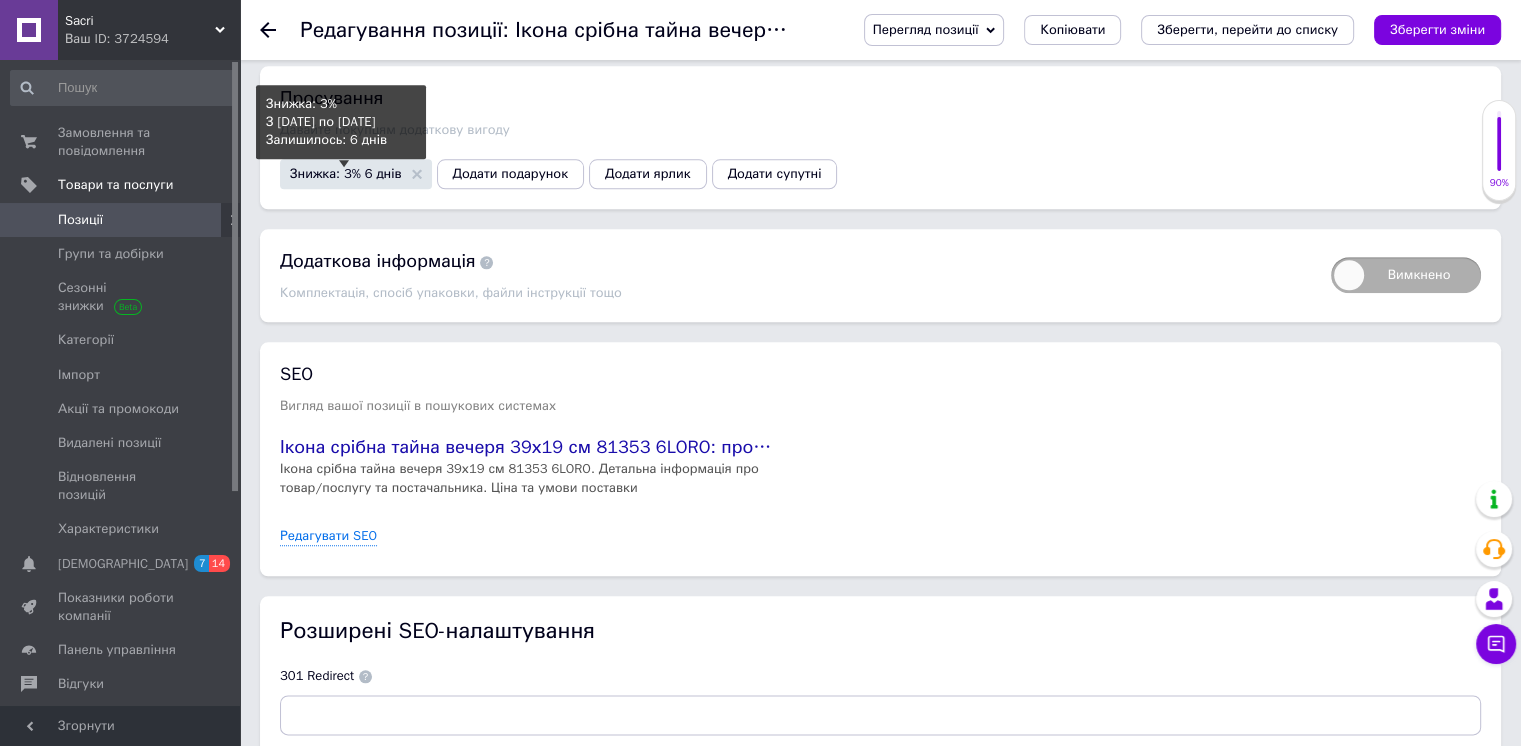 click on "Знижка: 3% 6 днів" at bounding box center [346, 173] 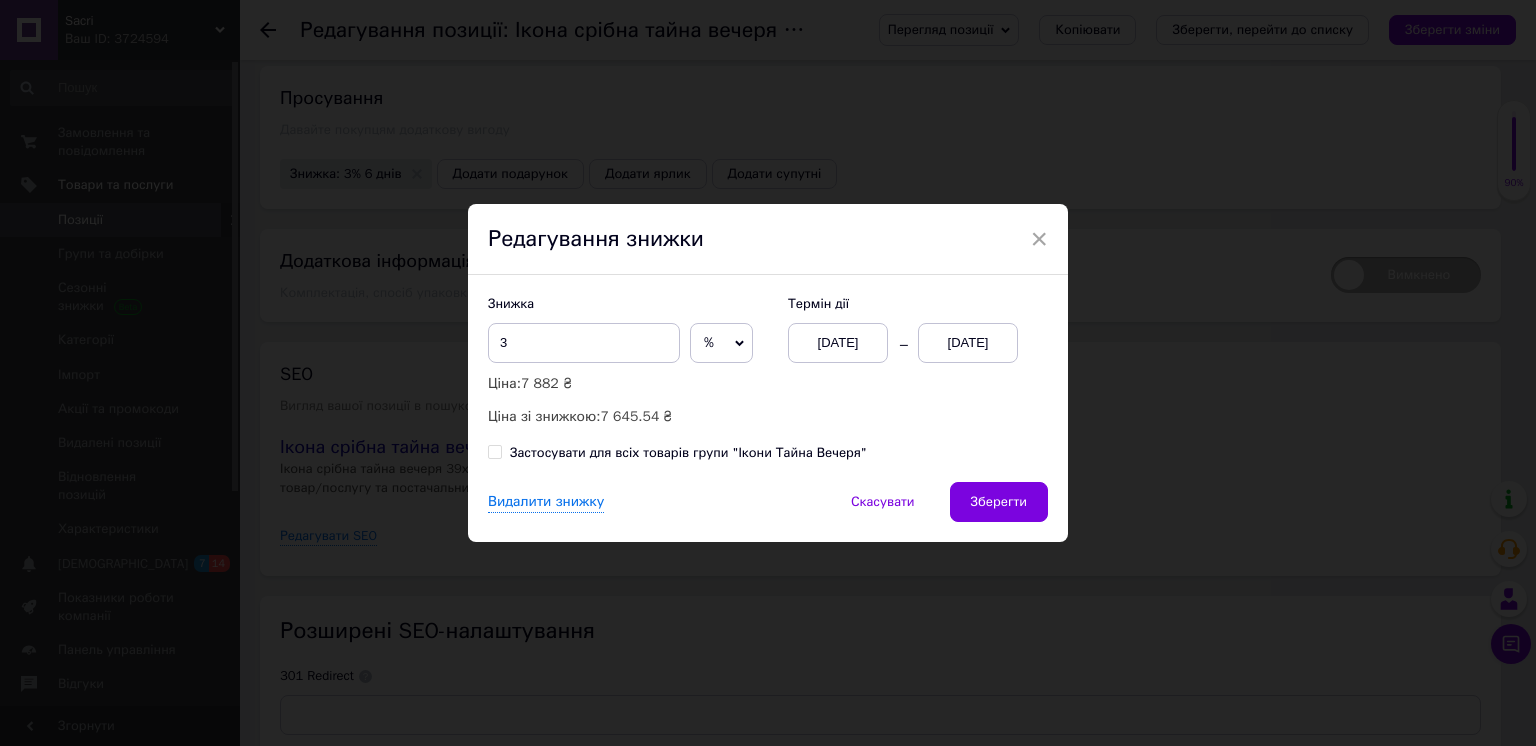 click on "%" at bounding box center [721, 343] 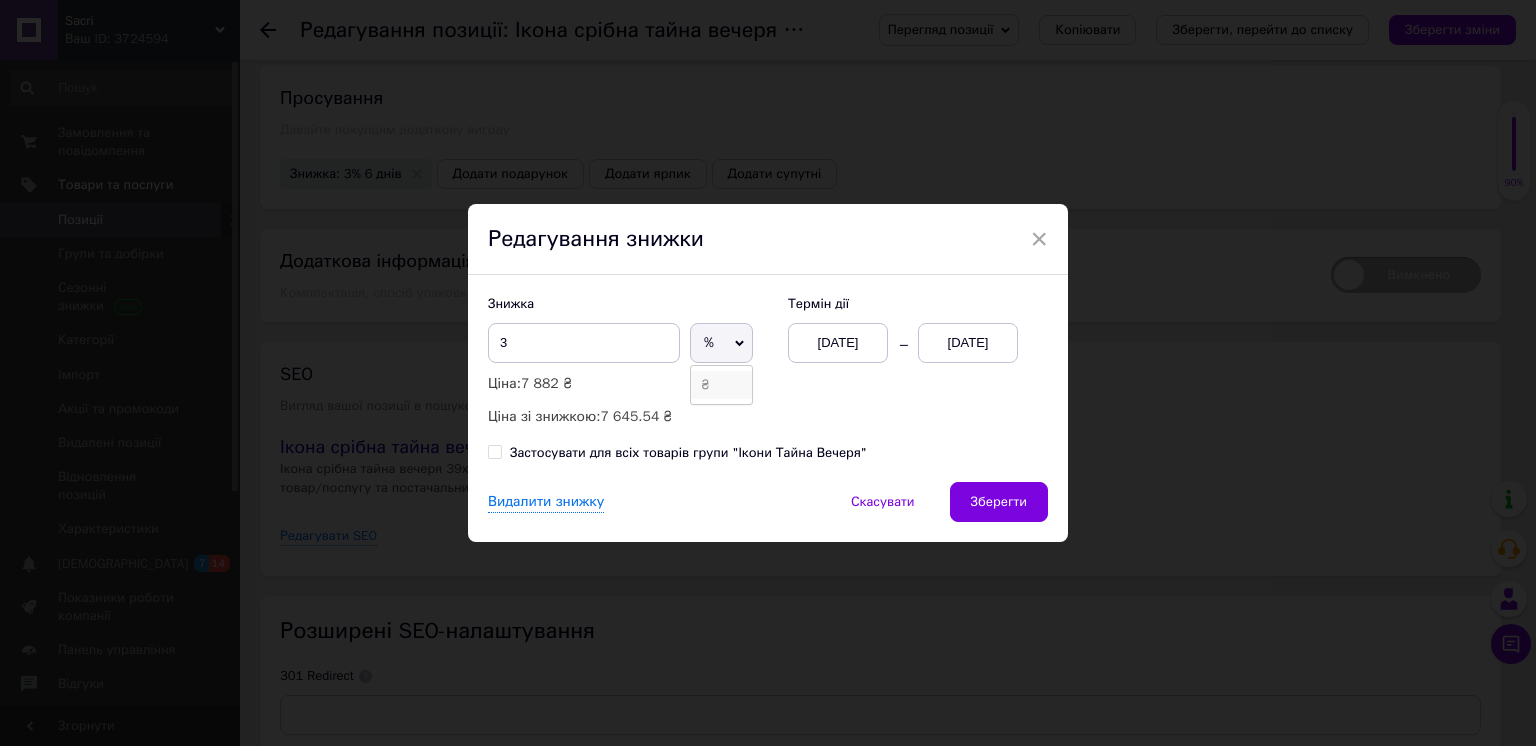 click on "₴" at bounding box center (721, 385) 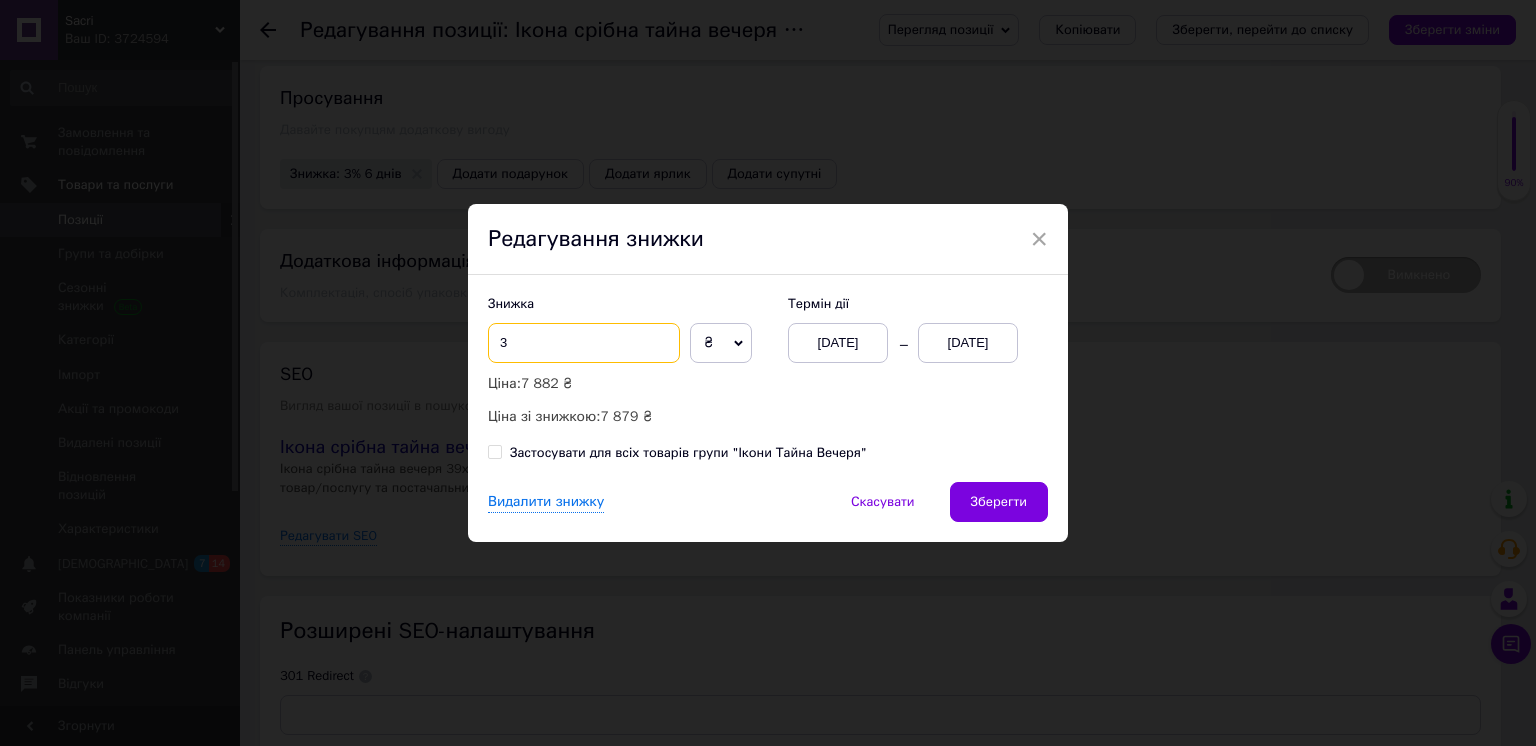 click on "3" at bounding box center (584, 343) 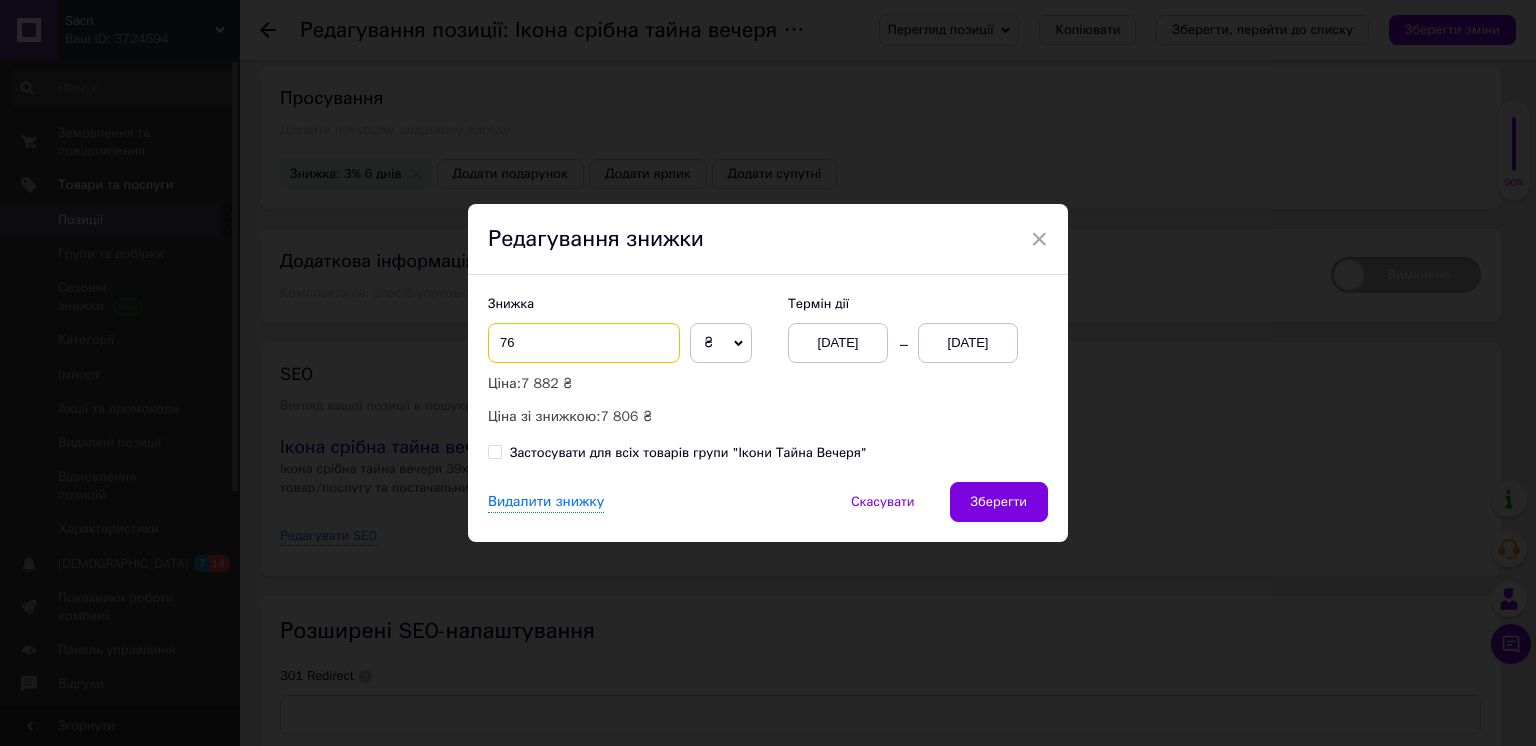 type on "7" 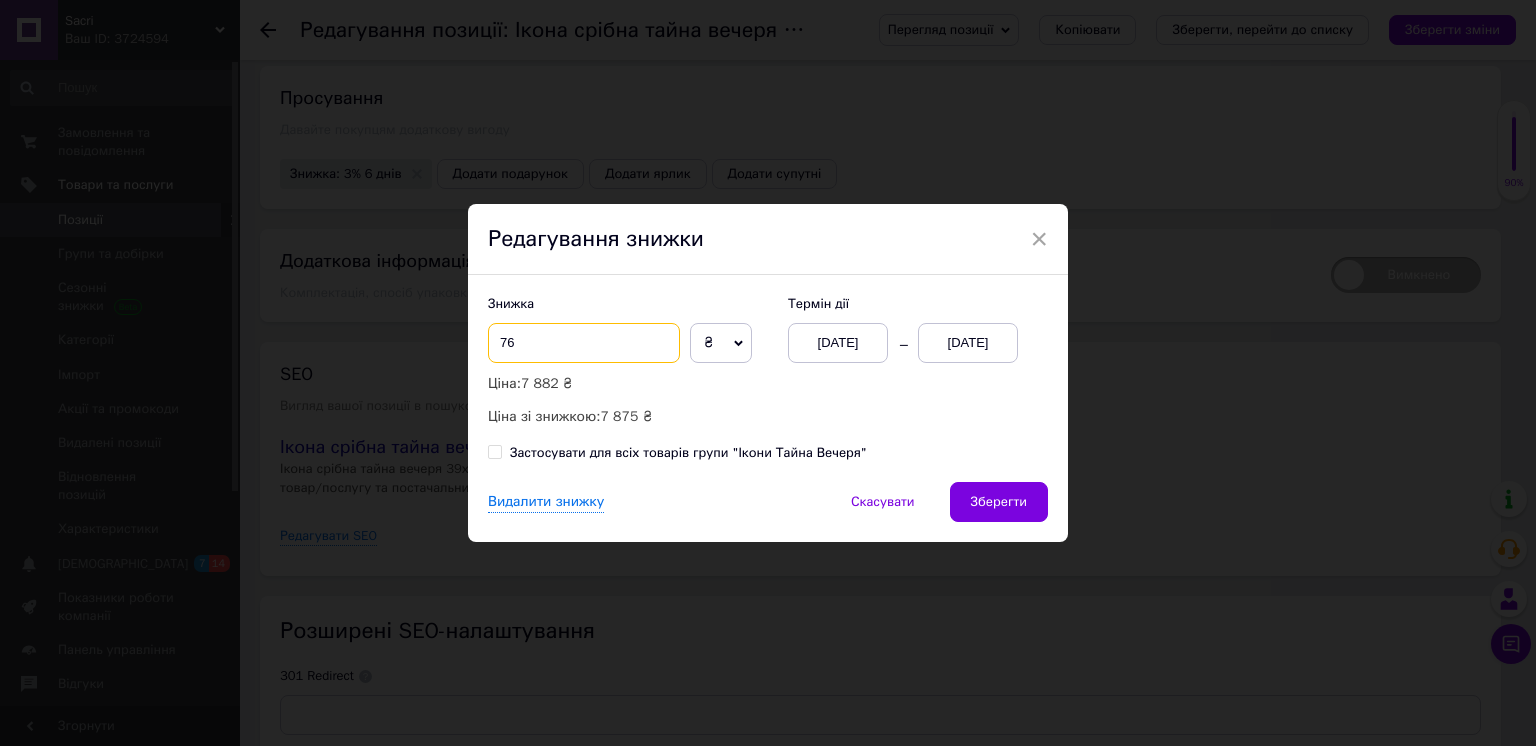 type on "7" 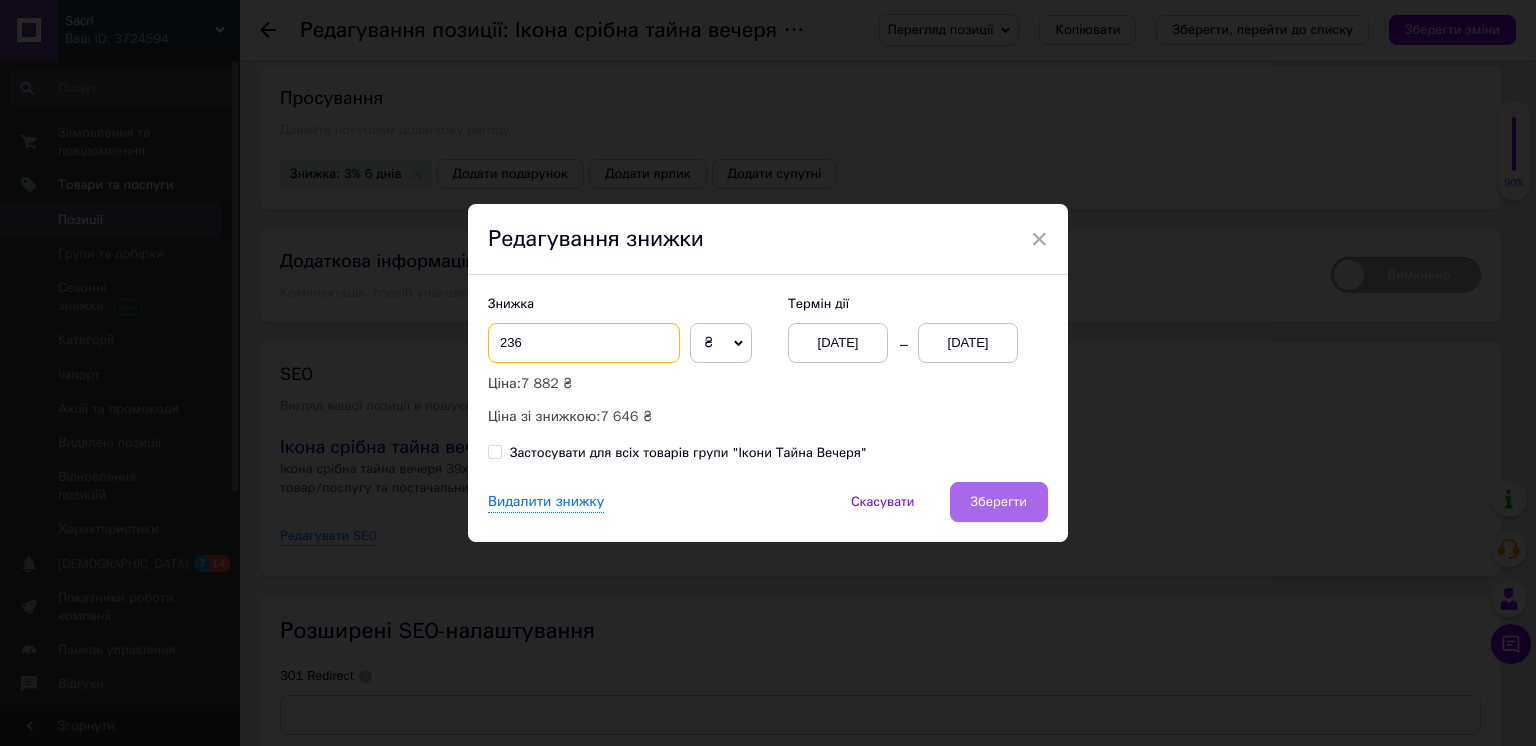 type on "236" 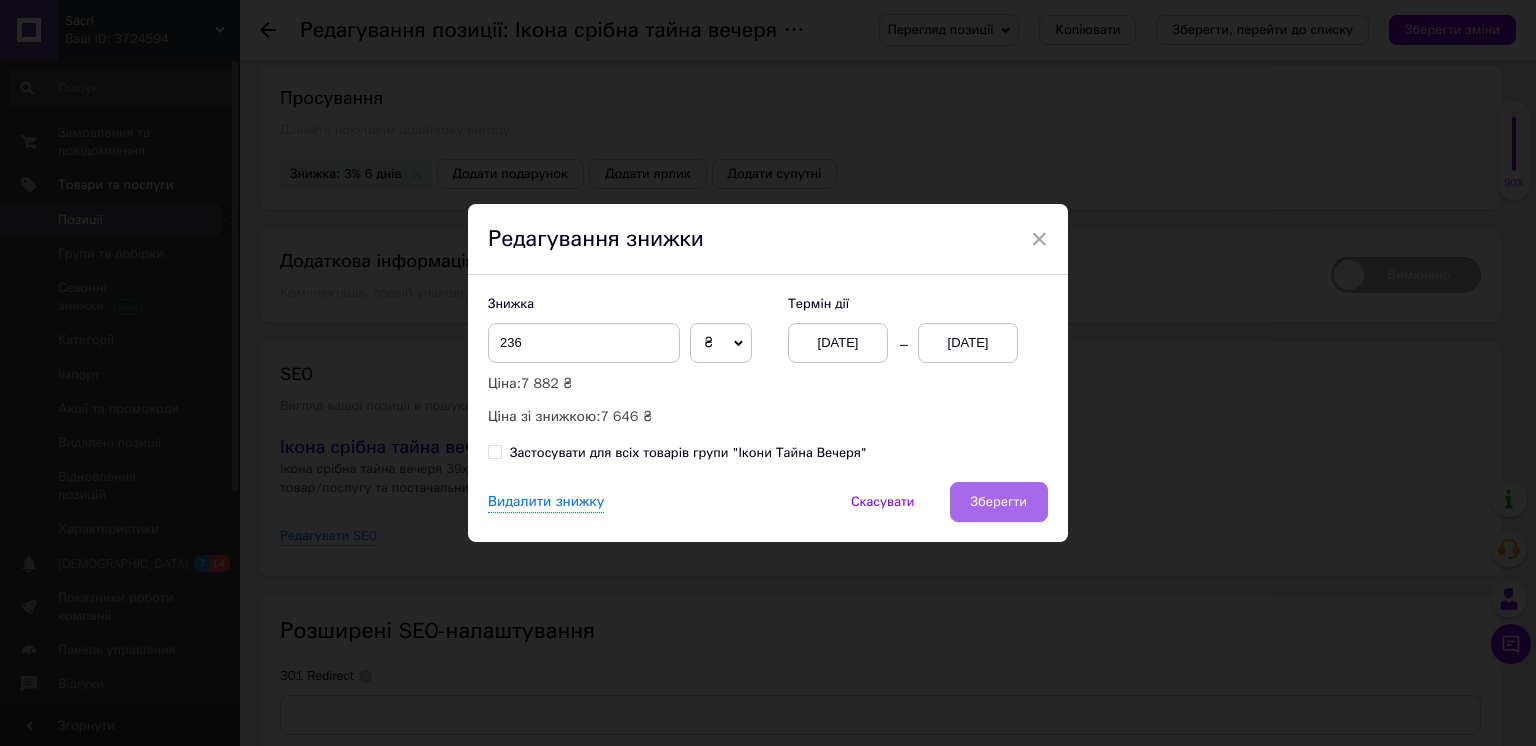 click on "Зберегти" at bounding box center (999, 502) 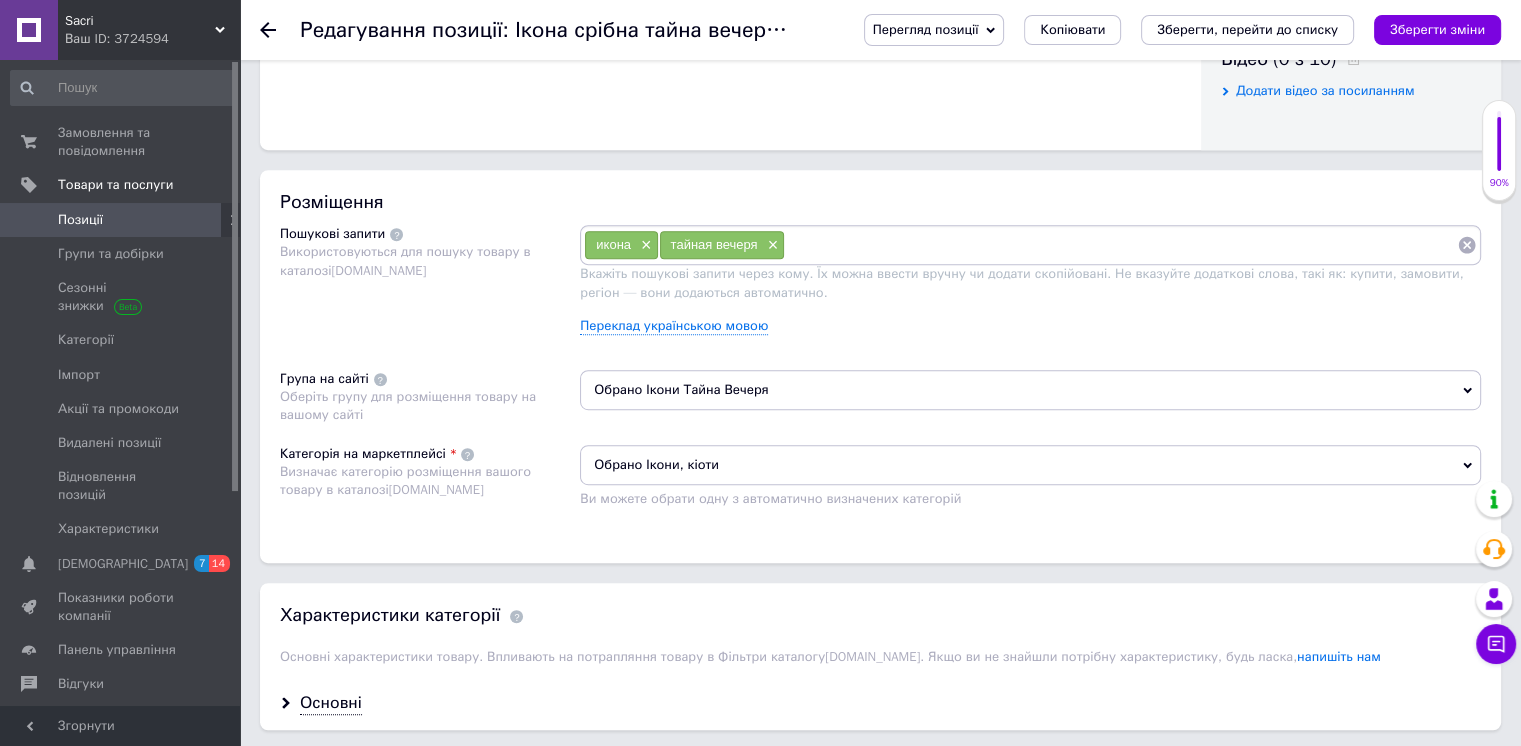 scroll, scrollTop: 708, scrollLeft: 0, axis: vertical 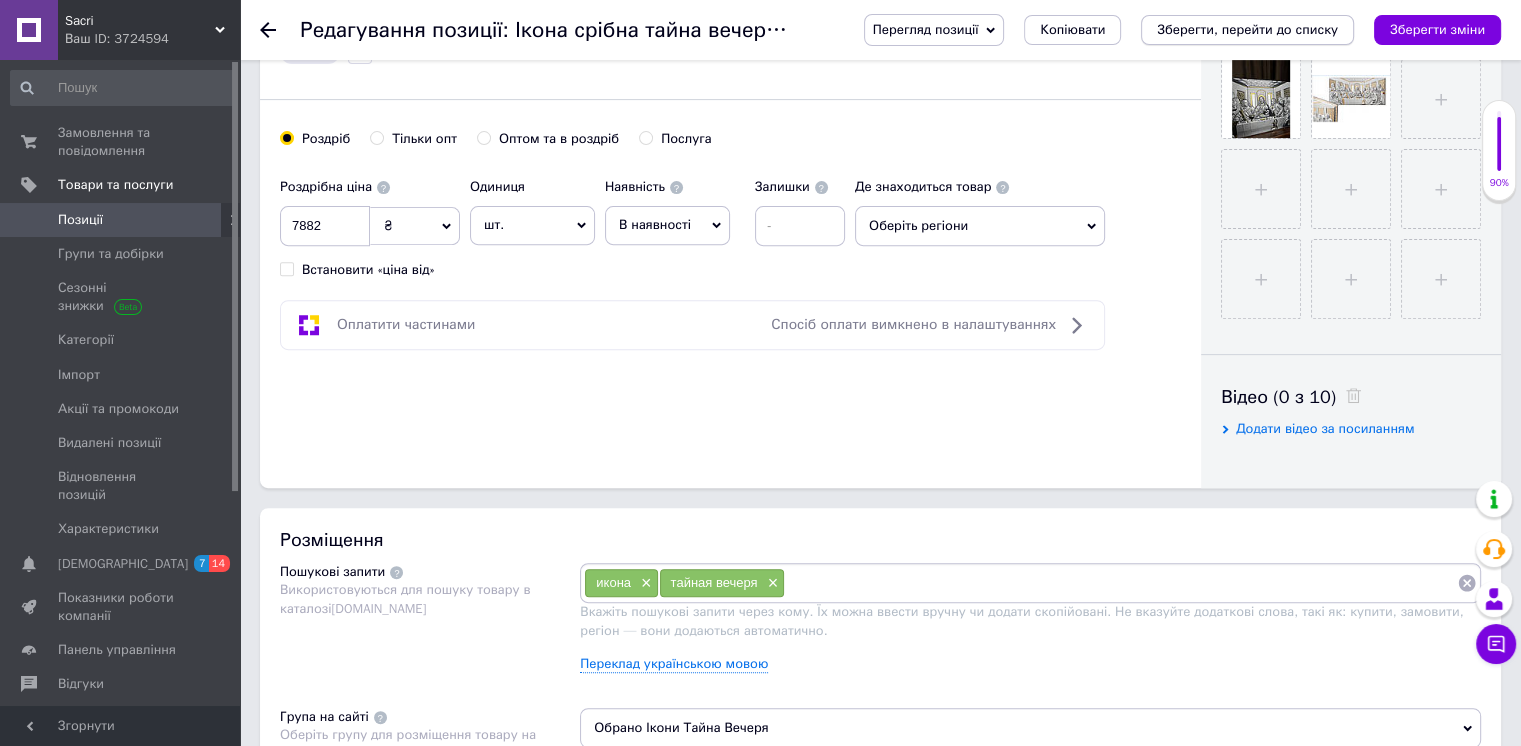 click on "Зберегти, перейти до списку" at bounding box center [1247, 29] 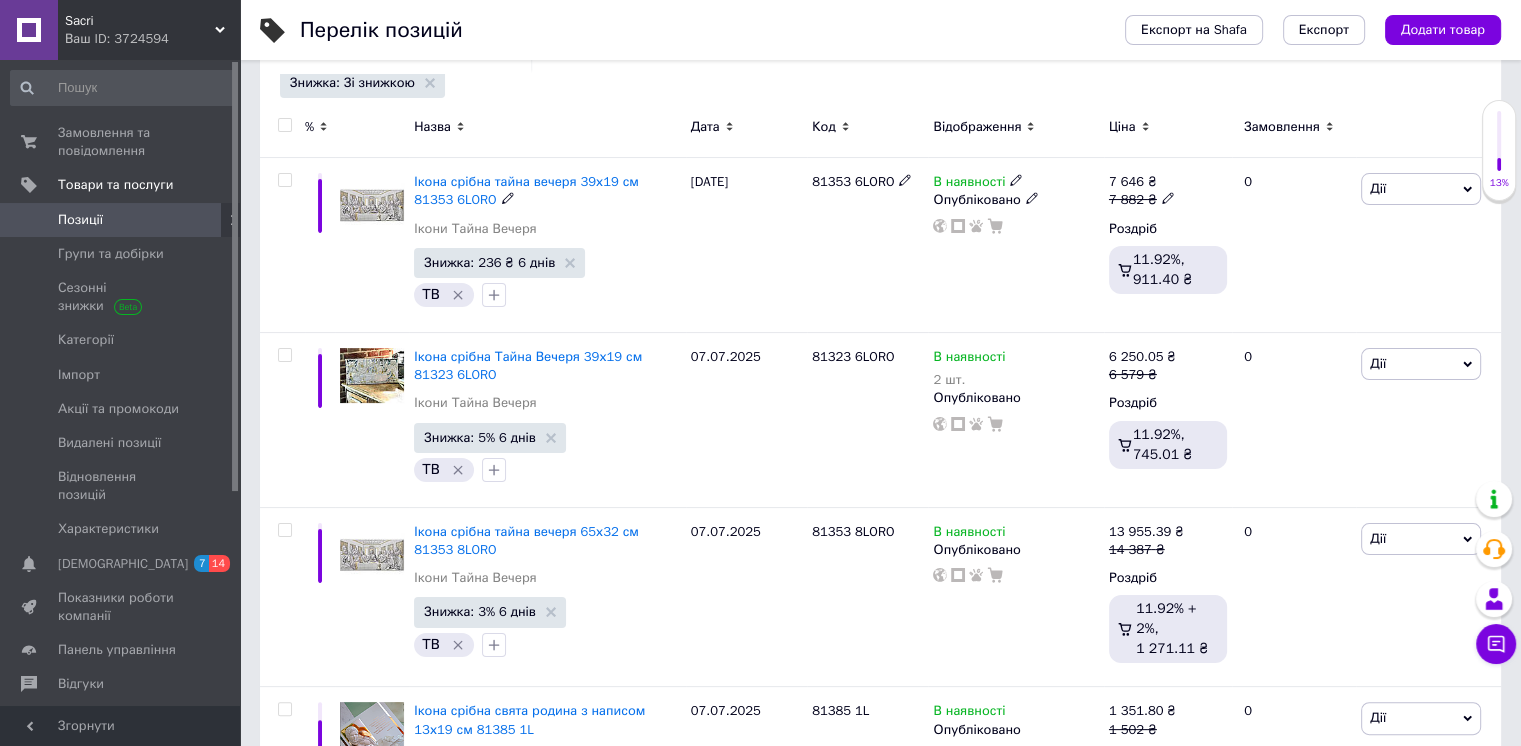 scroll, scrollTop: 282, scrollLeft: 0, axis: vertical 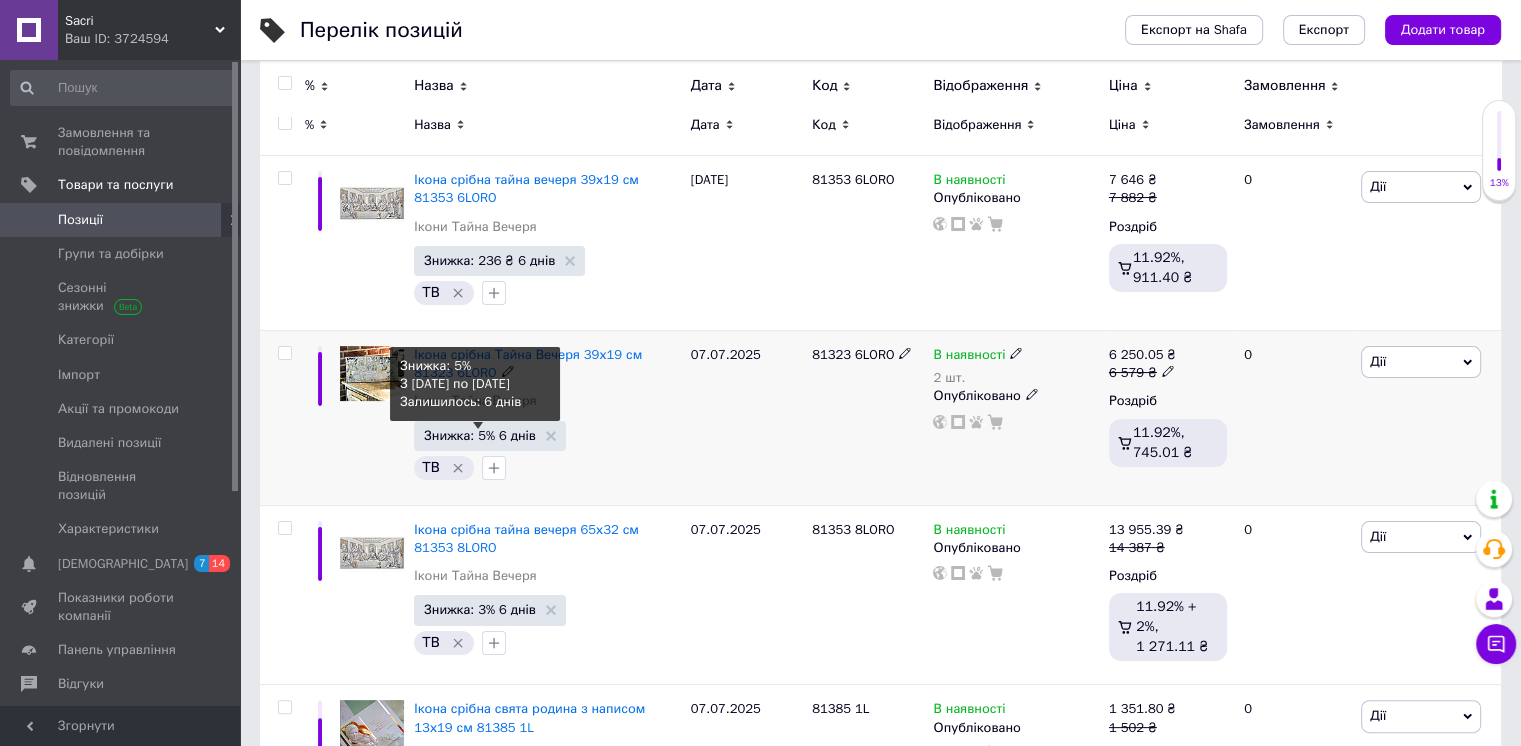 click on "Знижка: 5% 6 днів" at bounding box center [480, 435] 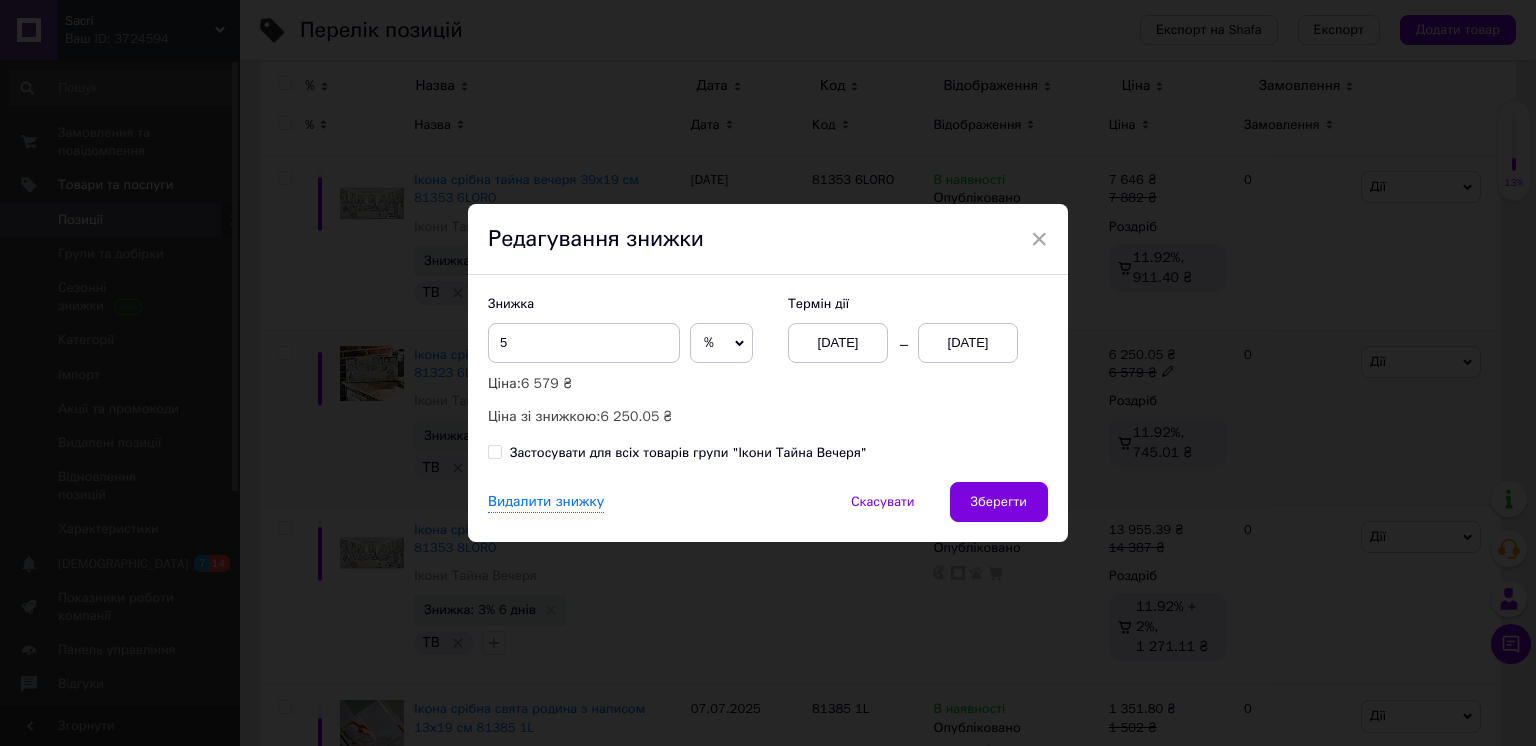 click on "%" at bounding box center (721, 343) 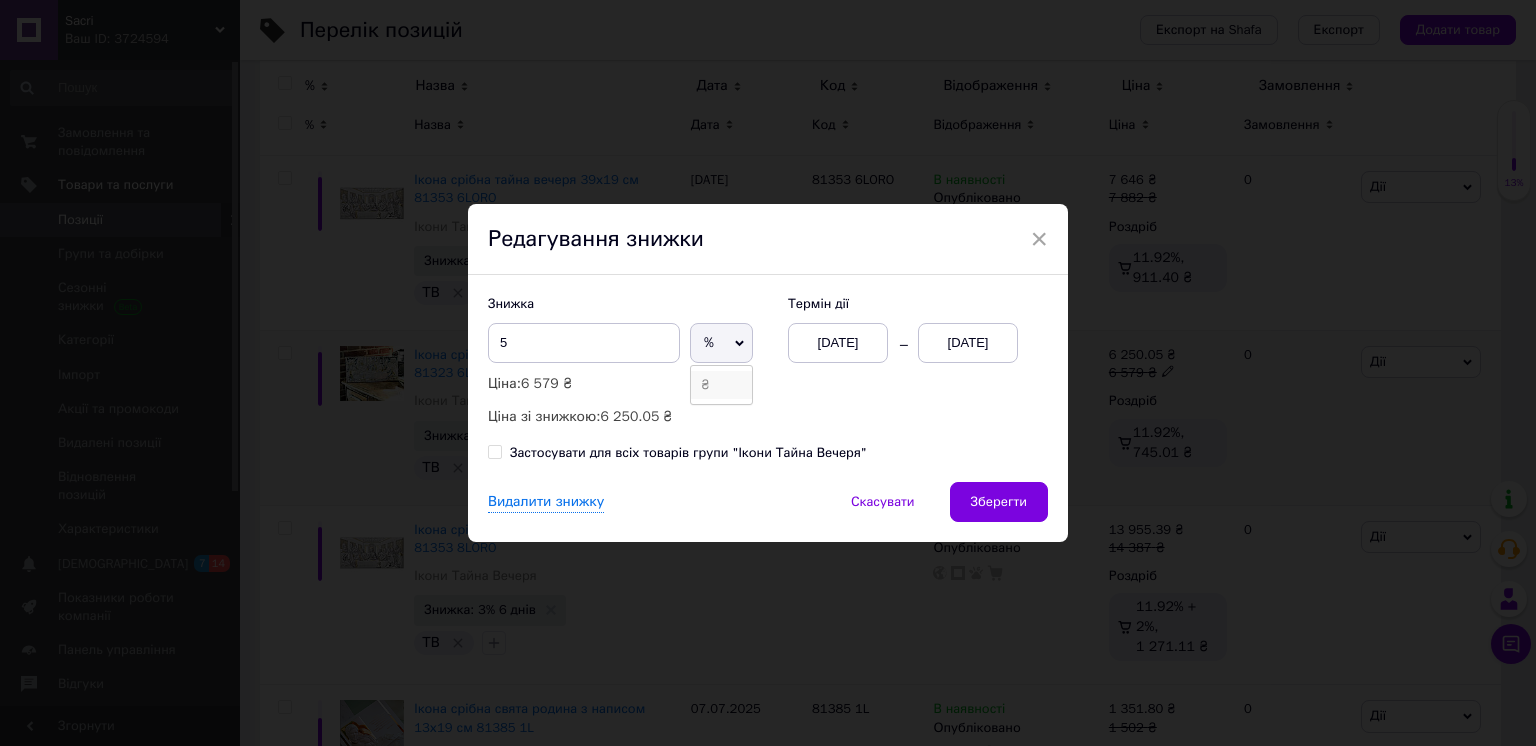 click on "₴" at bounding box center (721, 385) 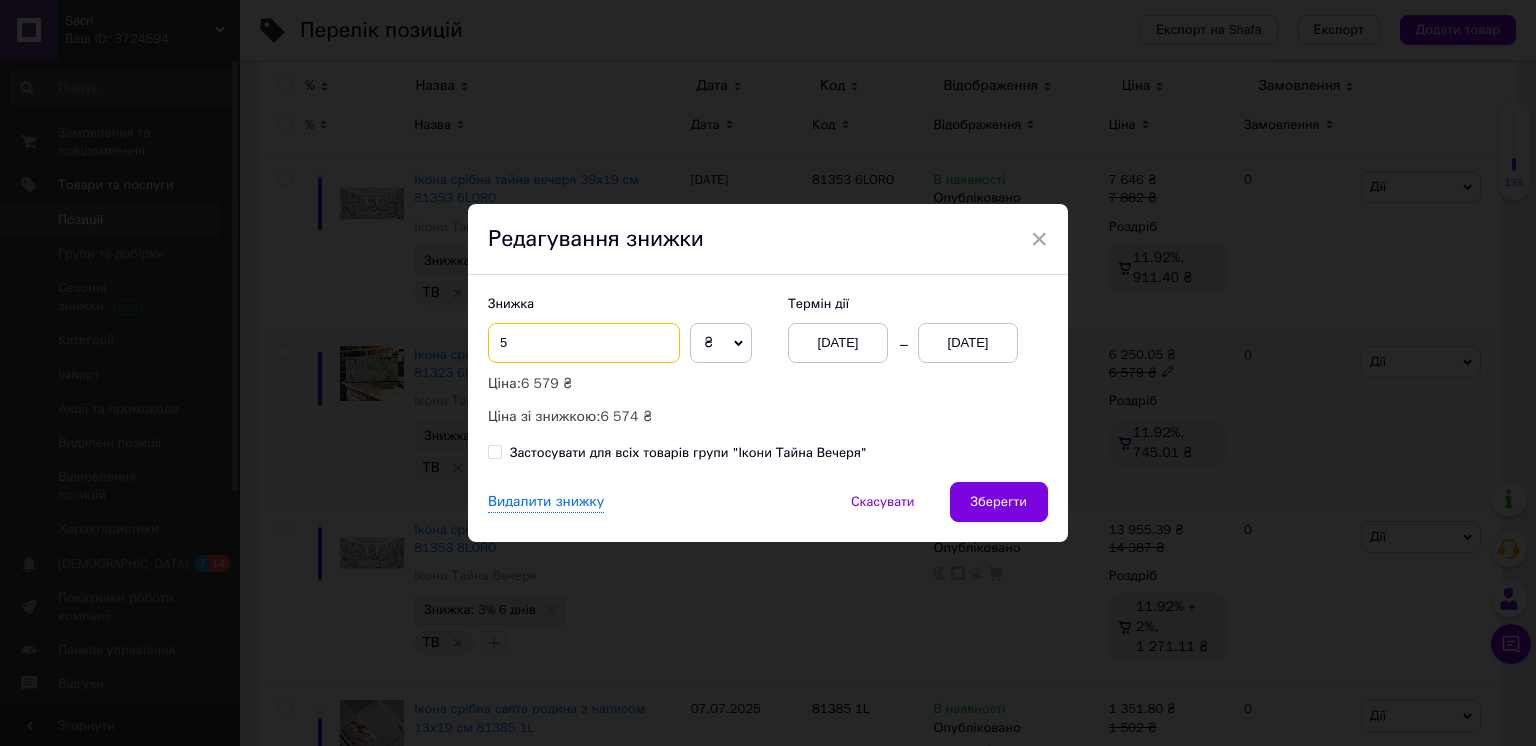 click on "5" at bounding box center [584, 343] 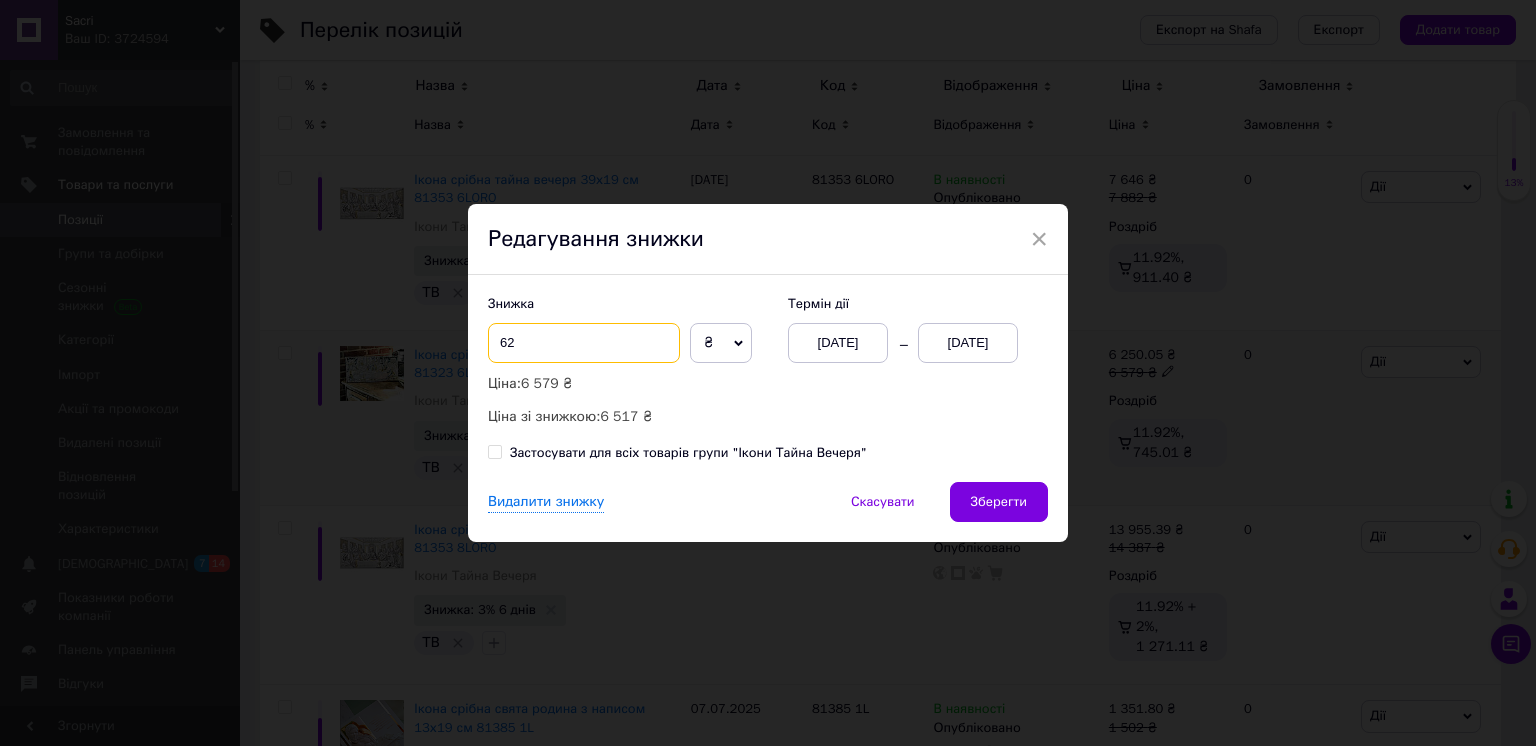 type on "6" 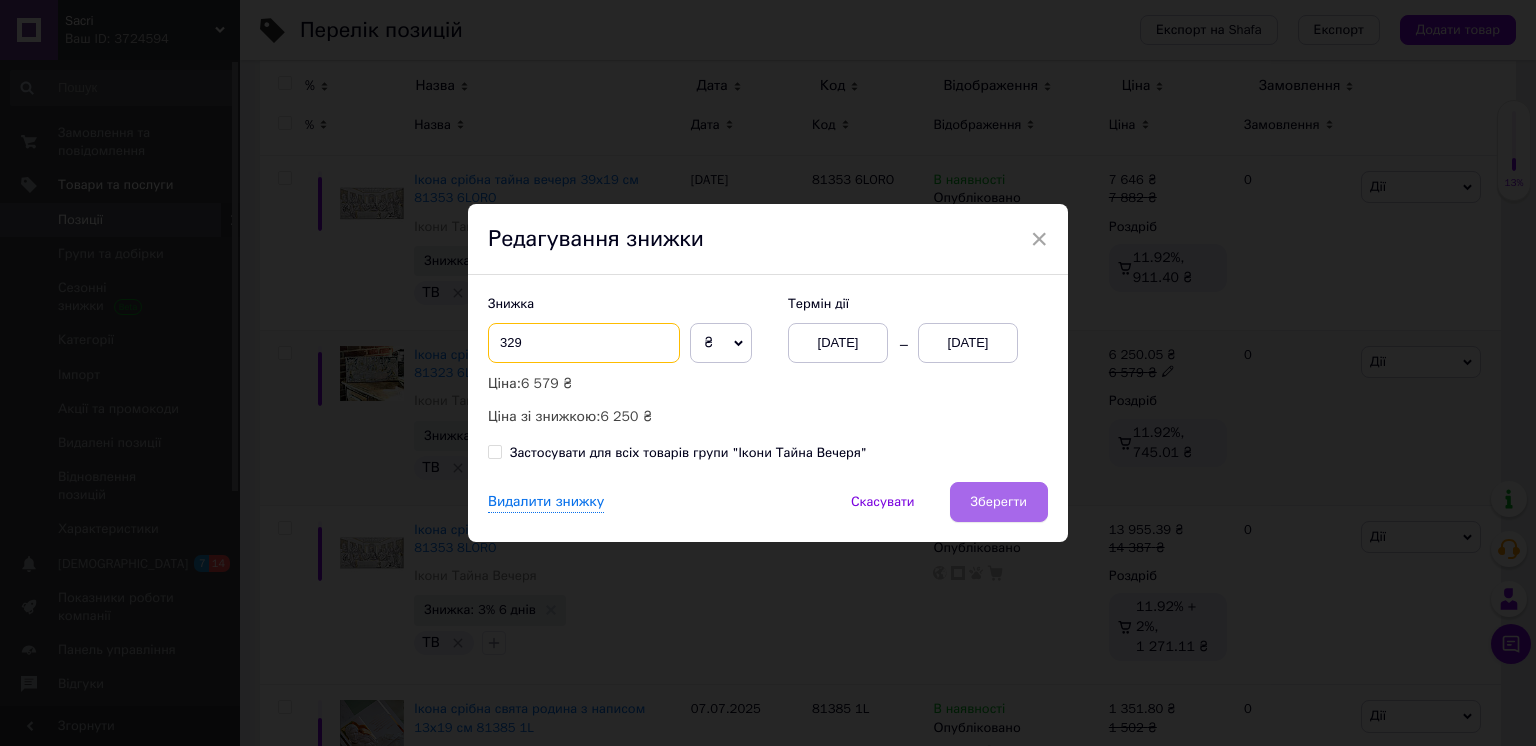type on "329" 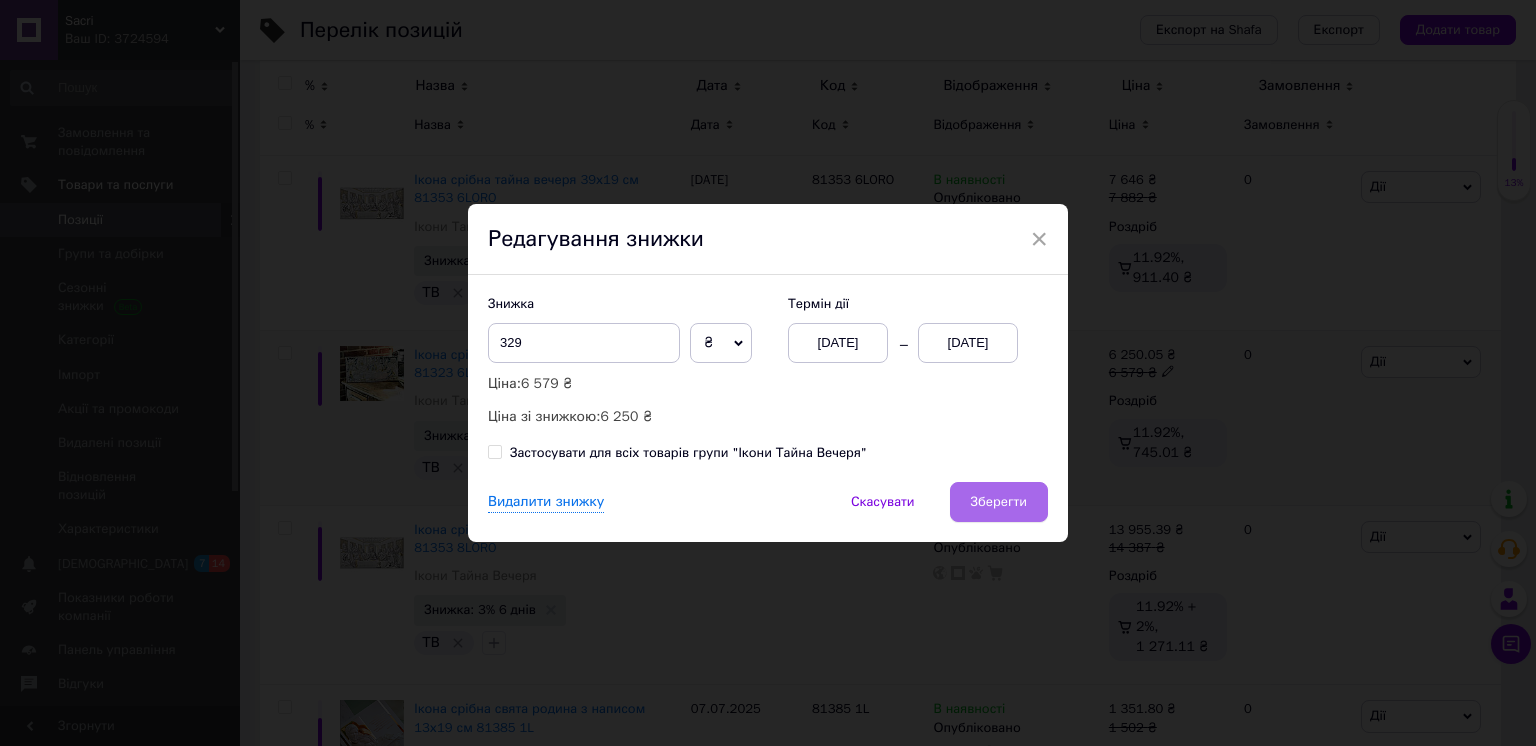 click on "Зберегти" at bounding box center (999, 502) 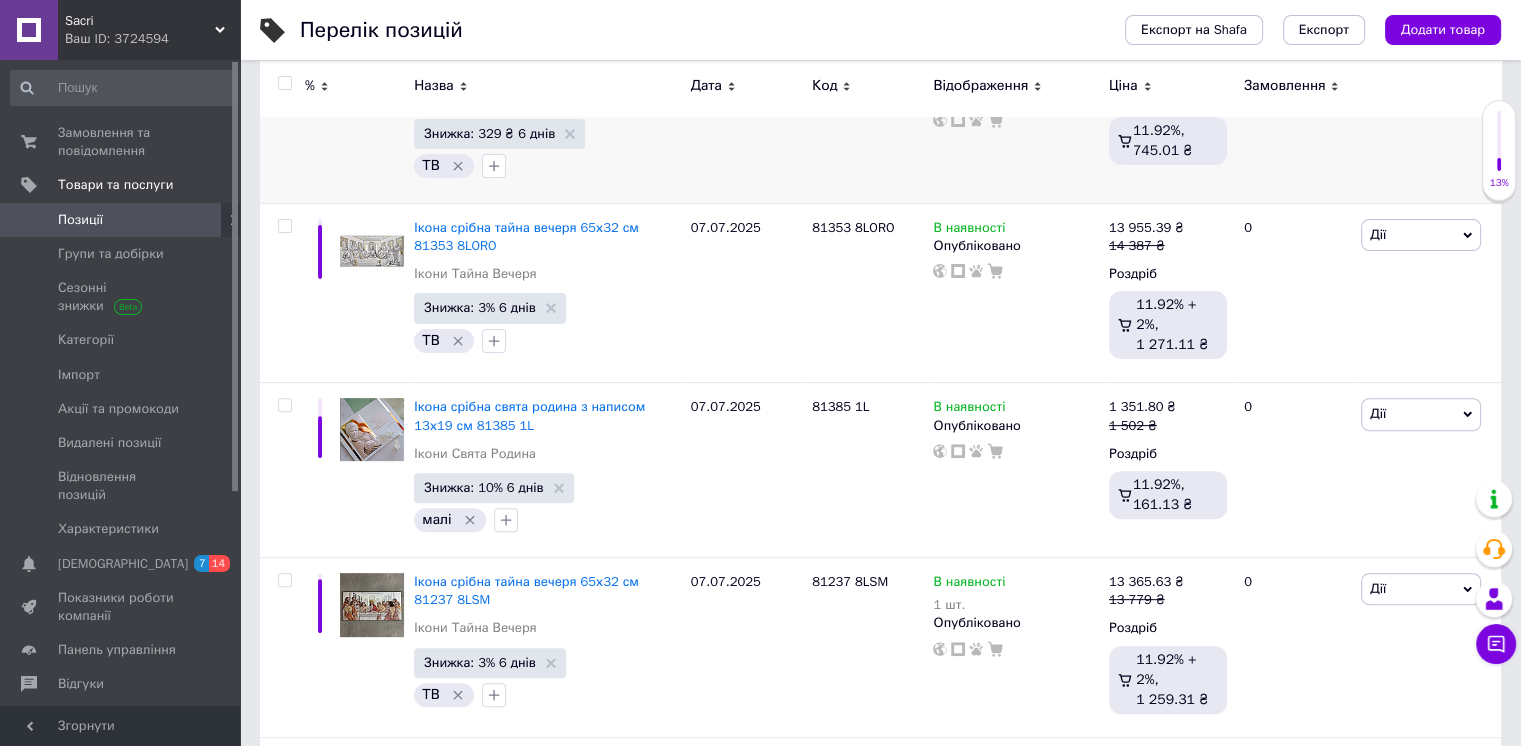 scroll, scrollTop: 588, scrollLeft: 0, axis: vertical 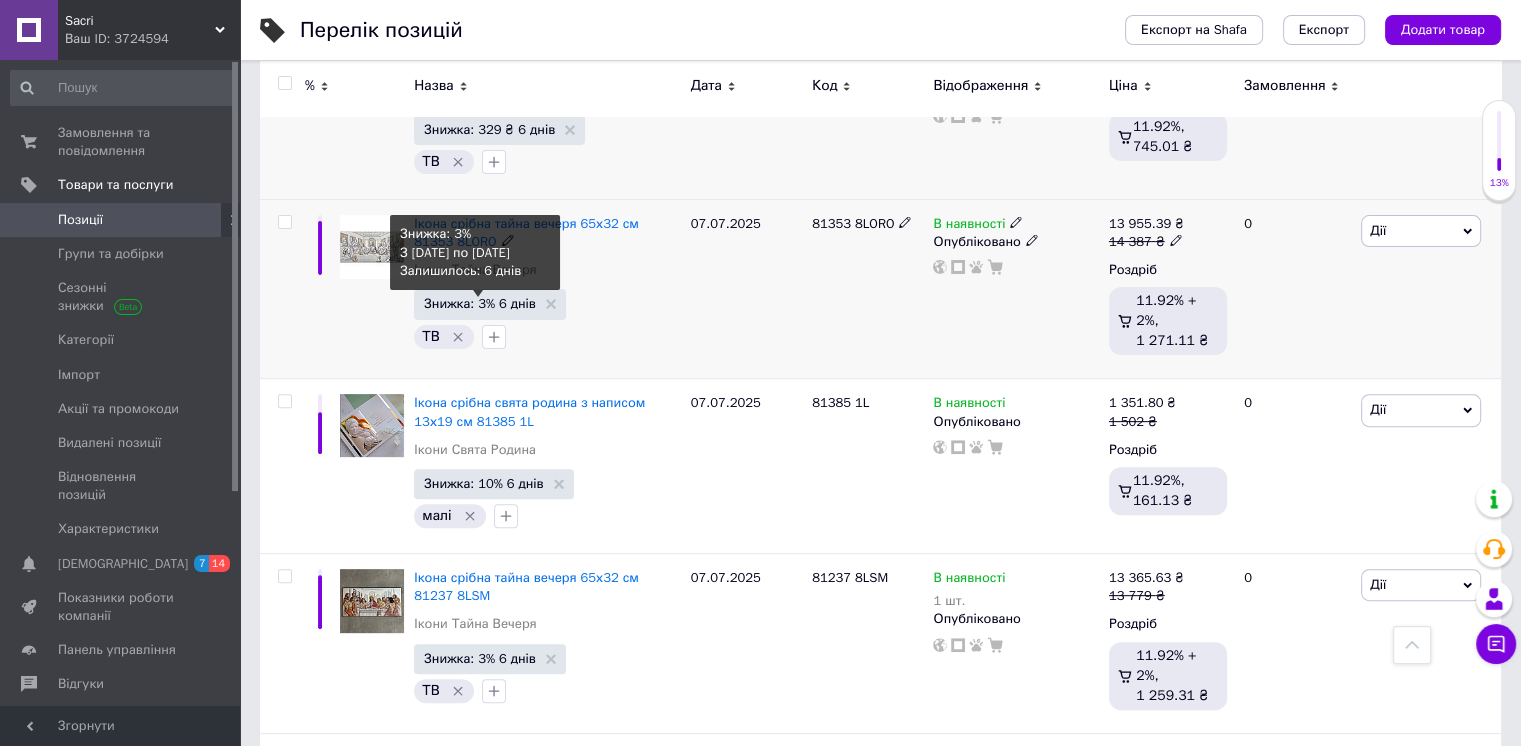 click on "Знижка: 3% 6 днів" at bounding box center [480, 303] 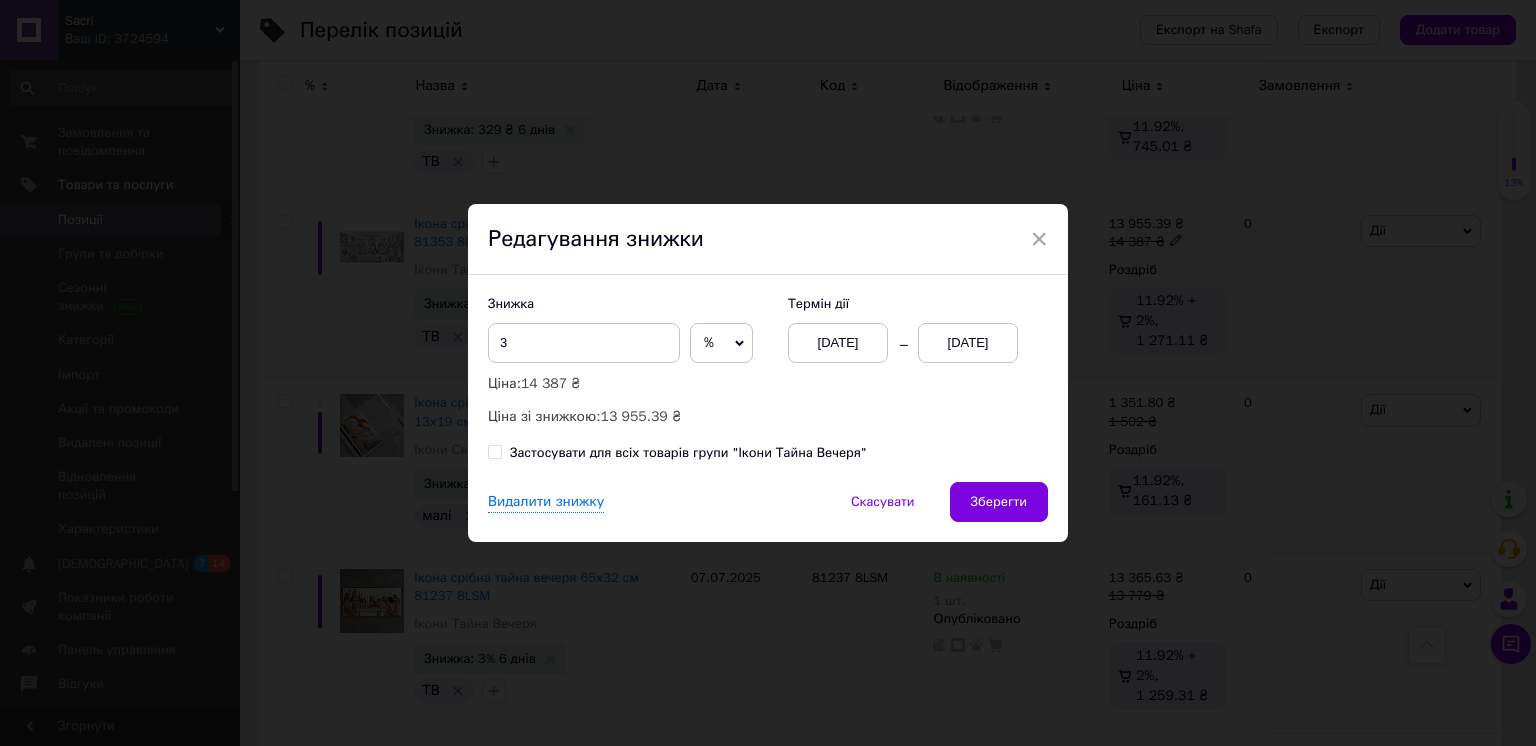 click 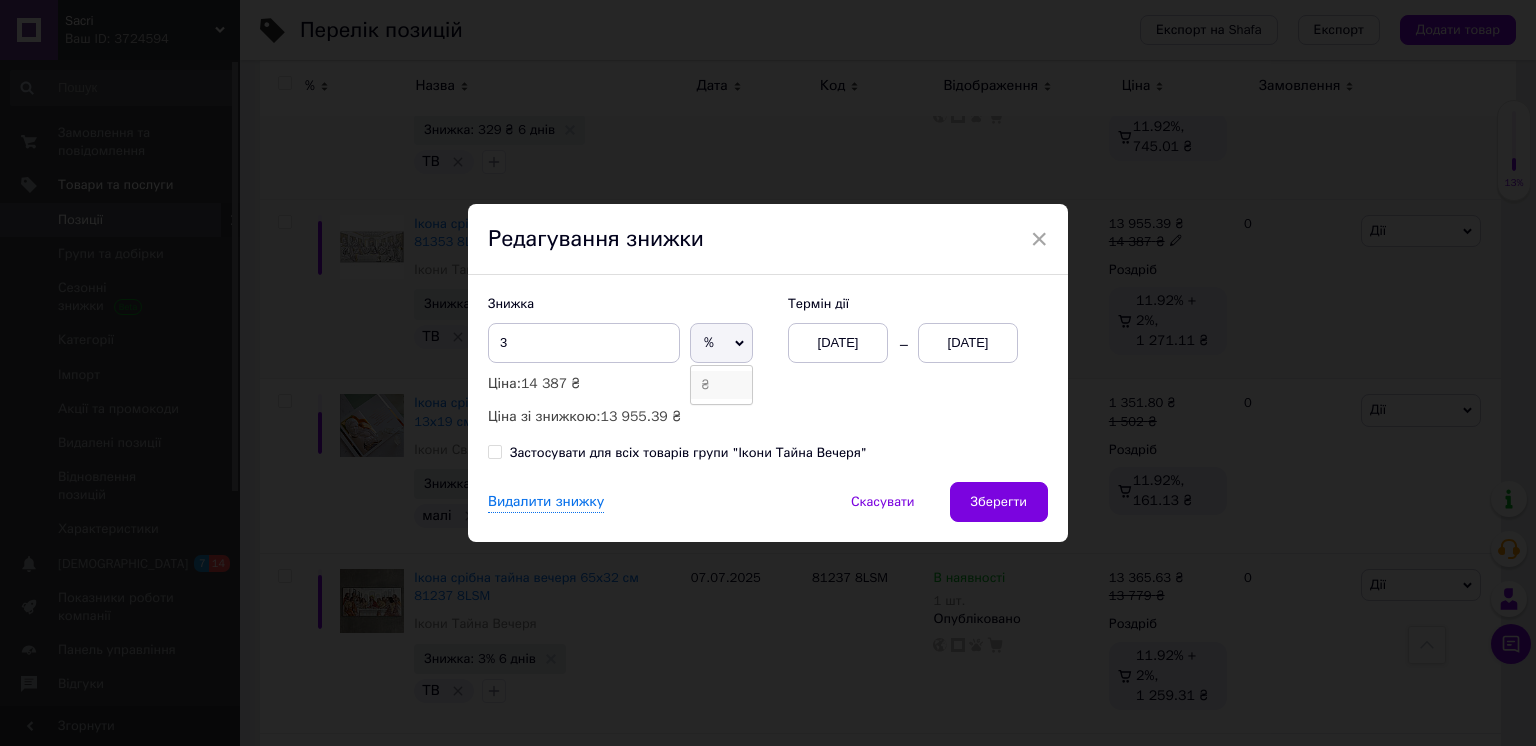 click on "₴" at bounding box center (721, 385) 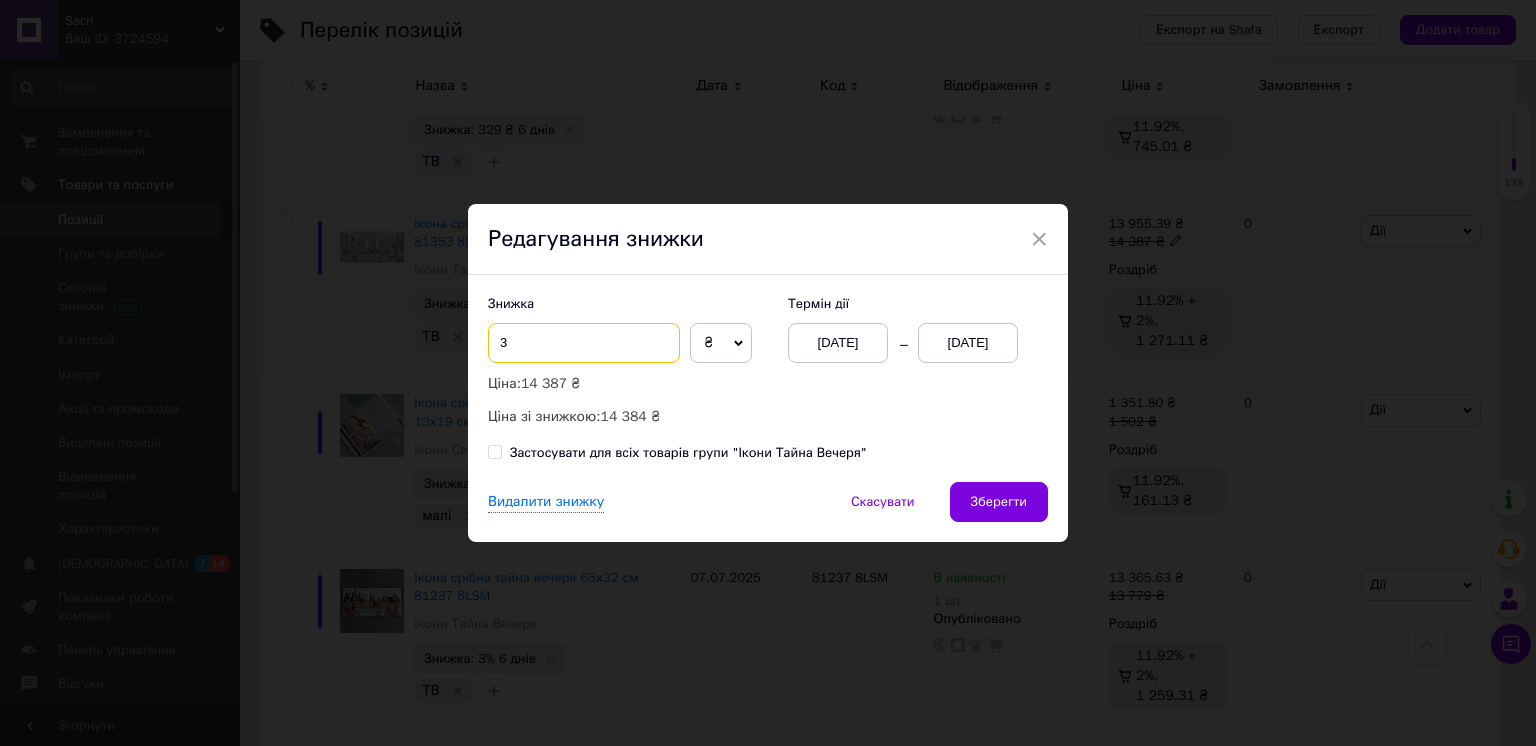 click on "3" at bounding box center (584, 343) 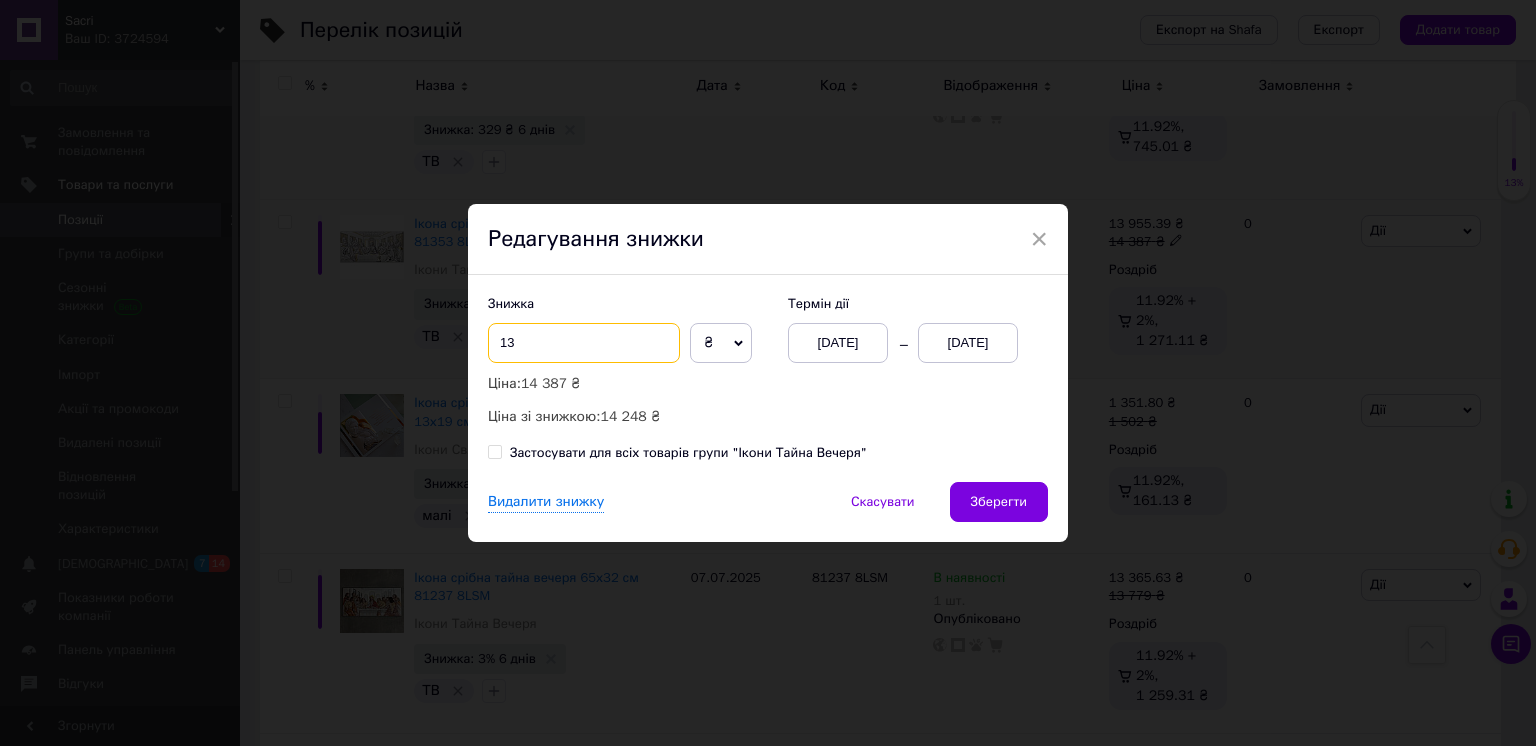 type on "1" 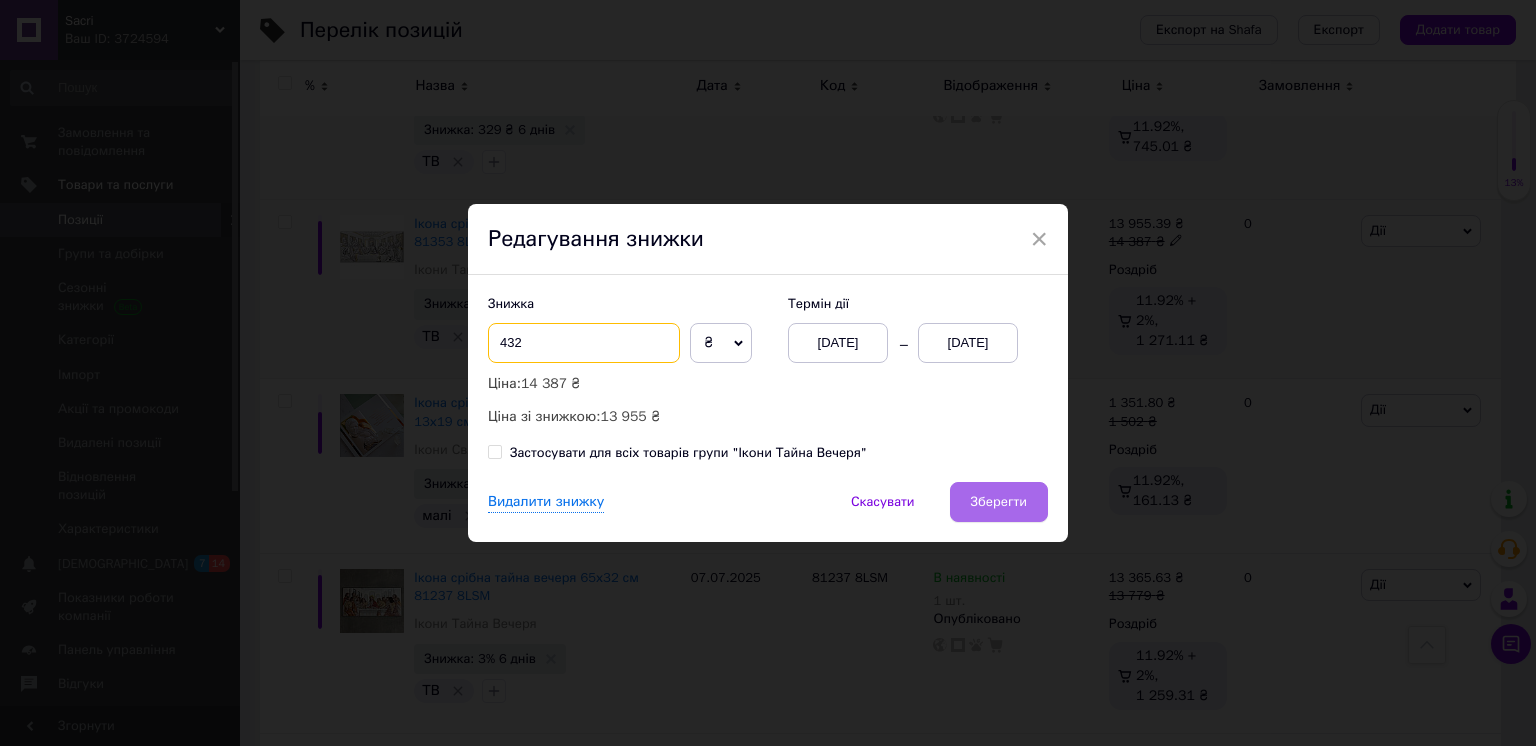 type on "432" 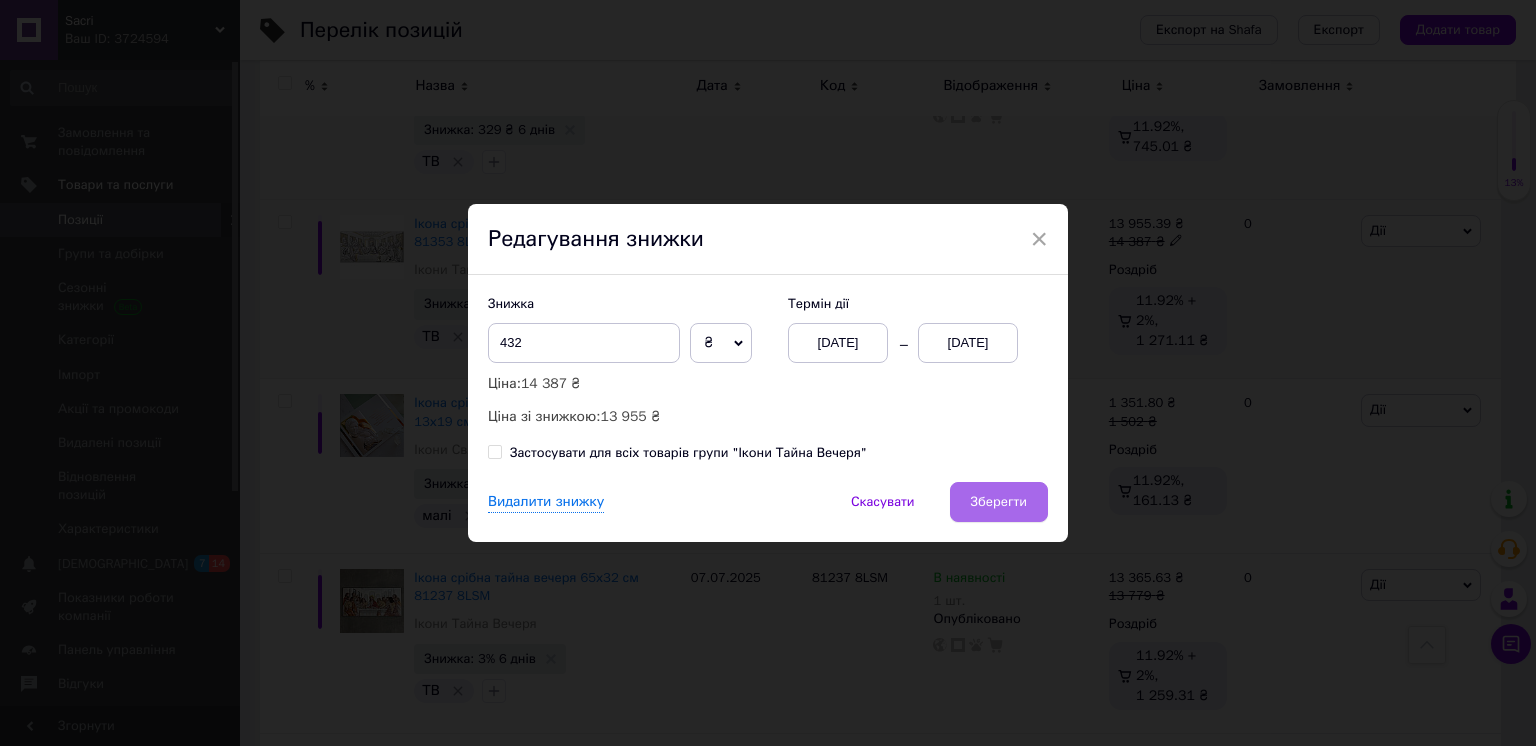 click on "Зберегти" at bounding box center (999, 502) 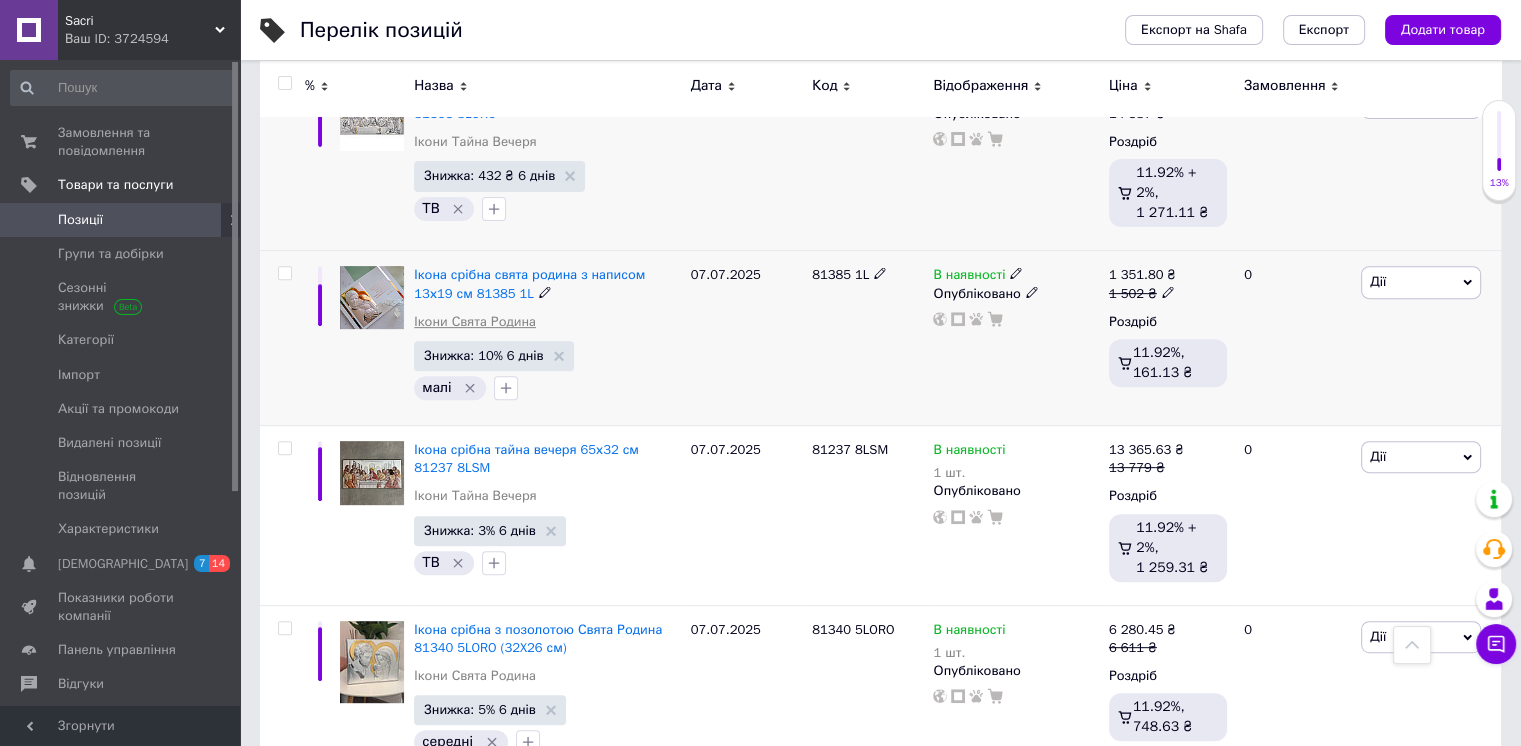 scroll, scrollTop: 716, scrollLeft: 0, axis: vertical 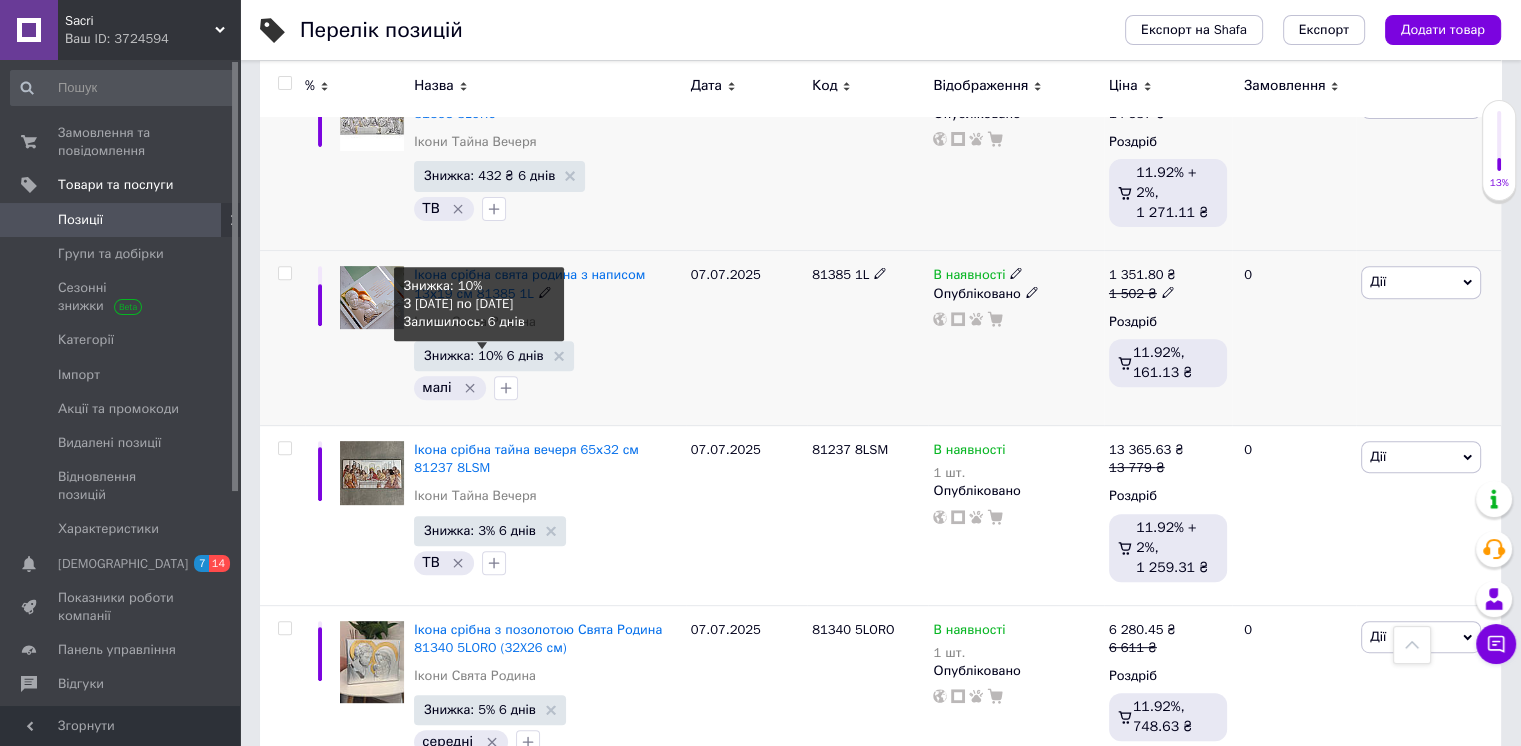 click on "Знижка: 10% 6 днів" at bounding box center [483, 355] 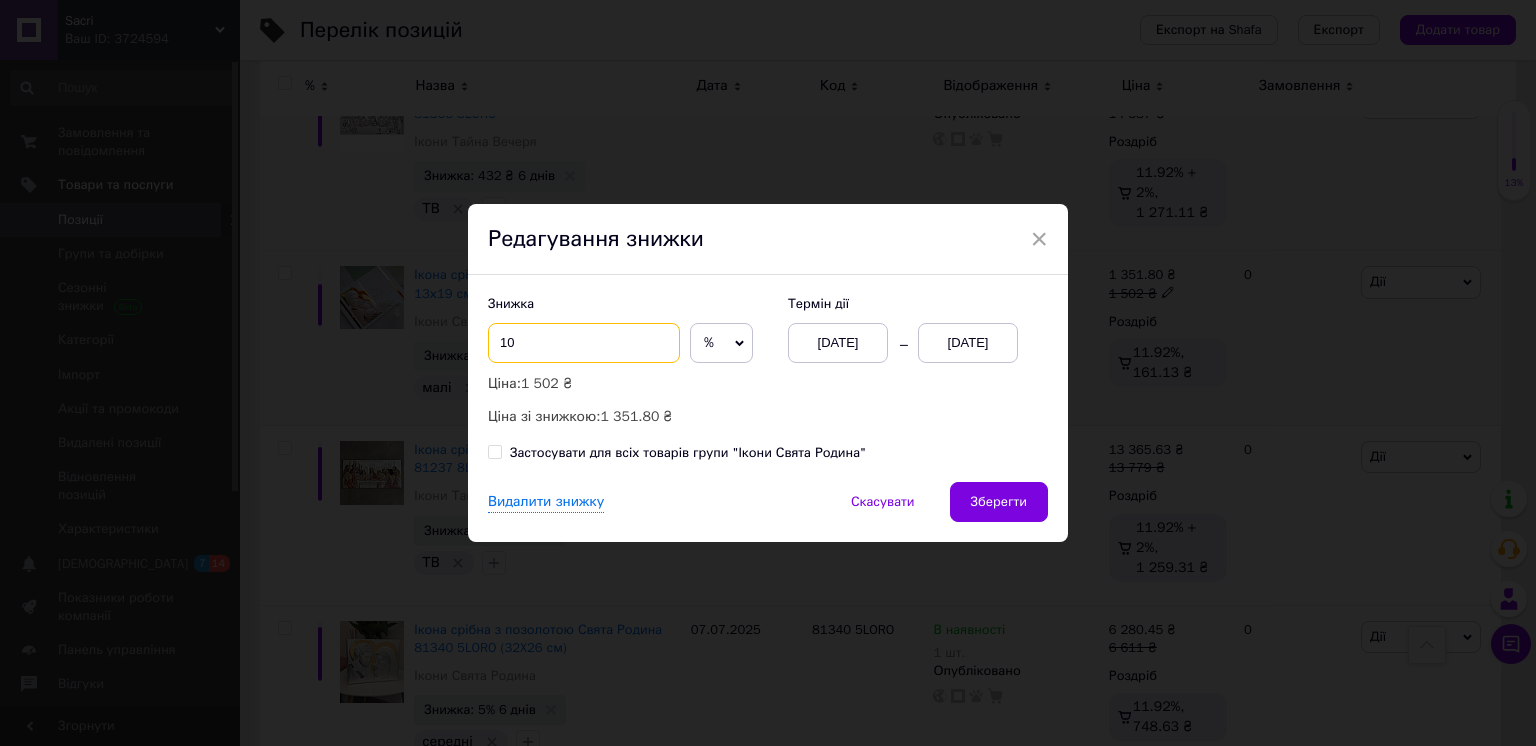 click on "10" at bounding box center (584, 343) 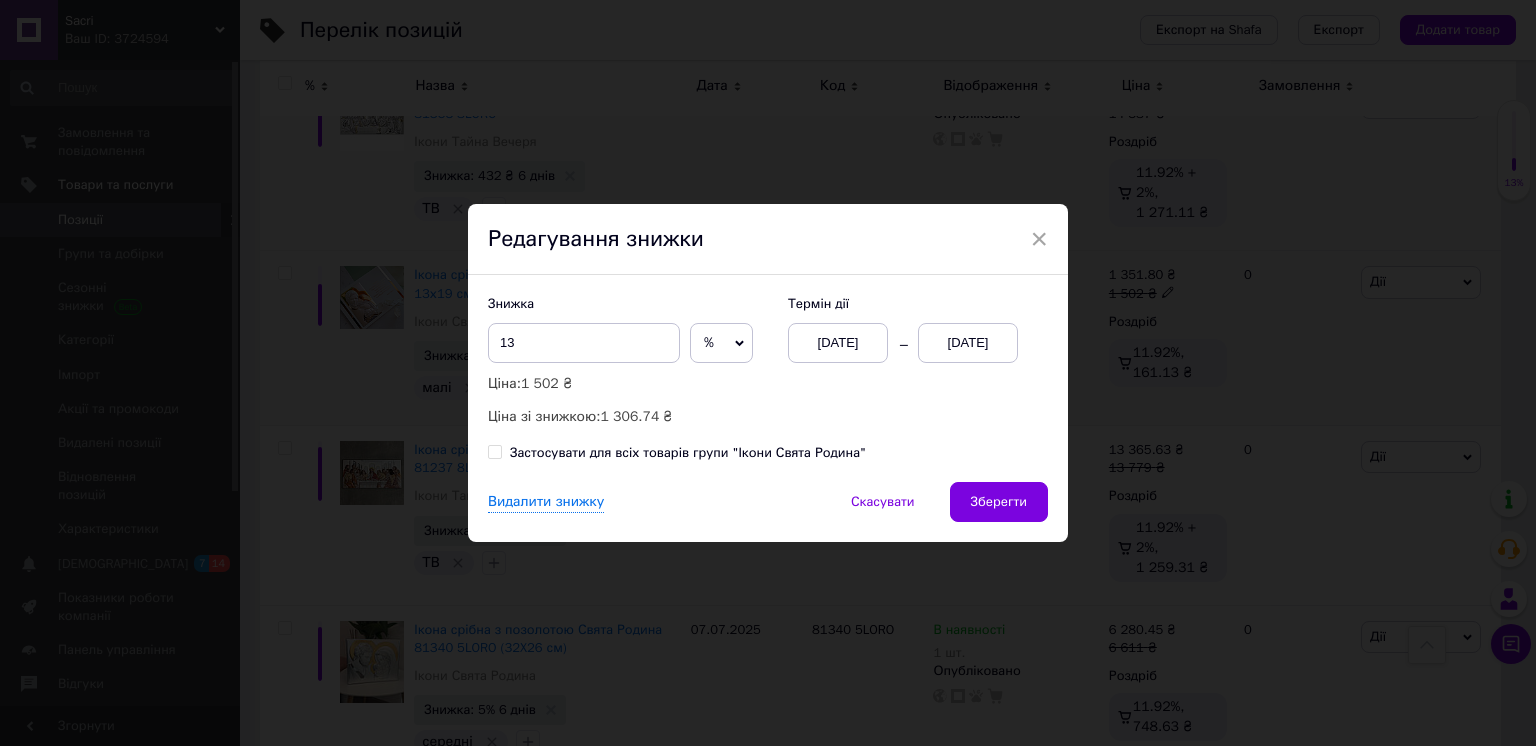 click 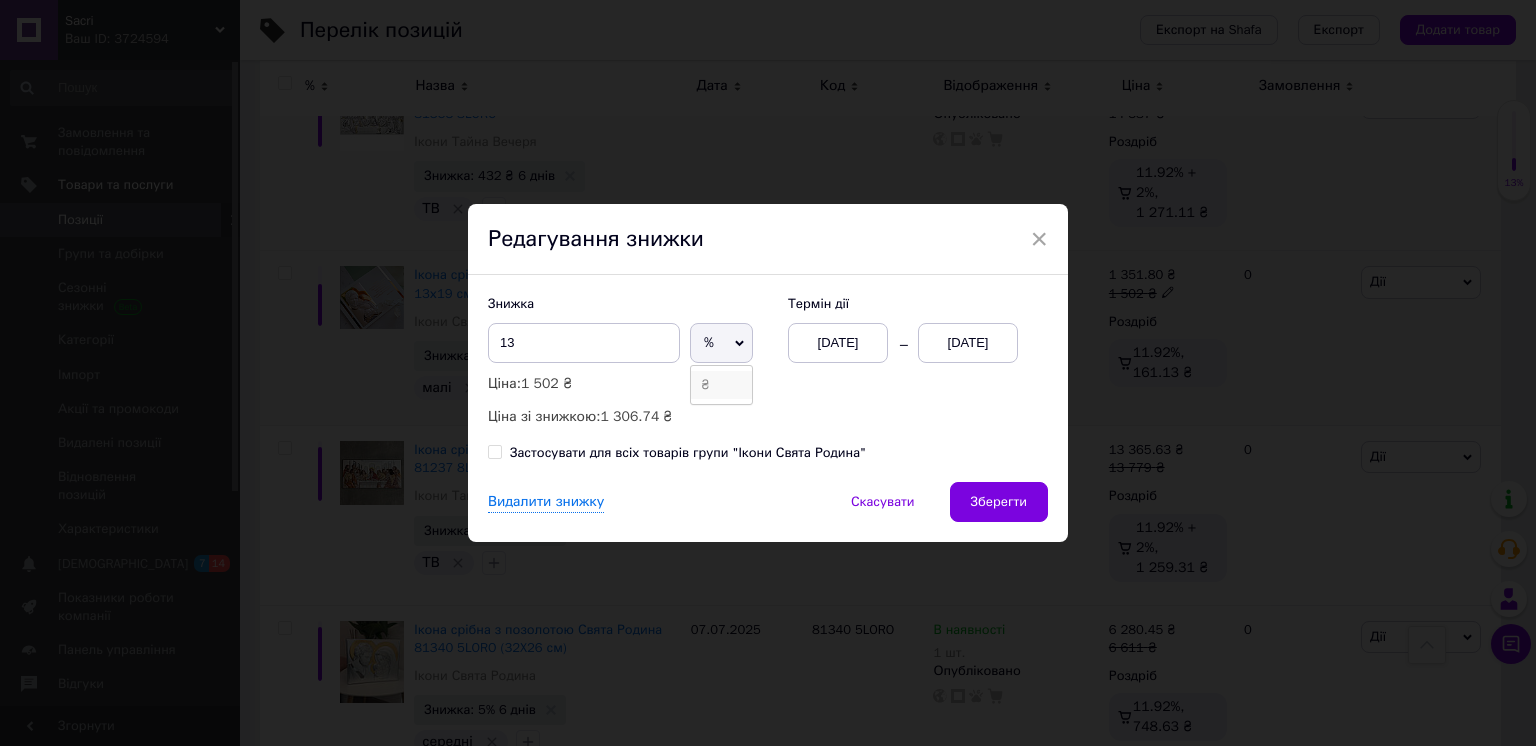 click on "₴" at bounding box center [721, 385] 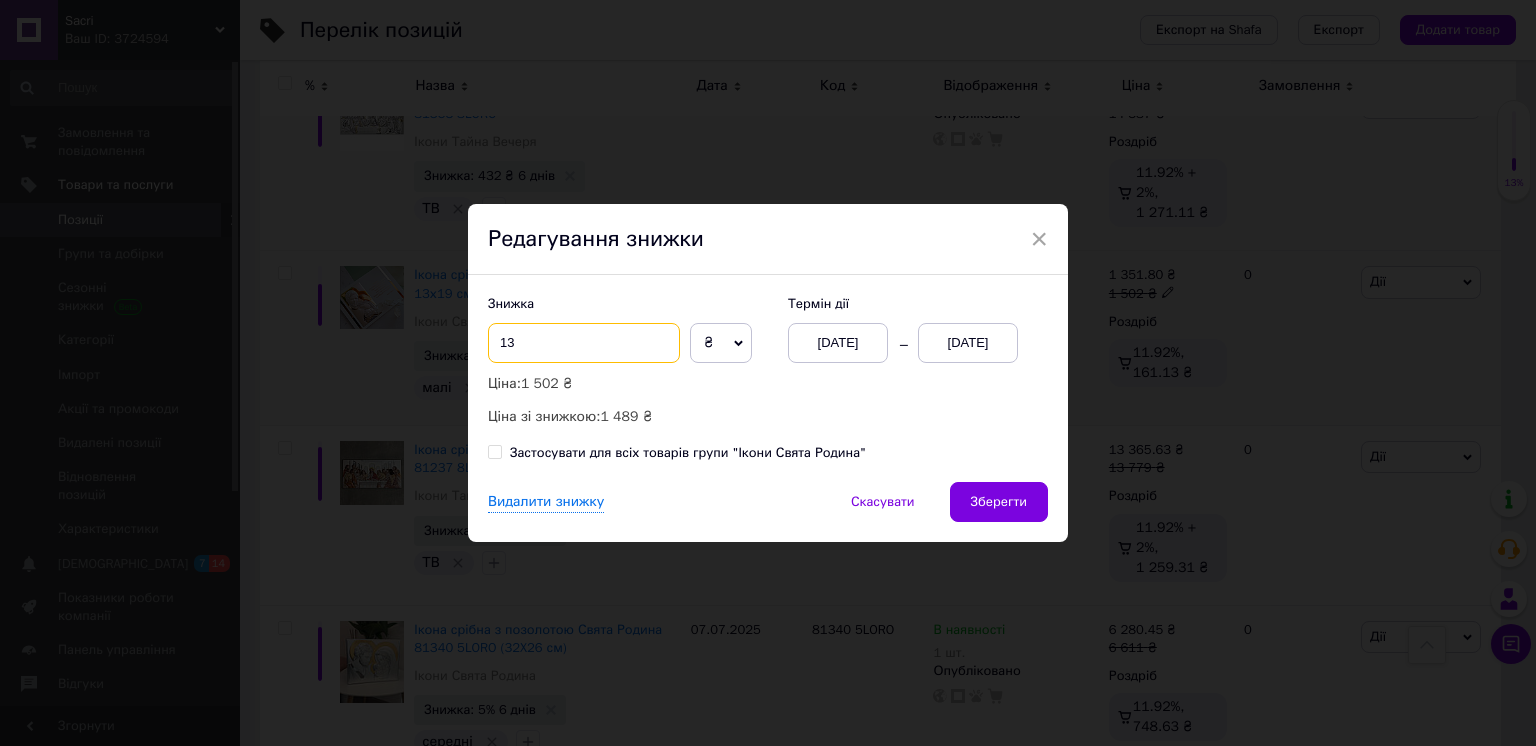 click on "13" at bounding box center [584, 343] 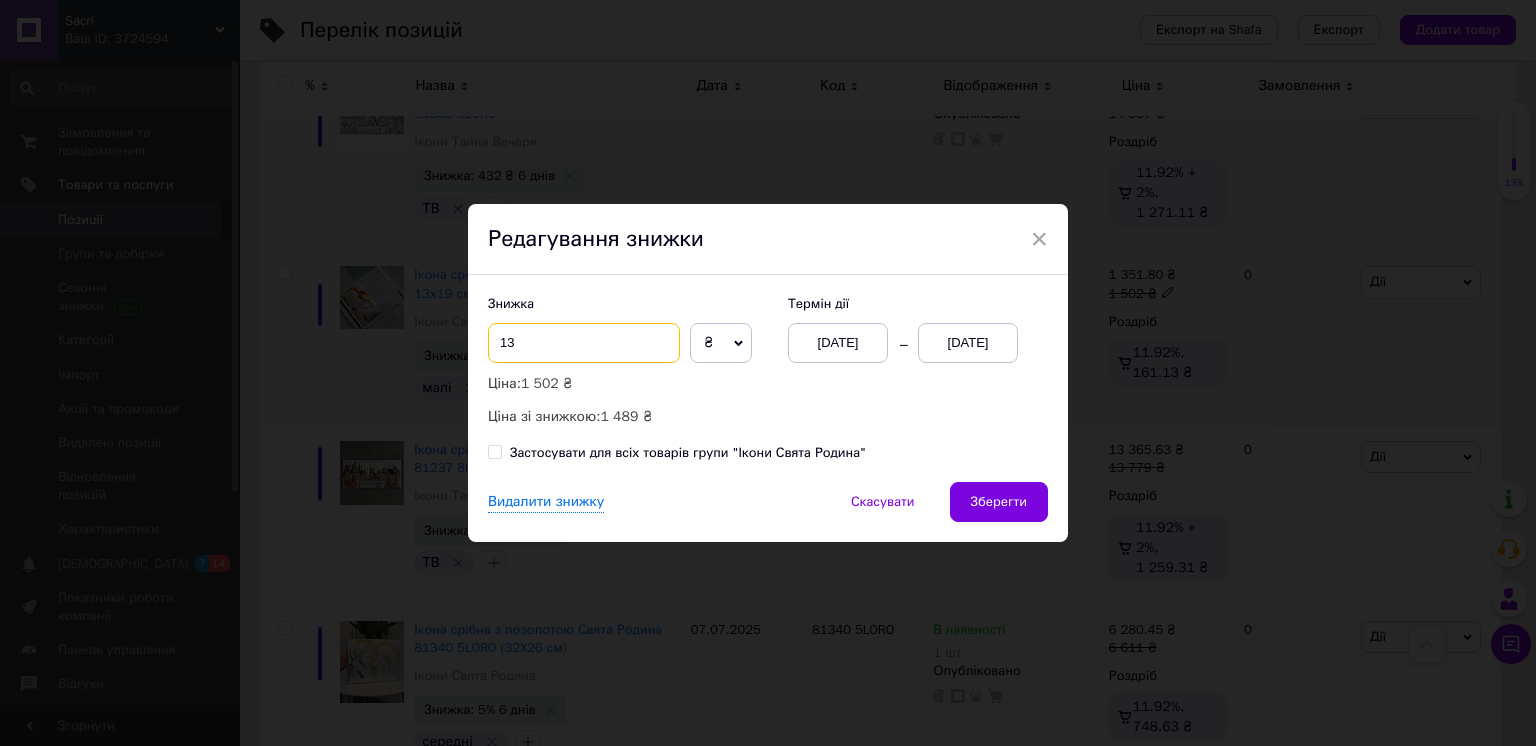 type on "1" 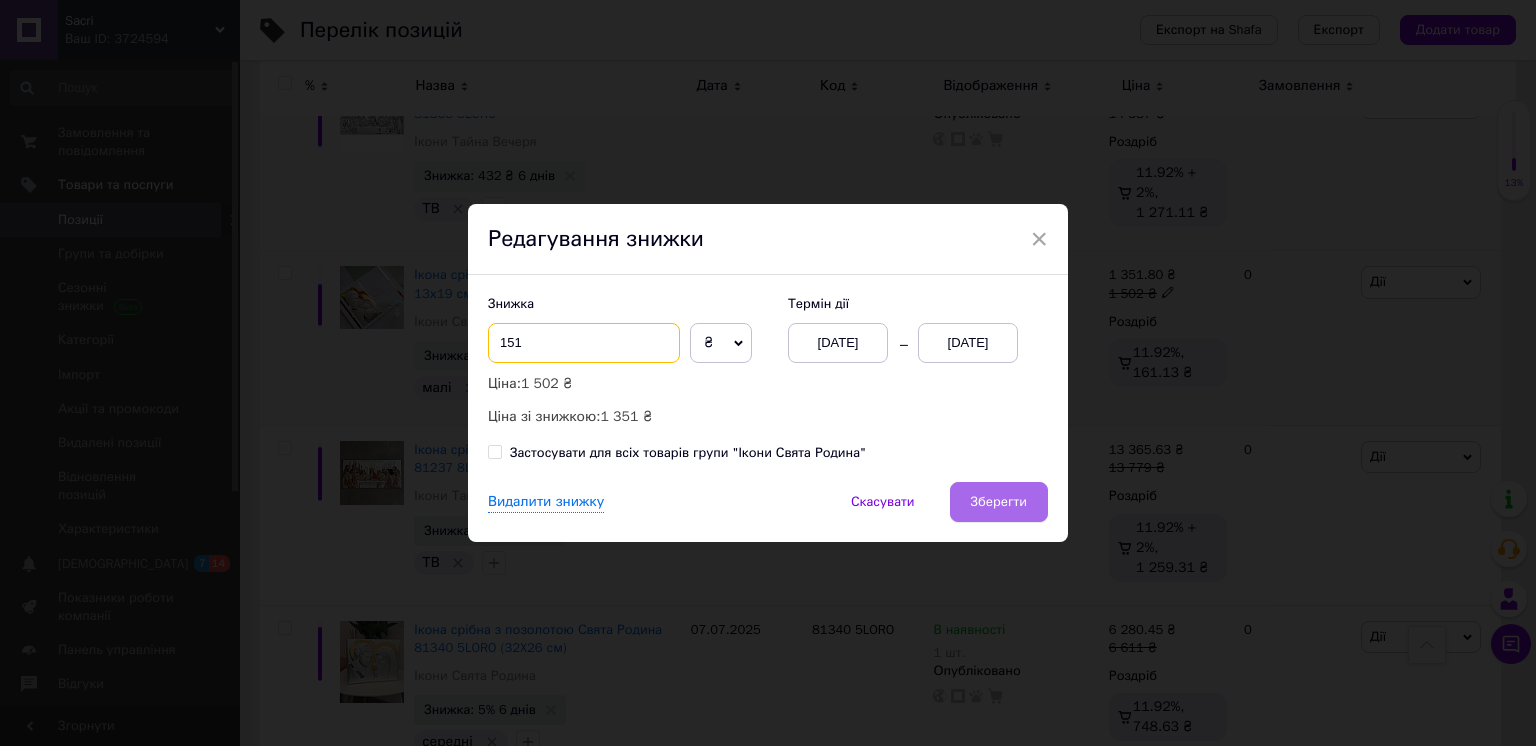 type on "151" 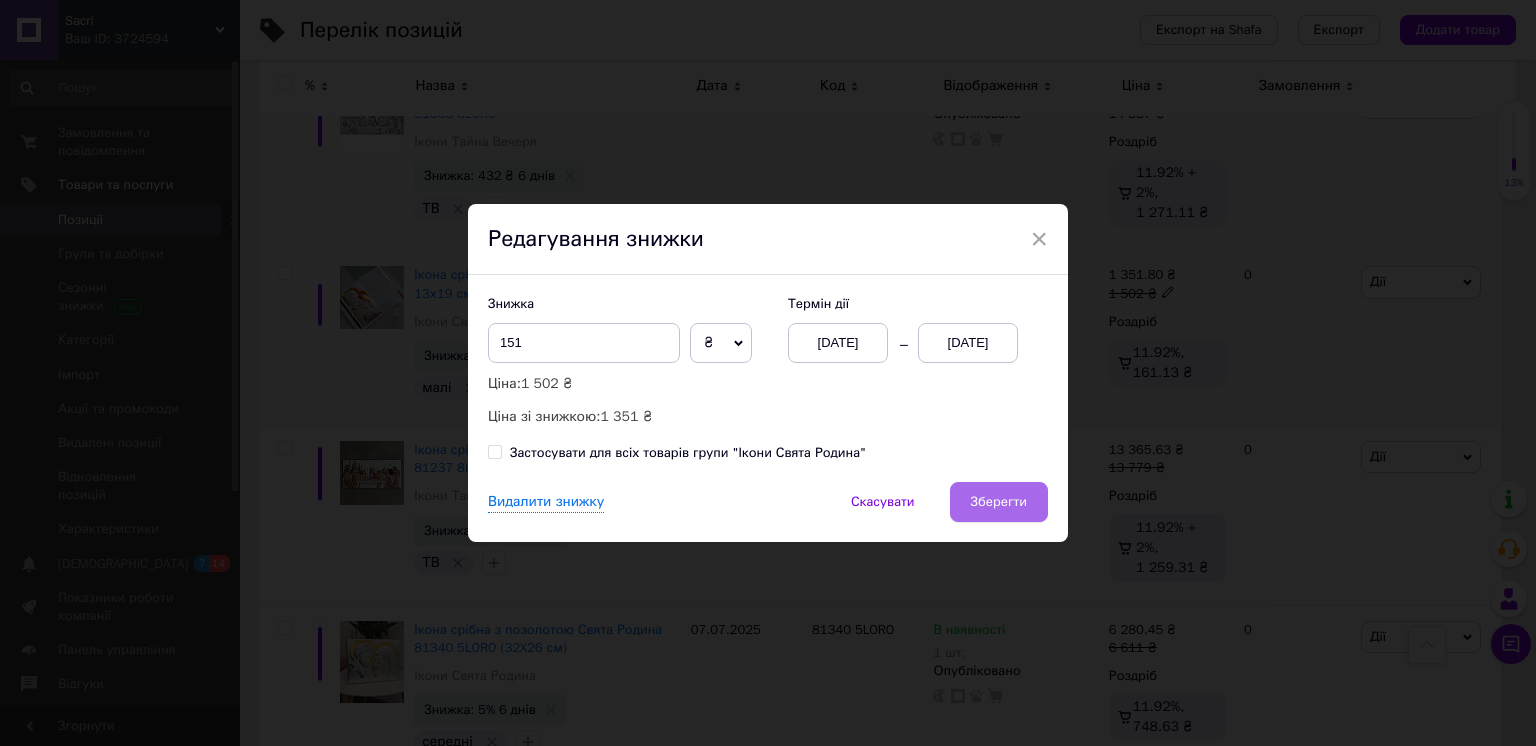 click on "Зберегти" at bounding box center (999, 502) 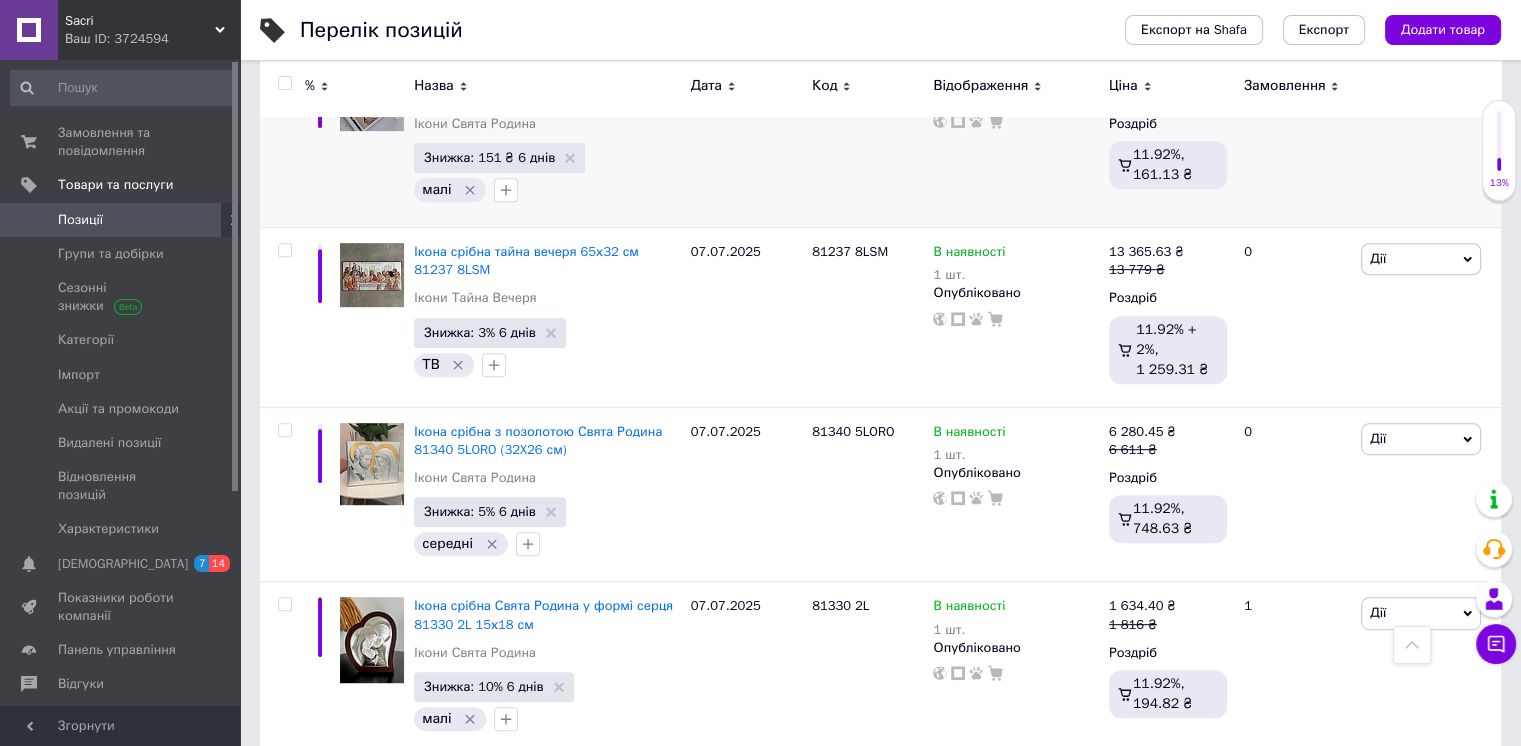 scroll, scrollTop: 916, scrollLeft: 0, axis: vertical 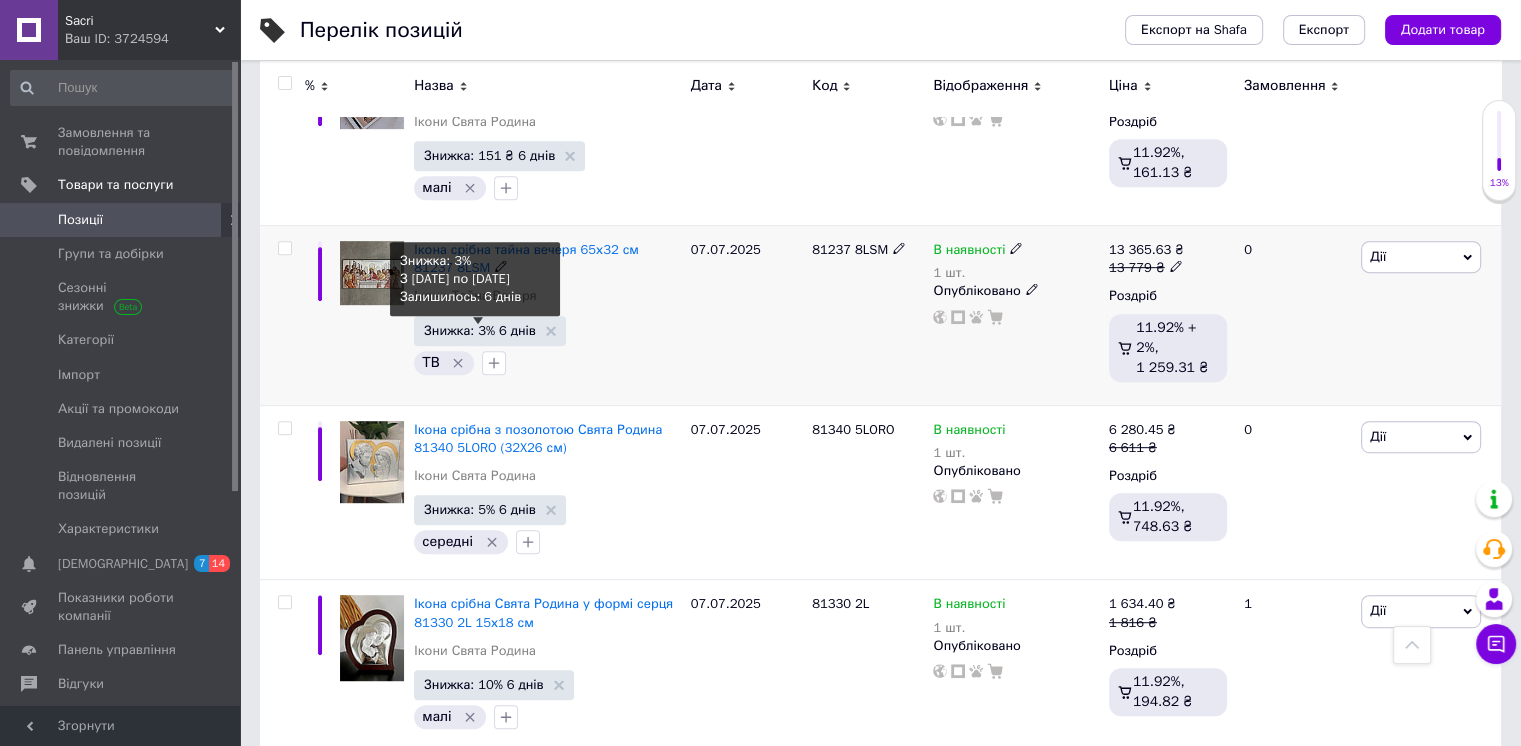 click on "Знижка: 3% 6 днів" at bounding box center (480, 330) 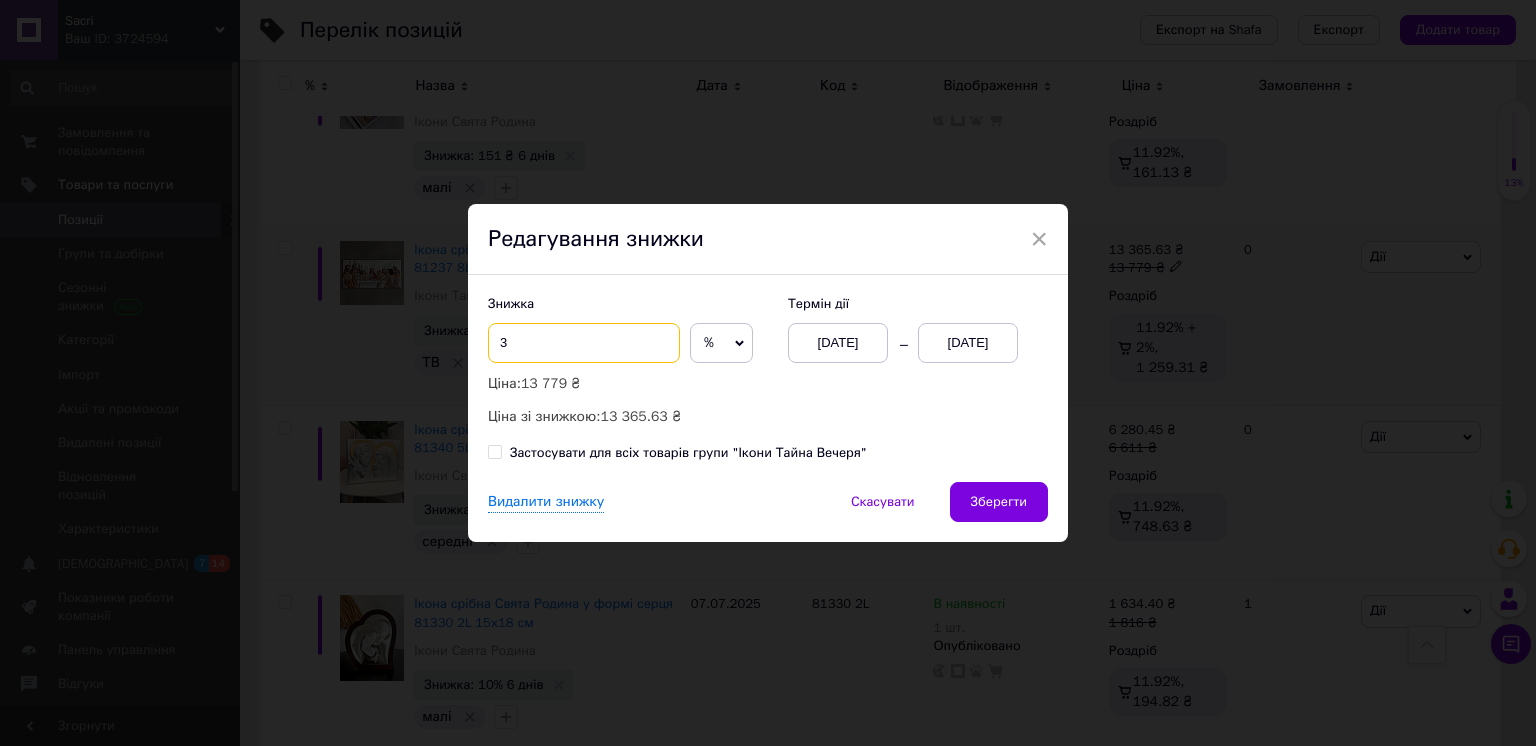 click on "3" at bounding box center [584, 343] 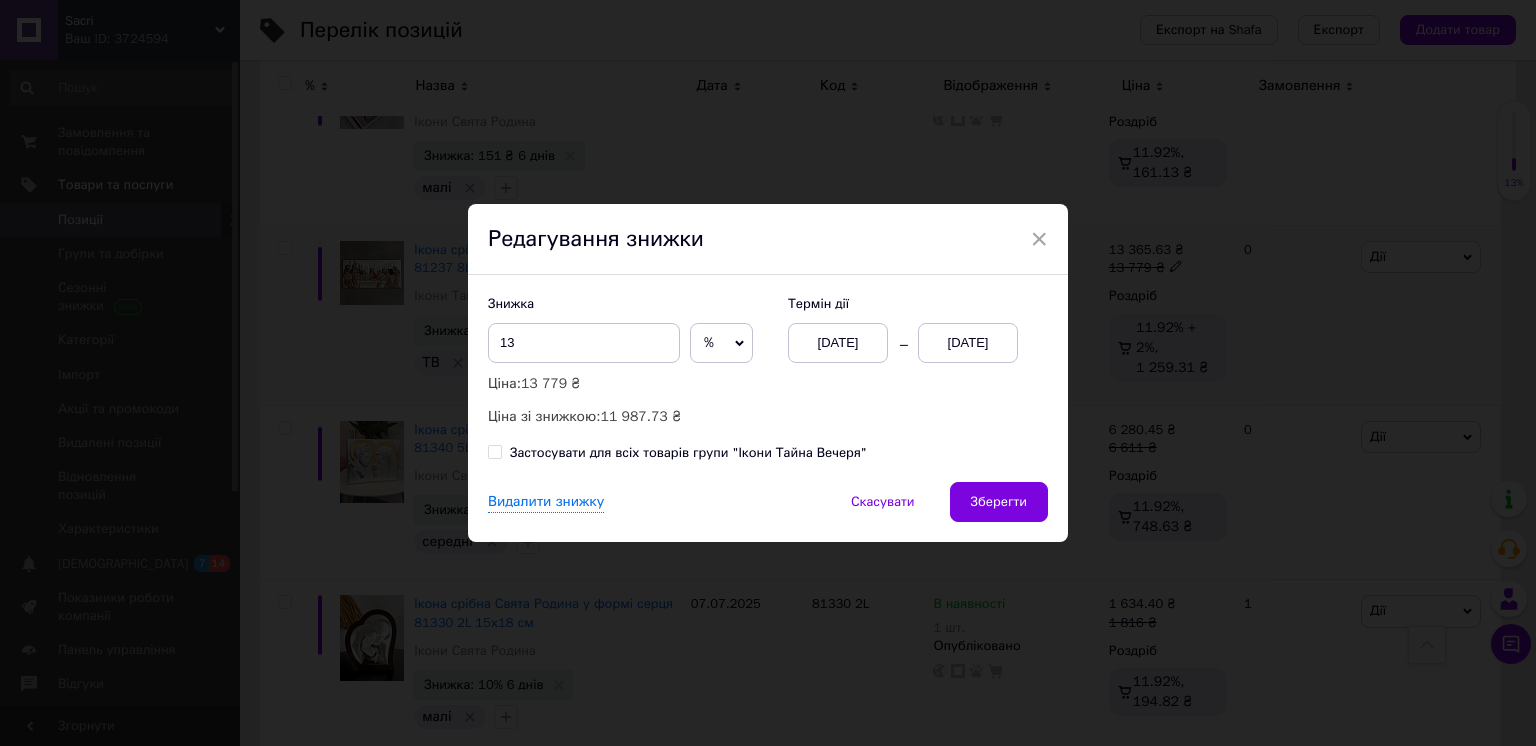 click on "%" at bounding box center (721, 343) 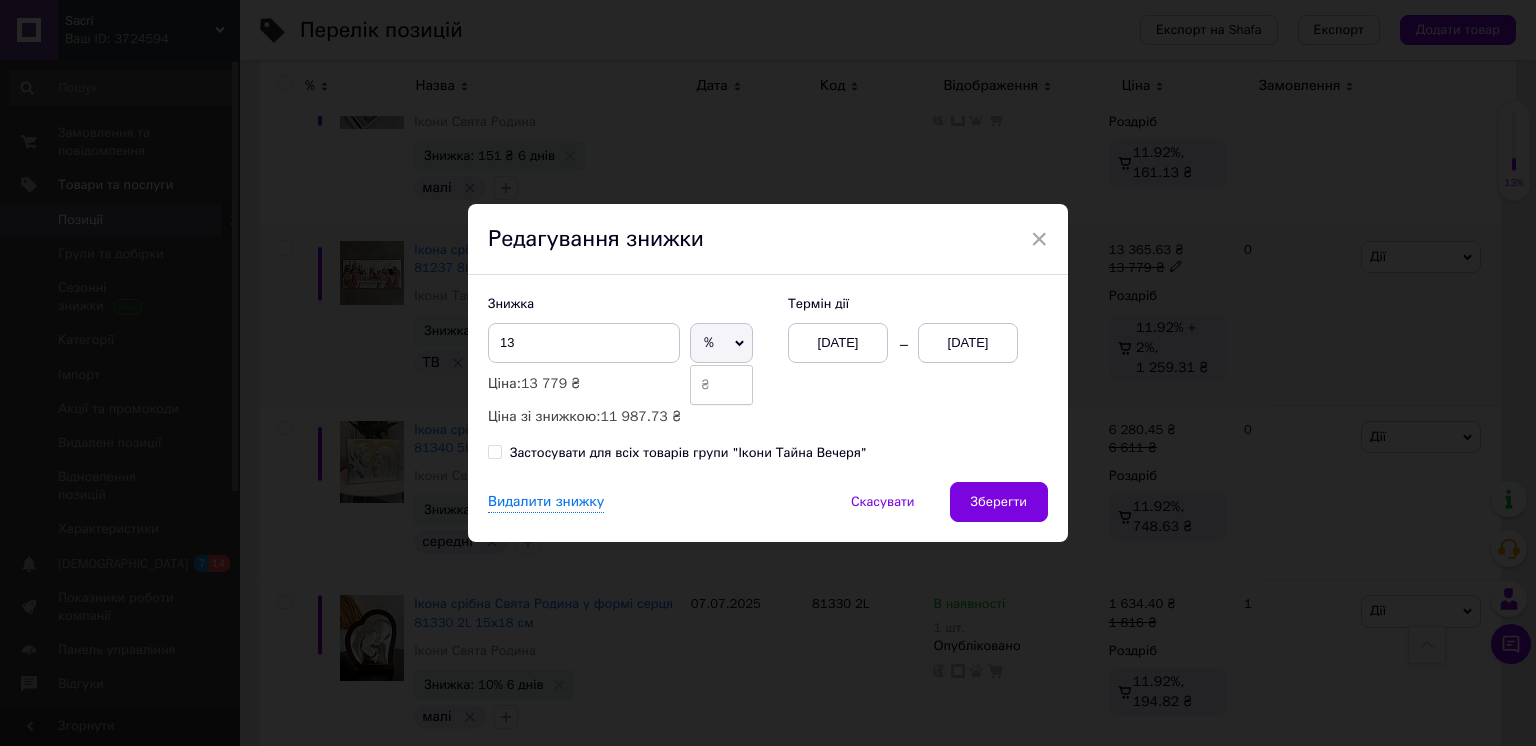click on "₴" at bounding box center (721, 385) 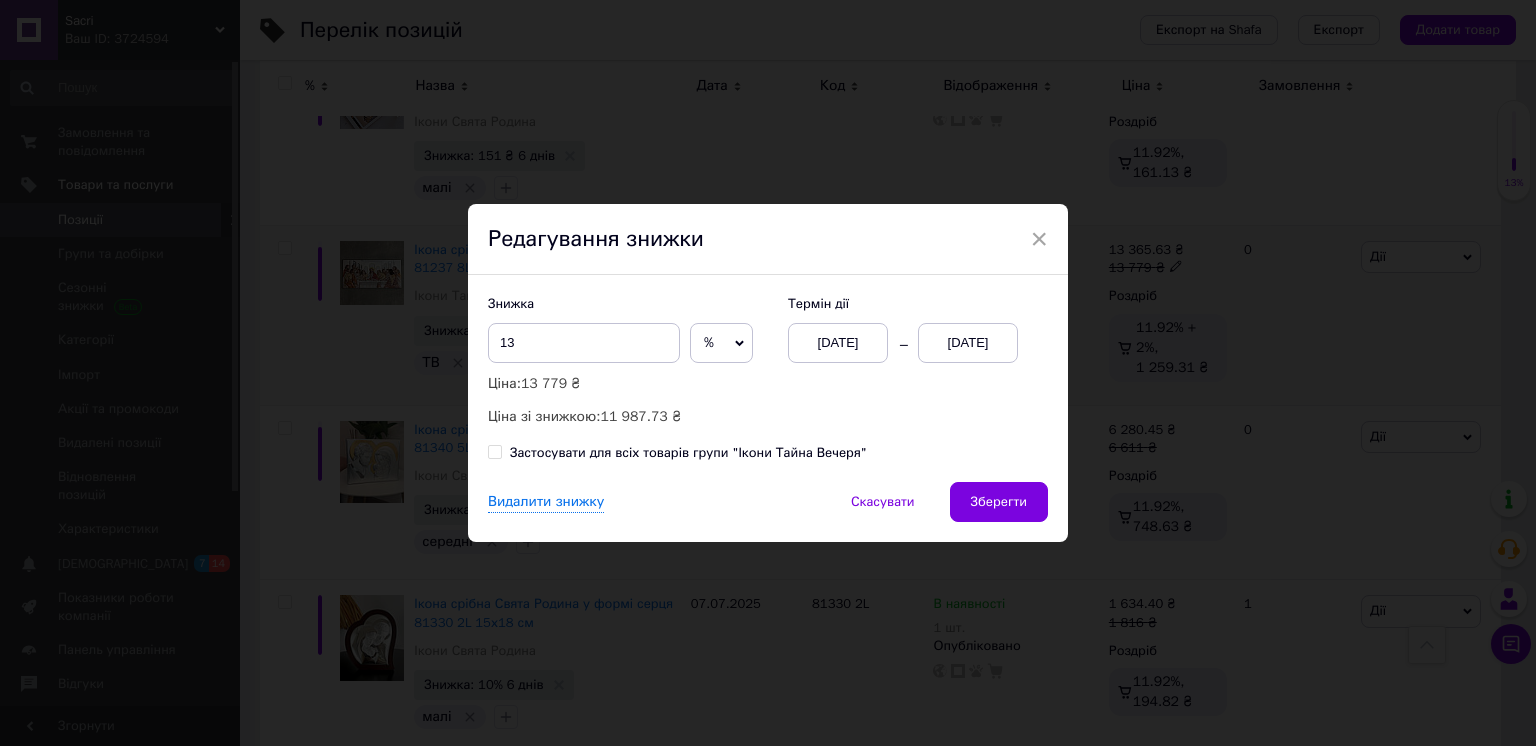 click on "%" at bounding box center (721, 343) 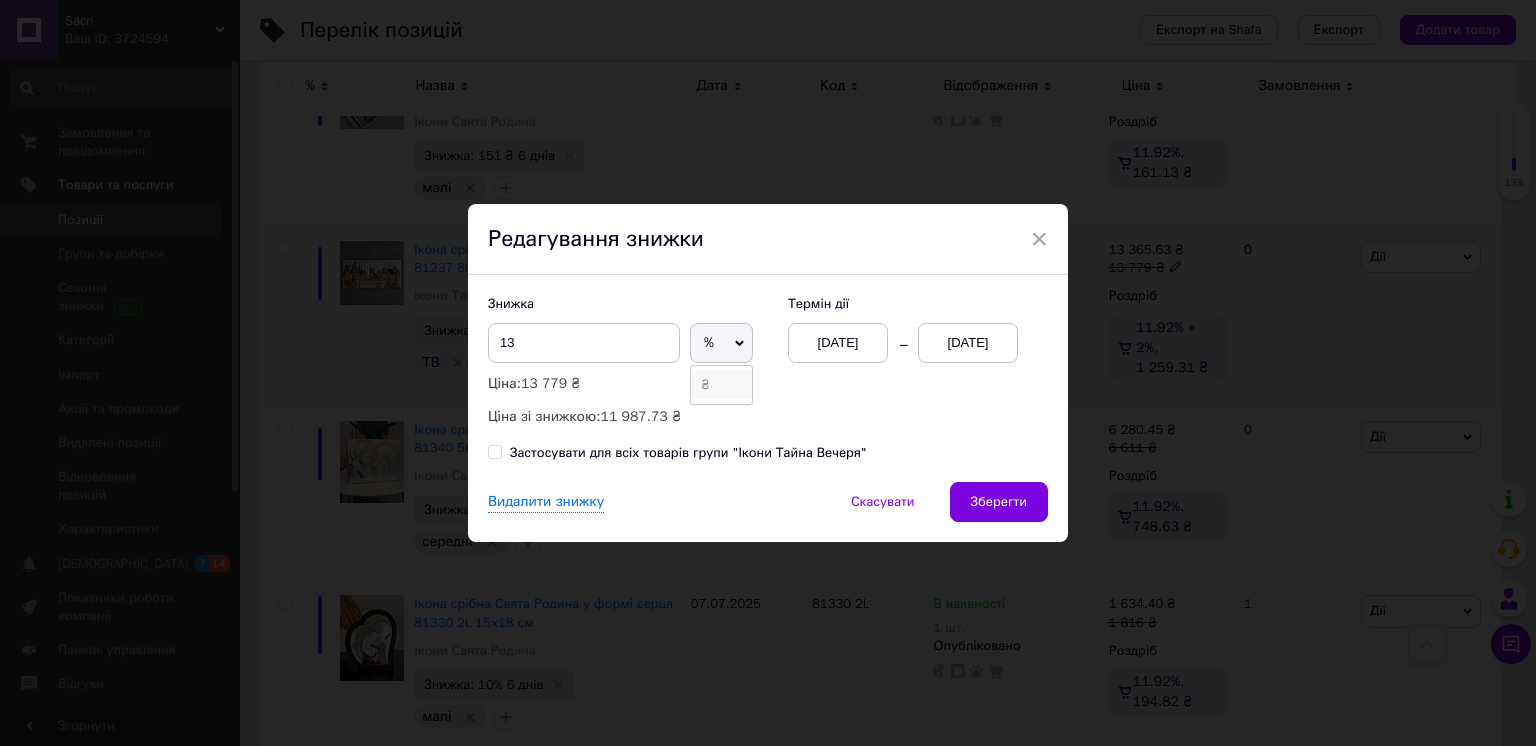 click on "₴" at bounding box center (721, 385) 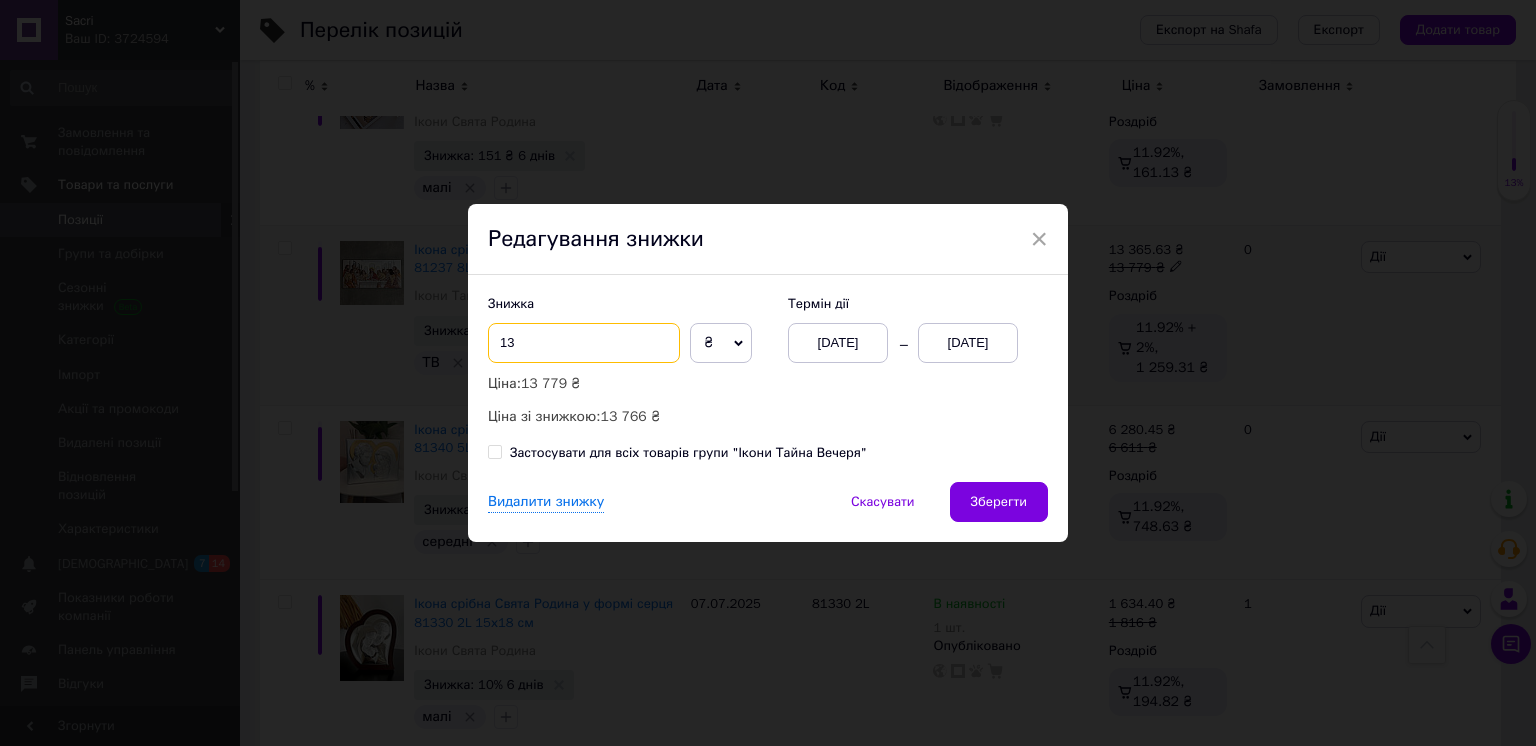 click on "13" at bounding box center (584, 343) 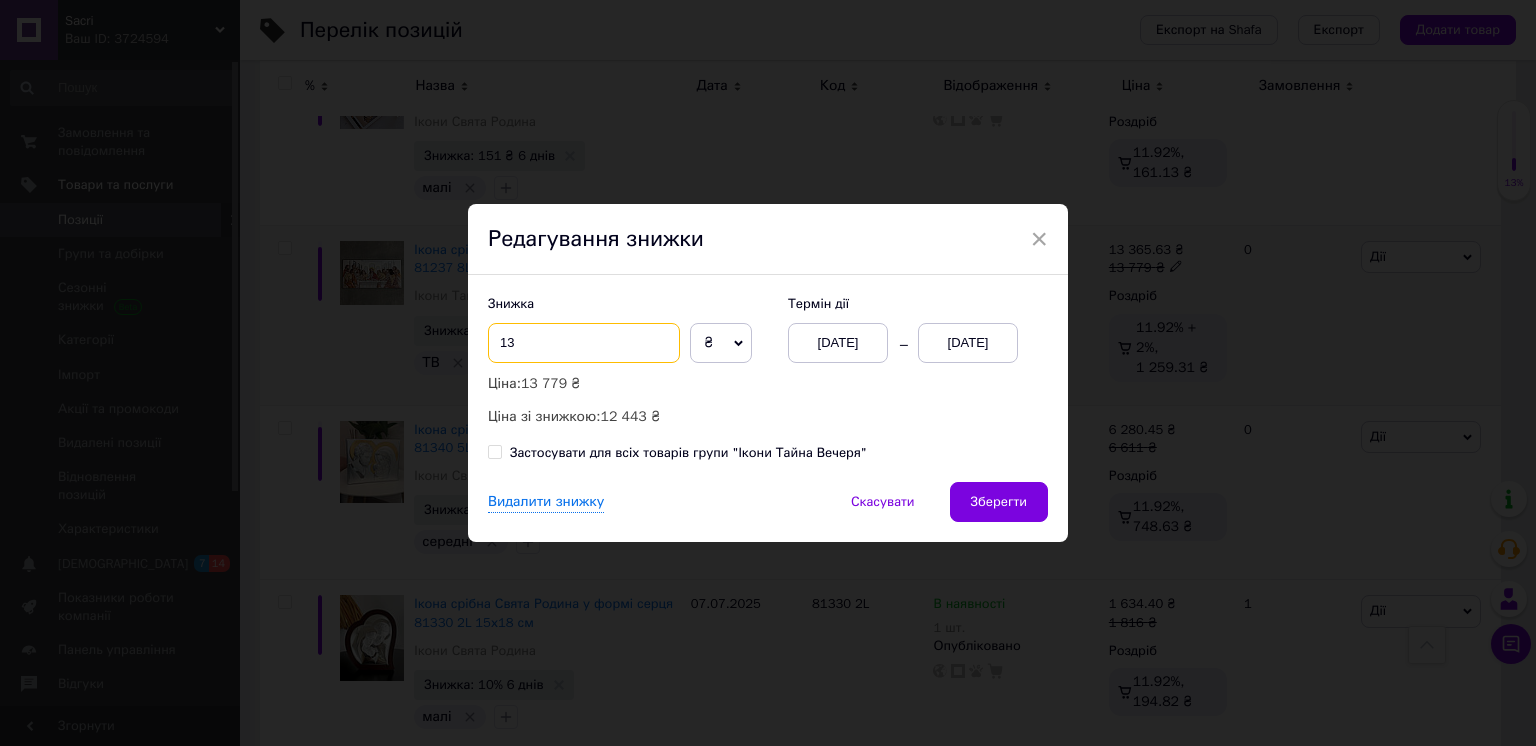 type on "1" 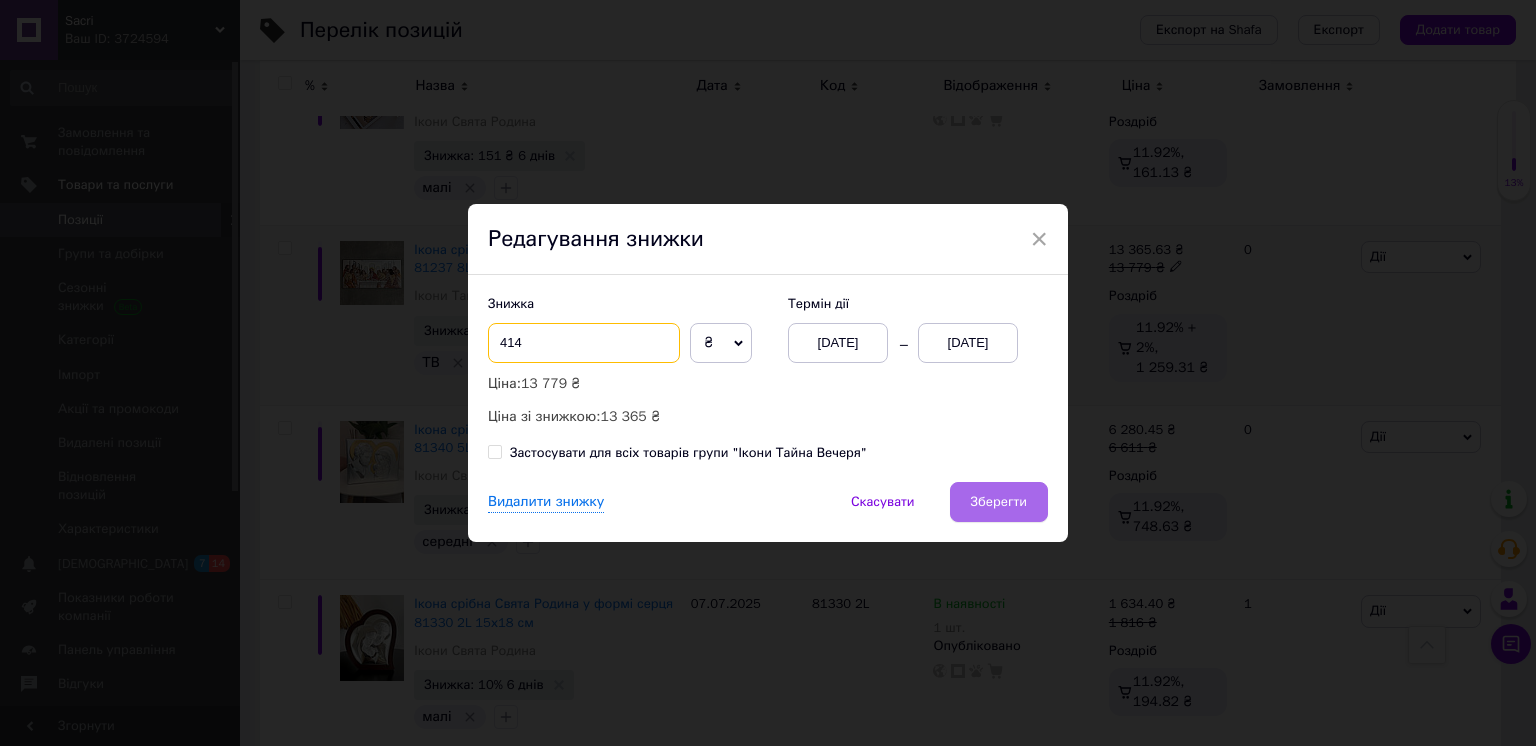 type on "414" 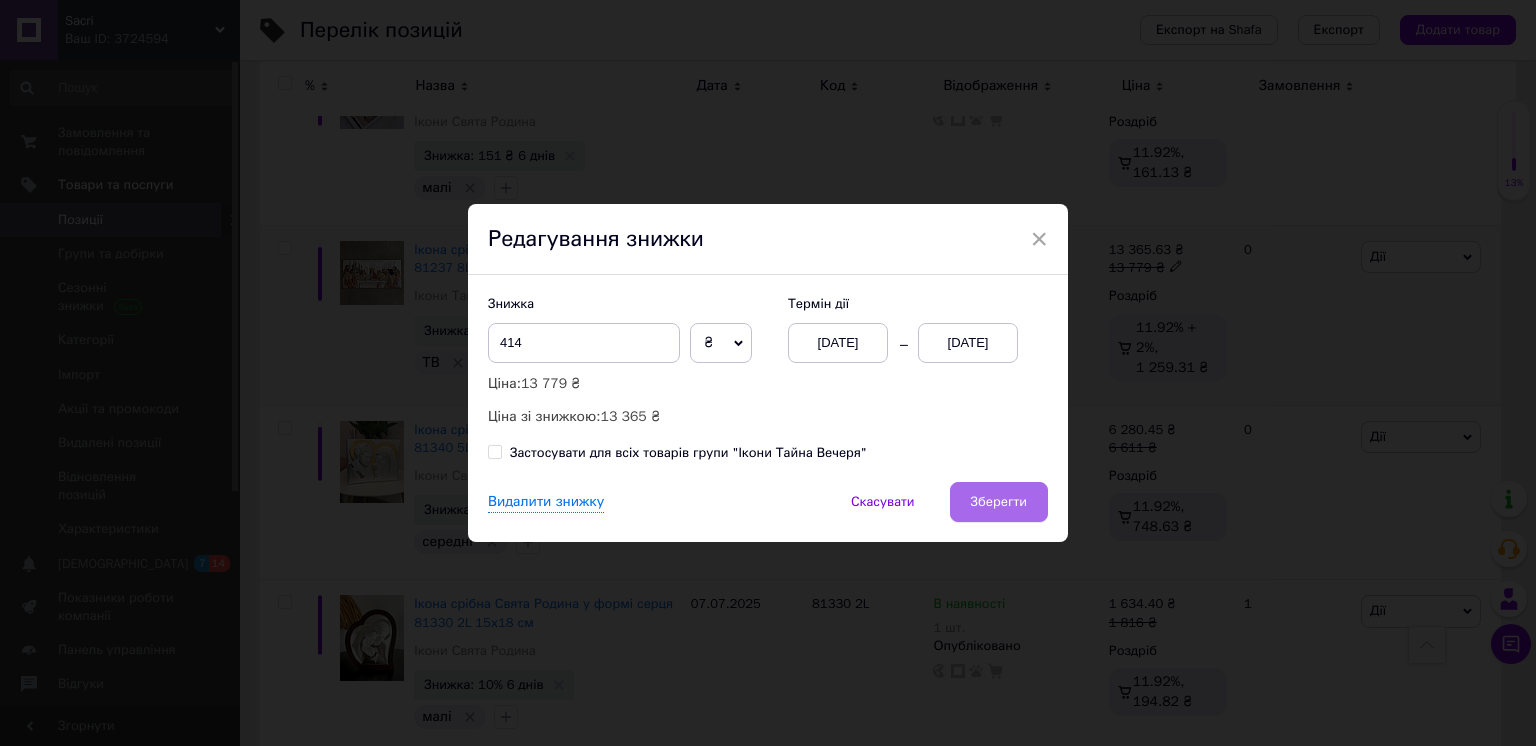 click on "Зберегти" at bounding box center [999, 502] 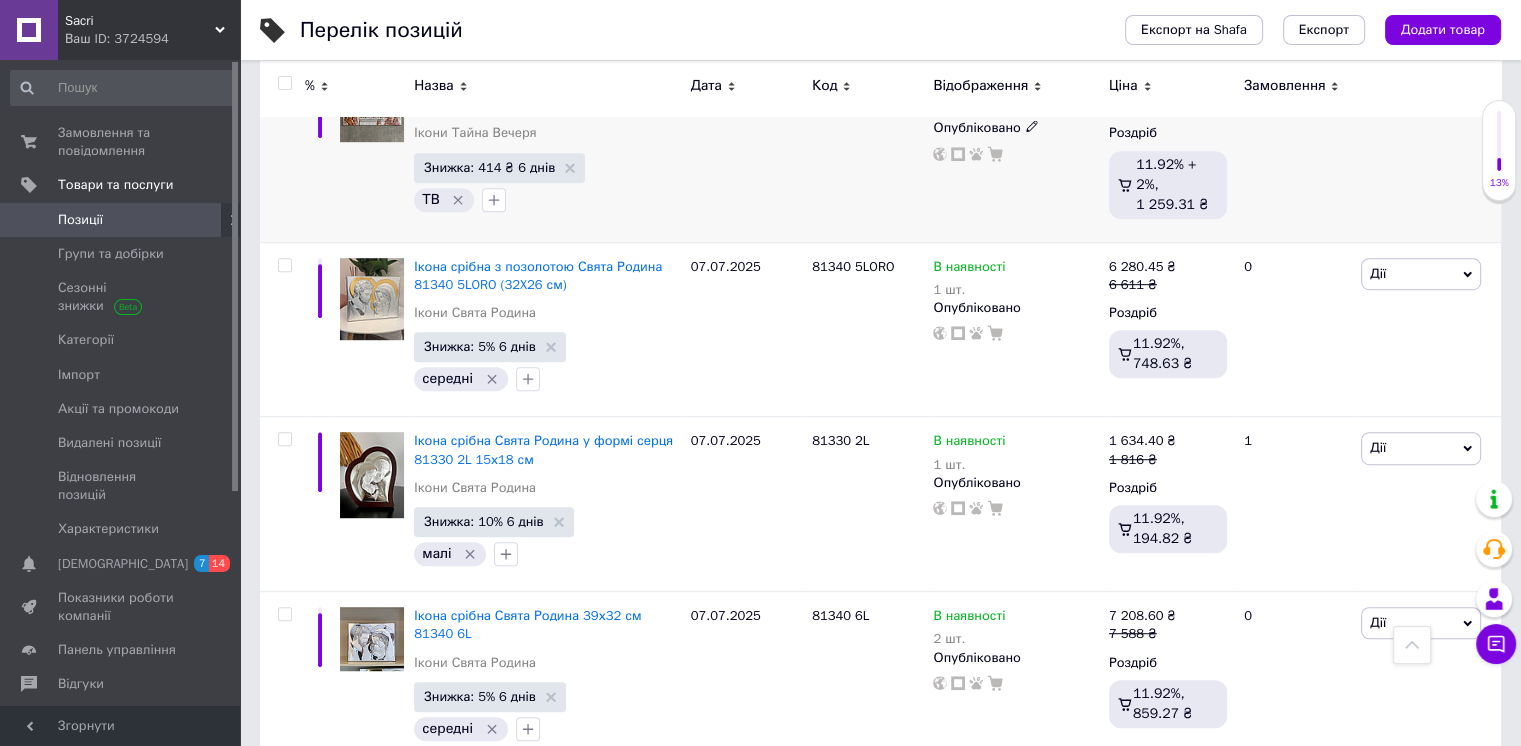 scroll, scrollTop: 1092, scrollLeft: 0, axis: vertical 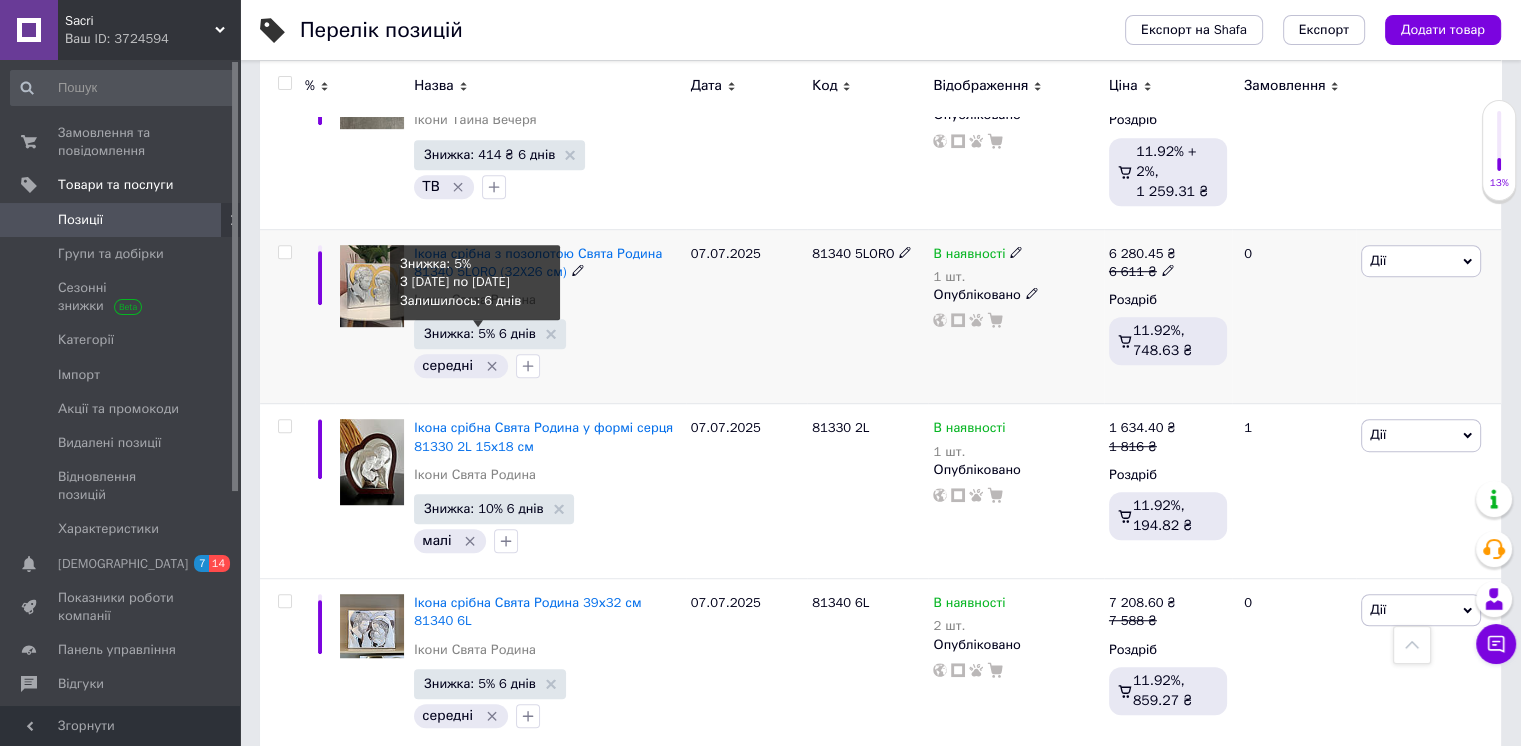 click on "Знижка: 5% 6 днів" at bounding box center (480, 333) 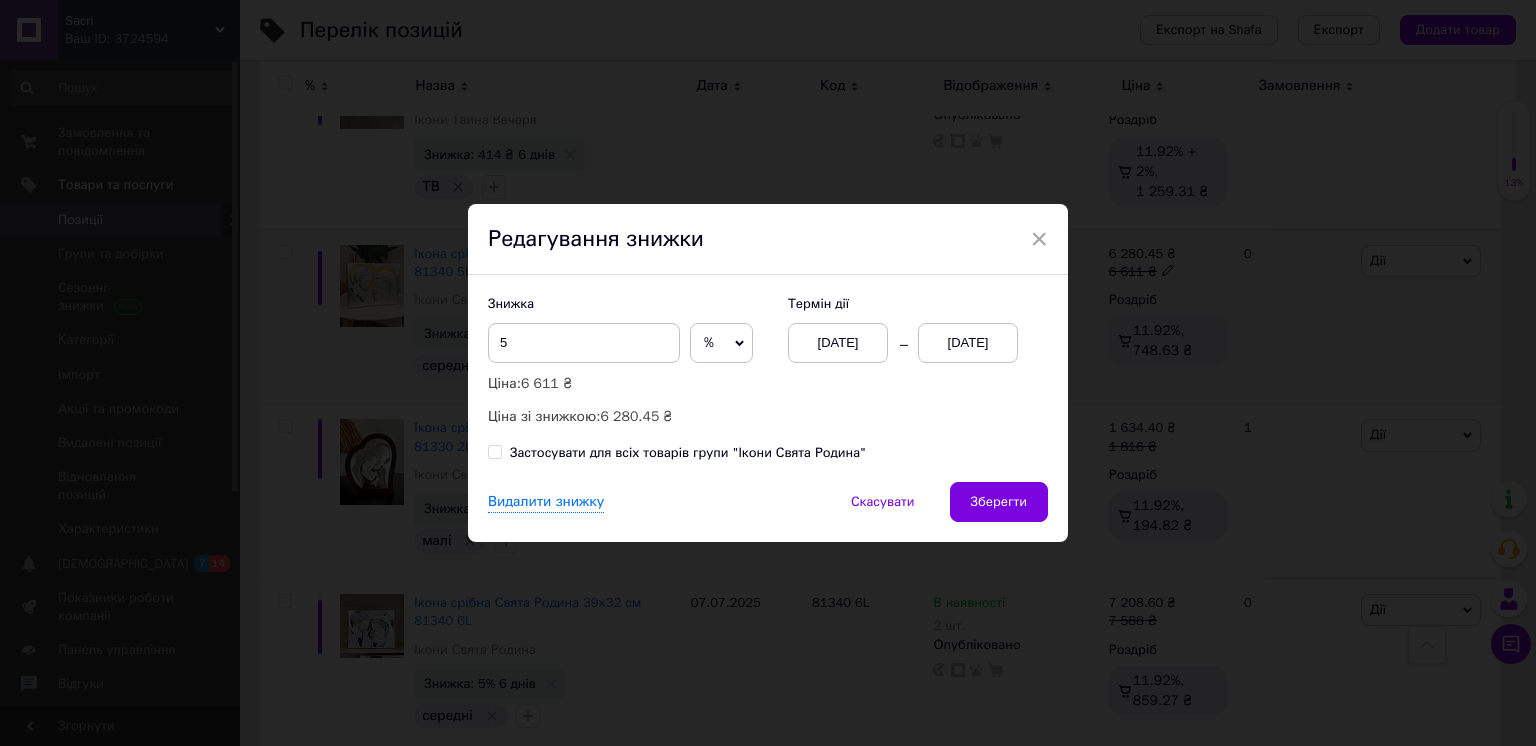 click on "%" at bounding box center (709, 342) 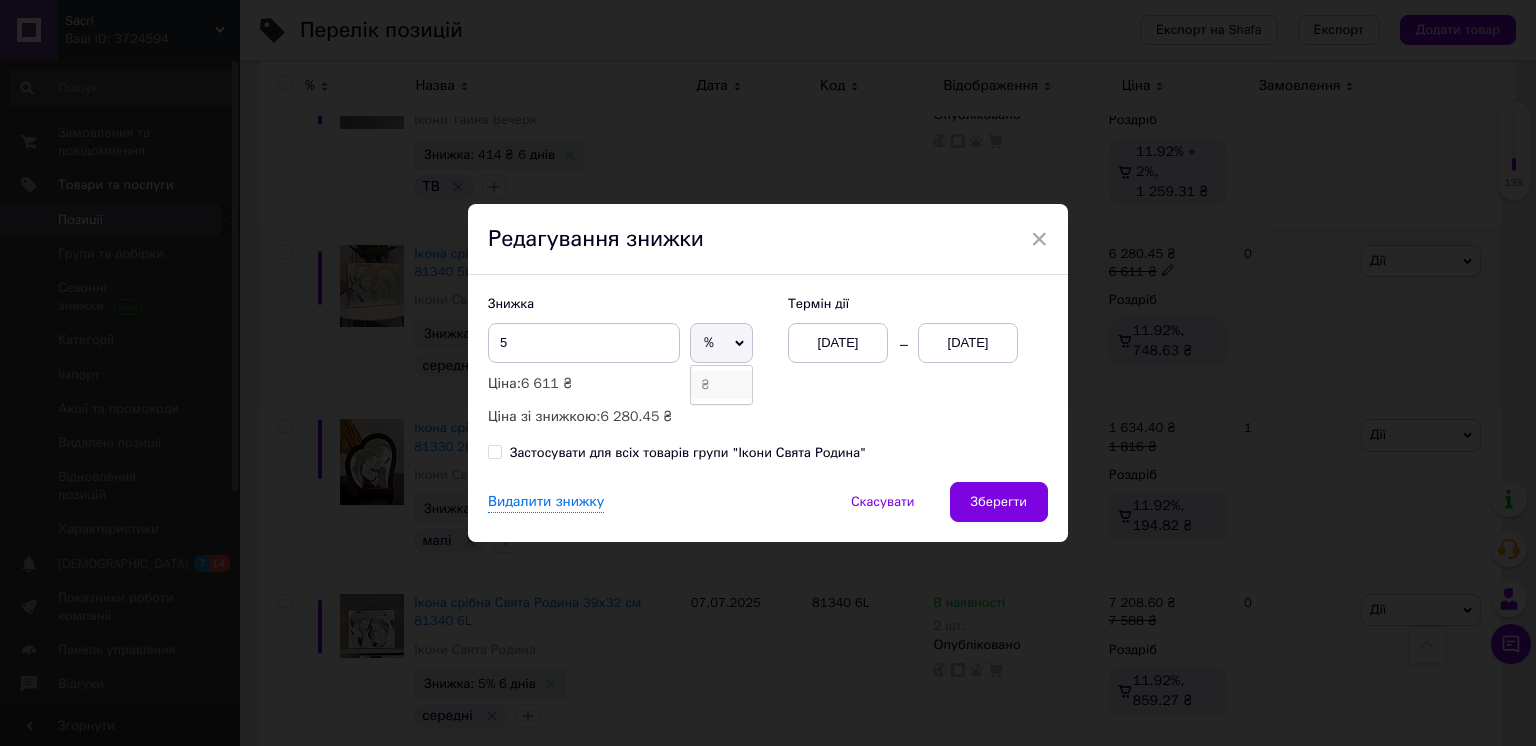 click on "₴" at bounding box center (721, 385) 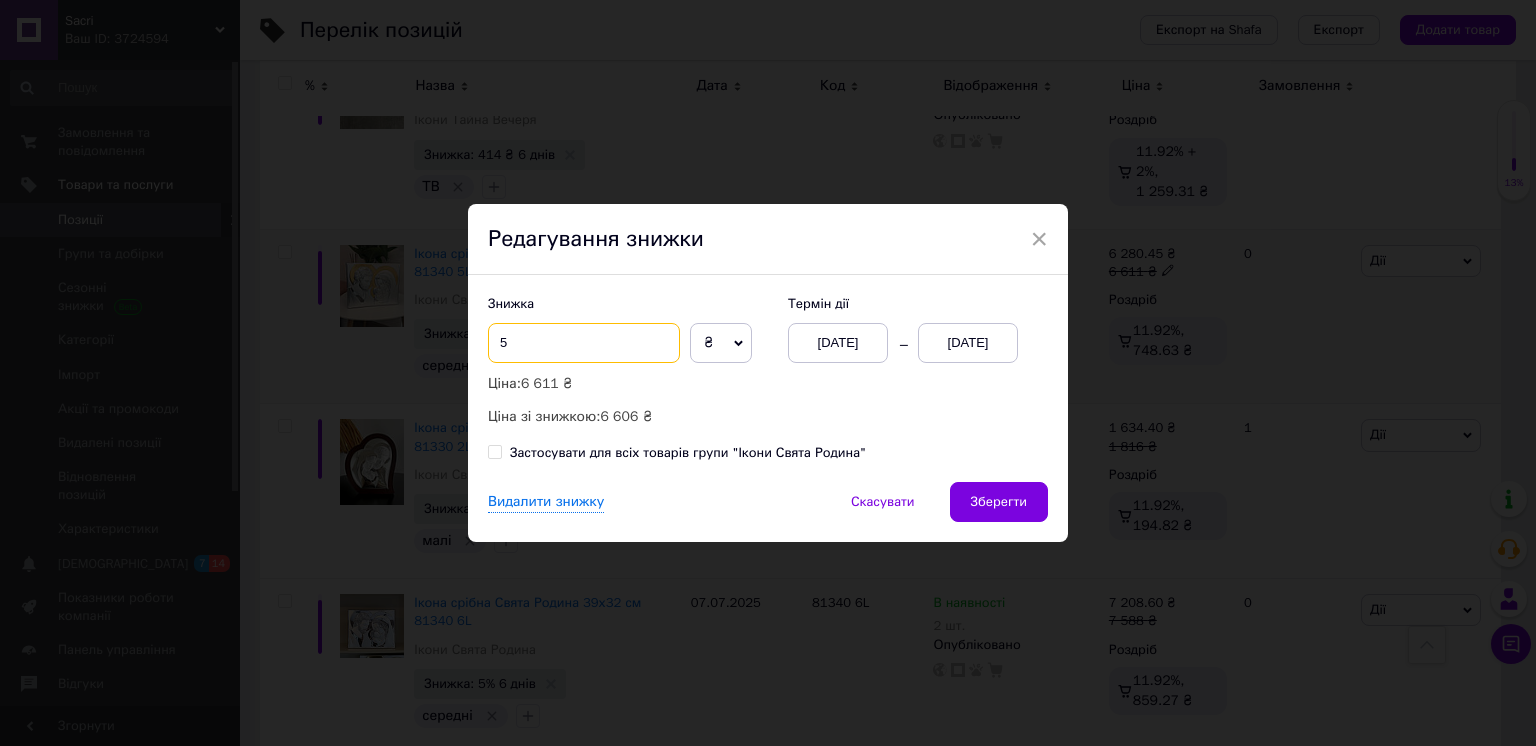 click on "5" at bounding box center (584, 343) 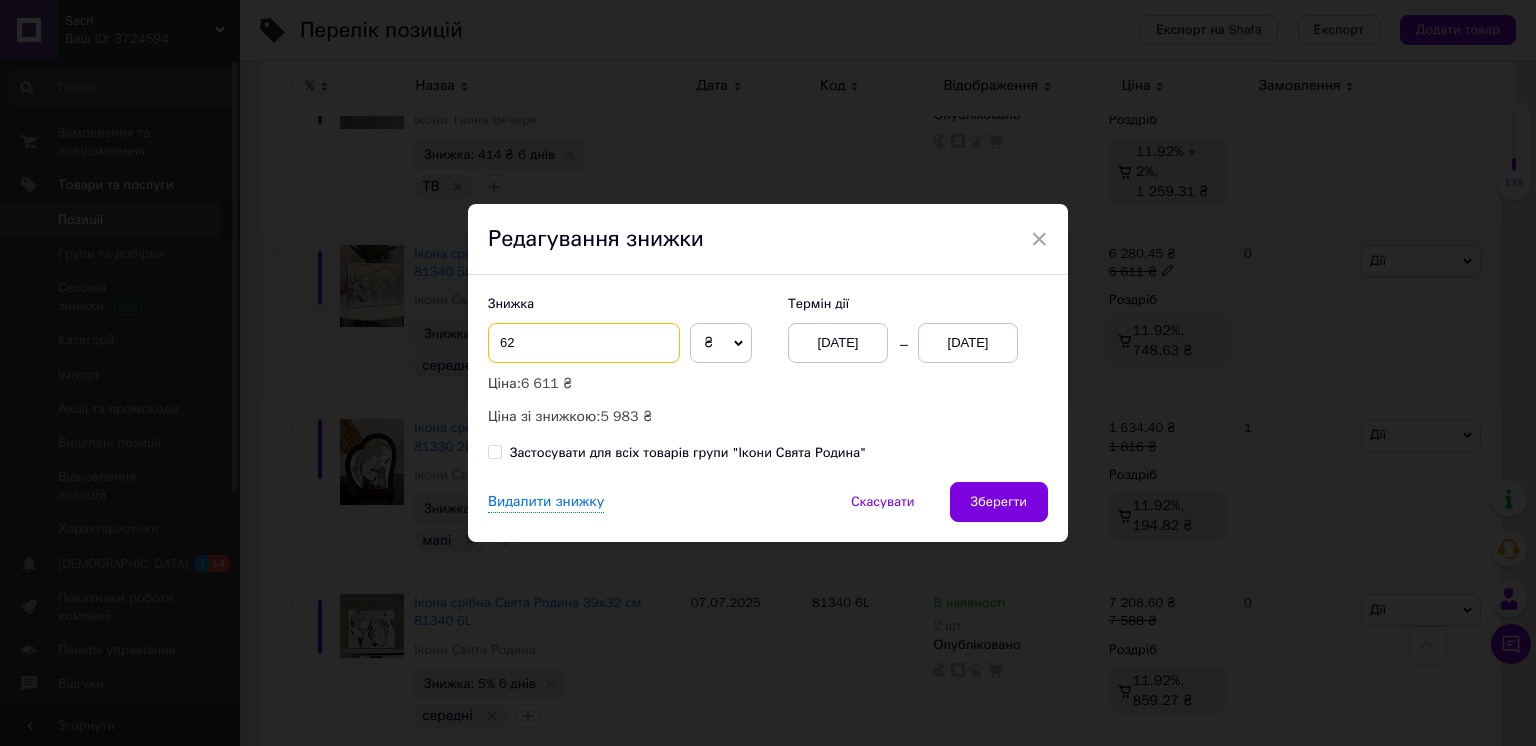type on "6" 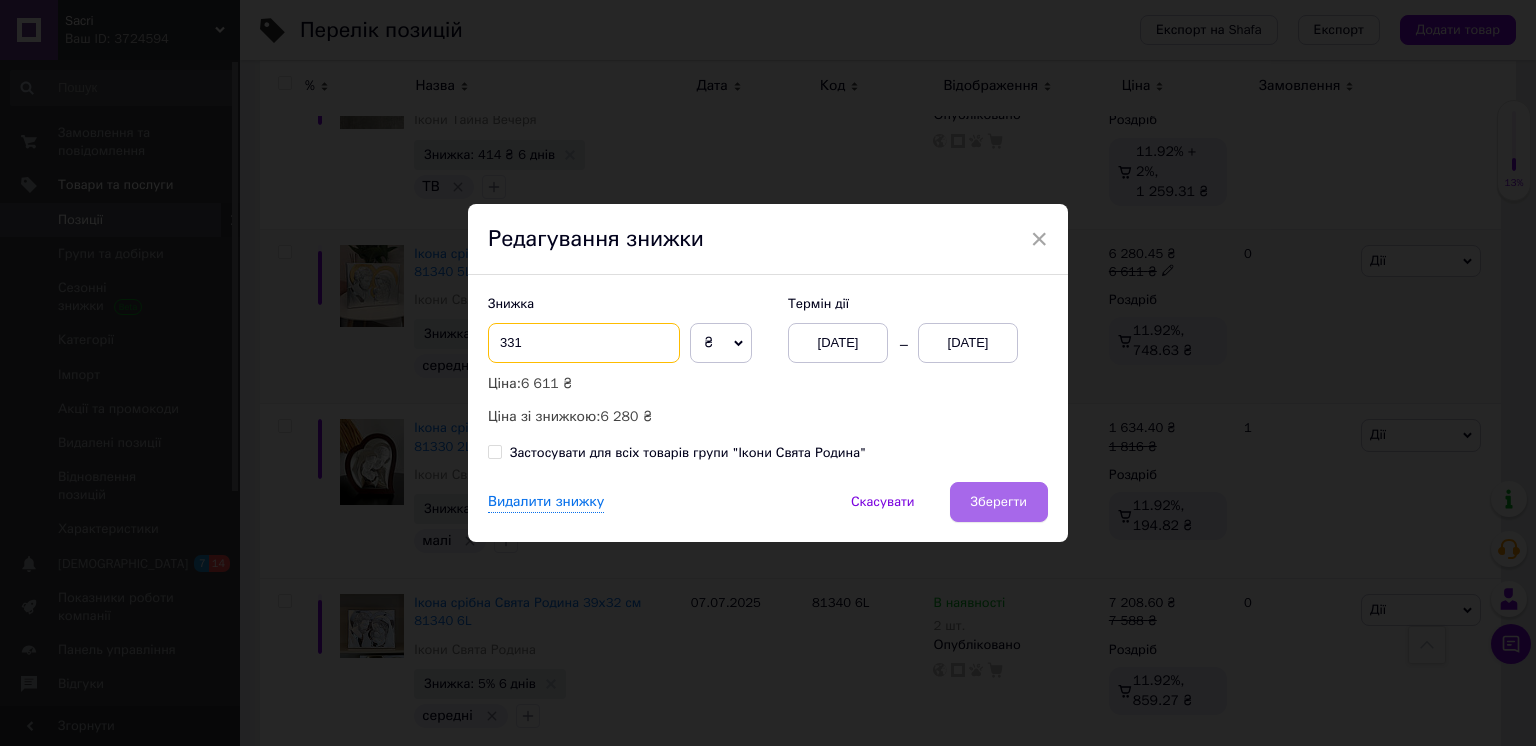 type on "331" 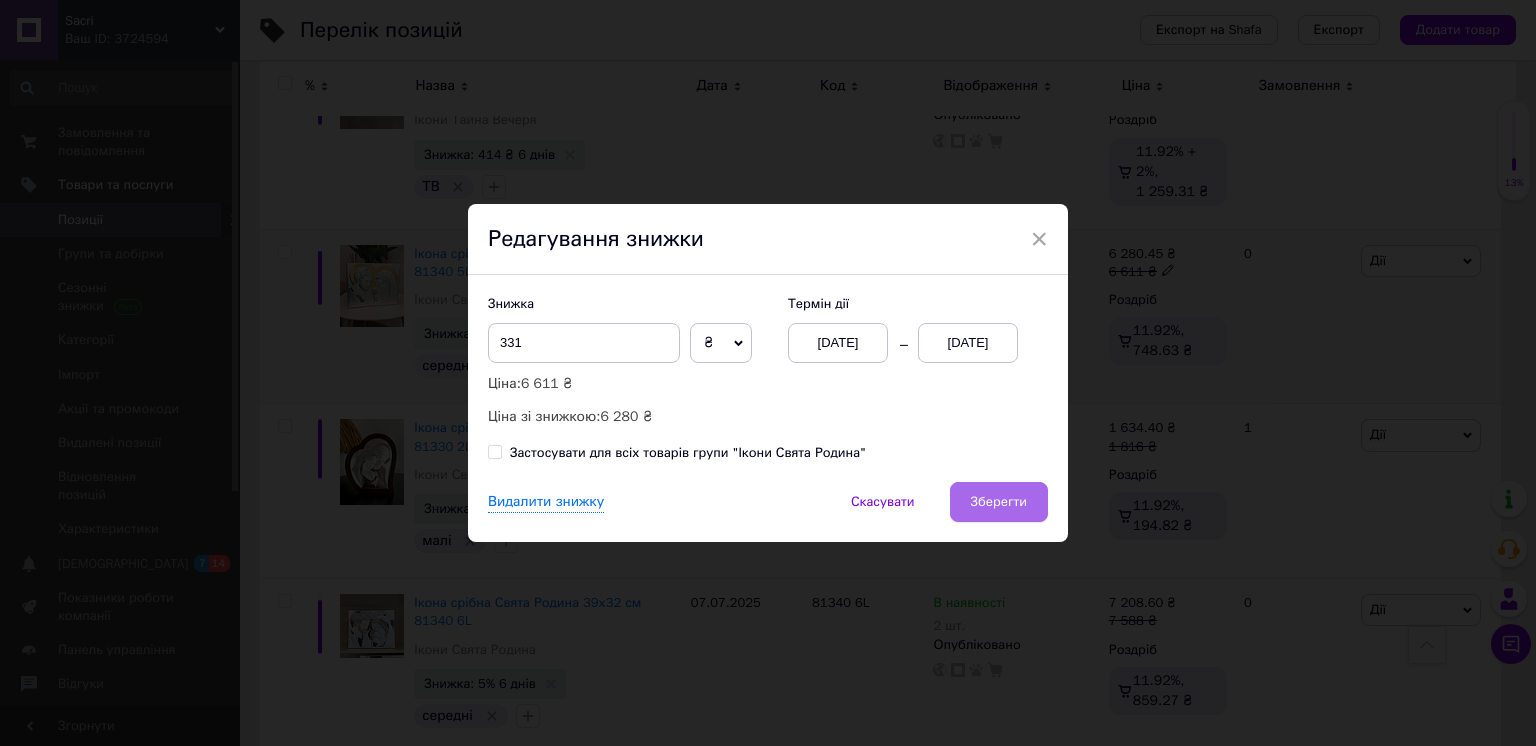 click on "Зберегти" at bounding box center (999, 502) 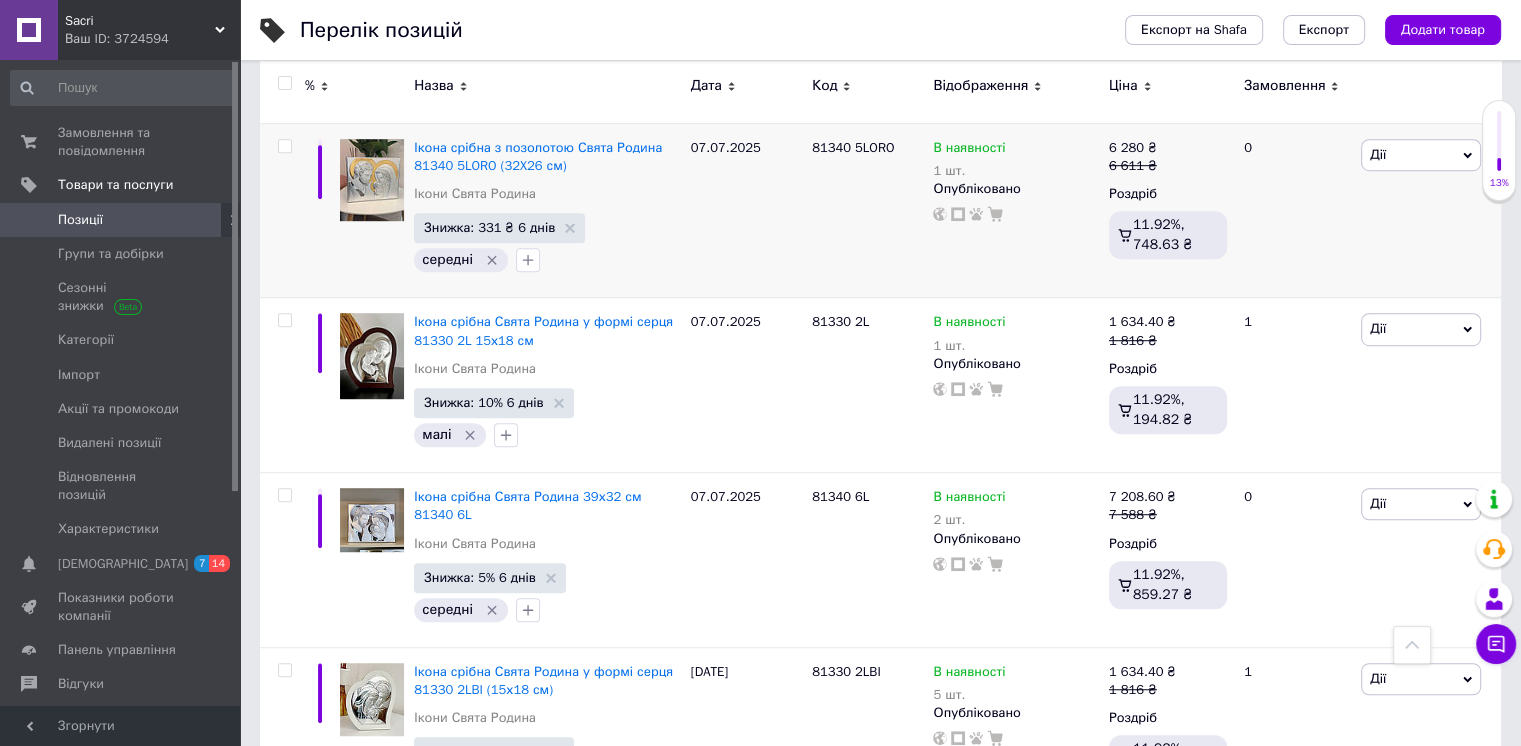 scroll, scrollTop: 1203, scrollLeft: 0, axis: vertical 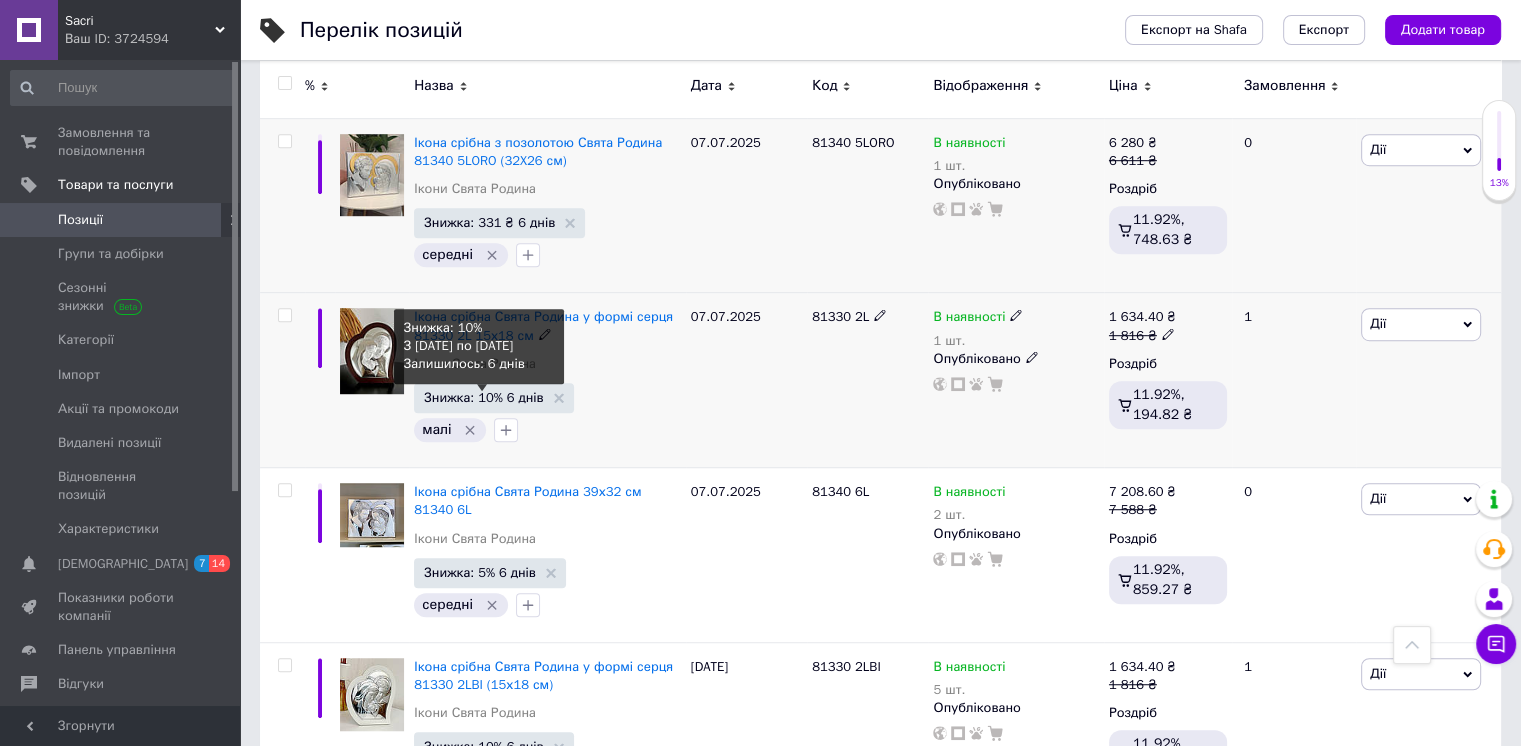 click on "Знижка: 10% 6 днів" at bounding box center (483, 397) 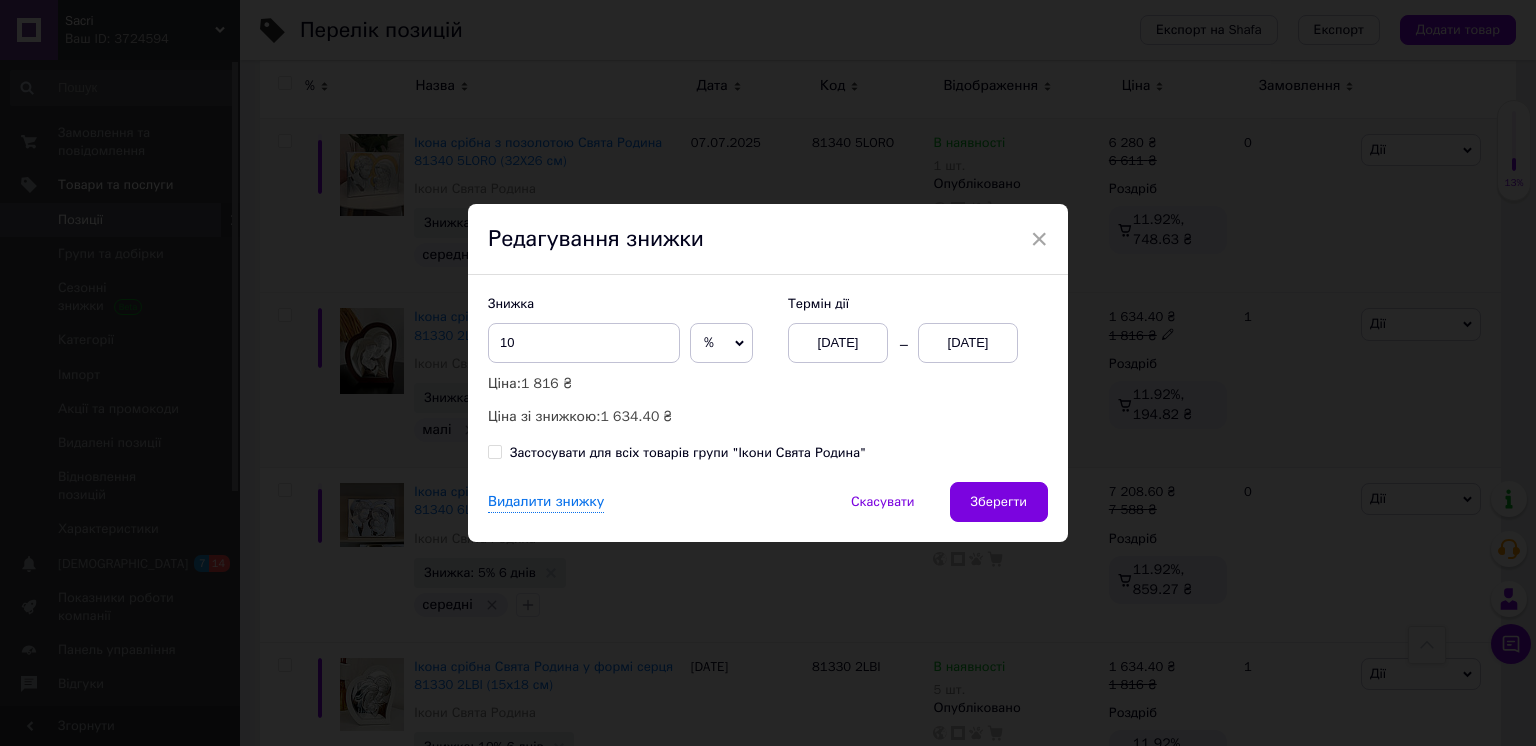 click on "%" at bounding box center (721, 343) 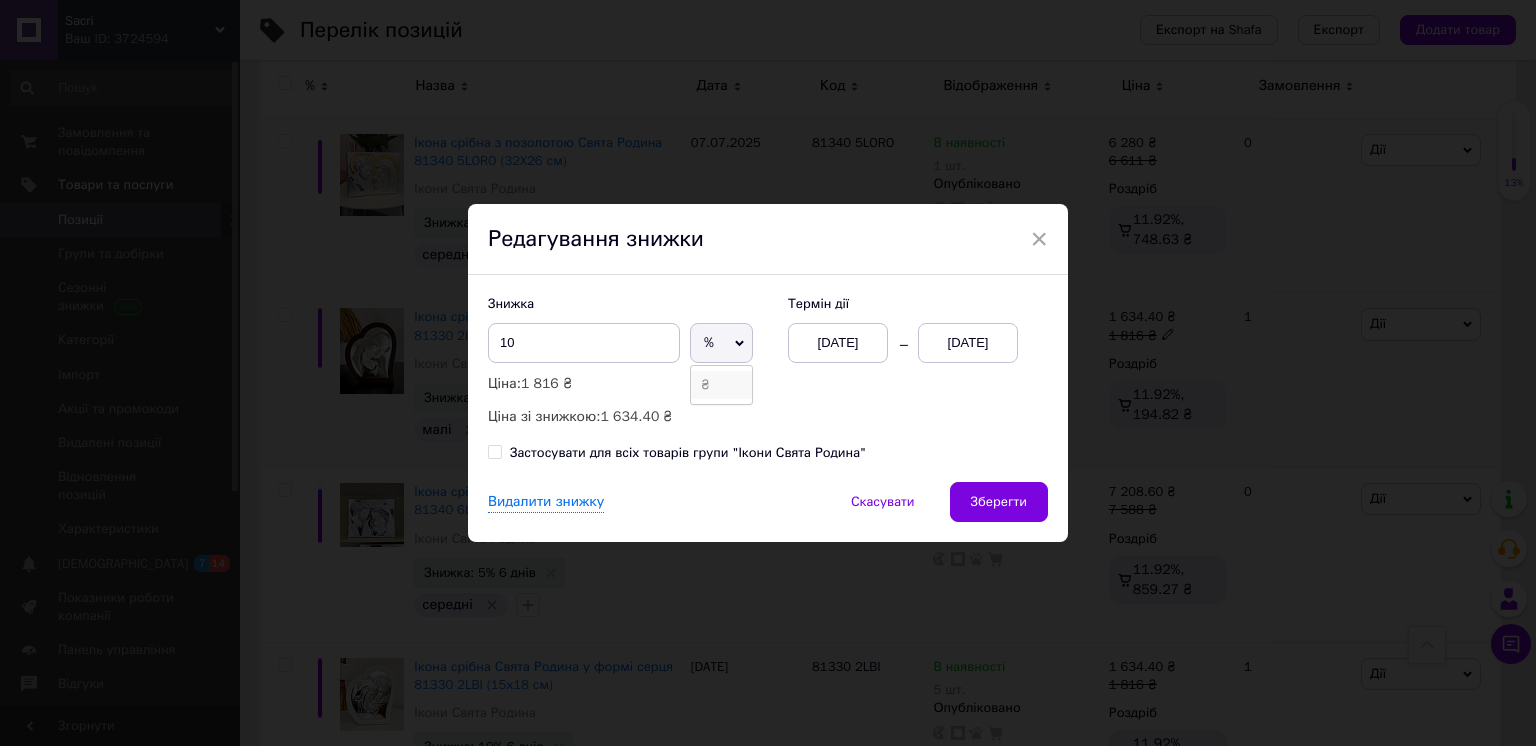 click on "₴" at bounding box center [721, 385] 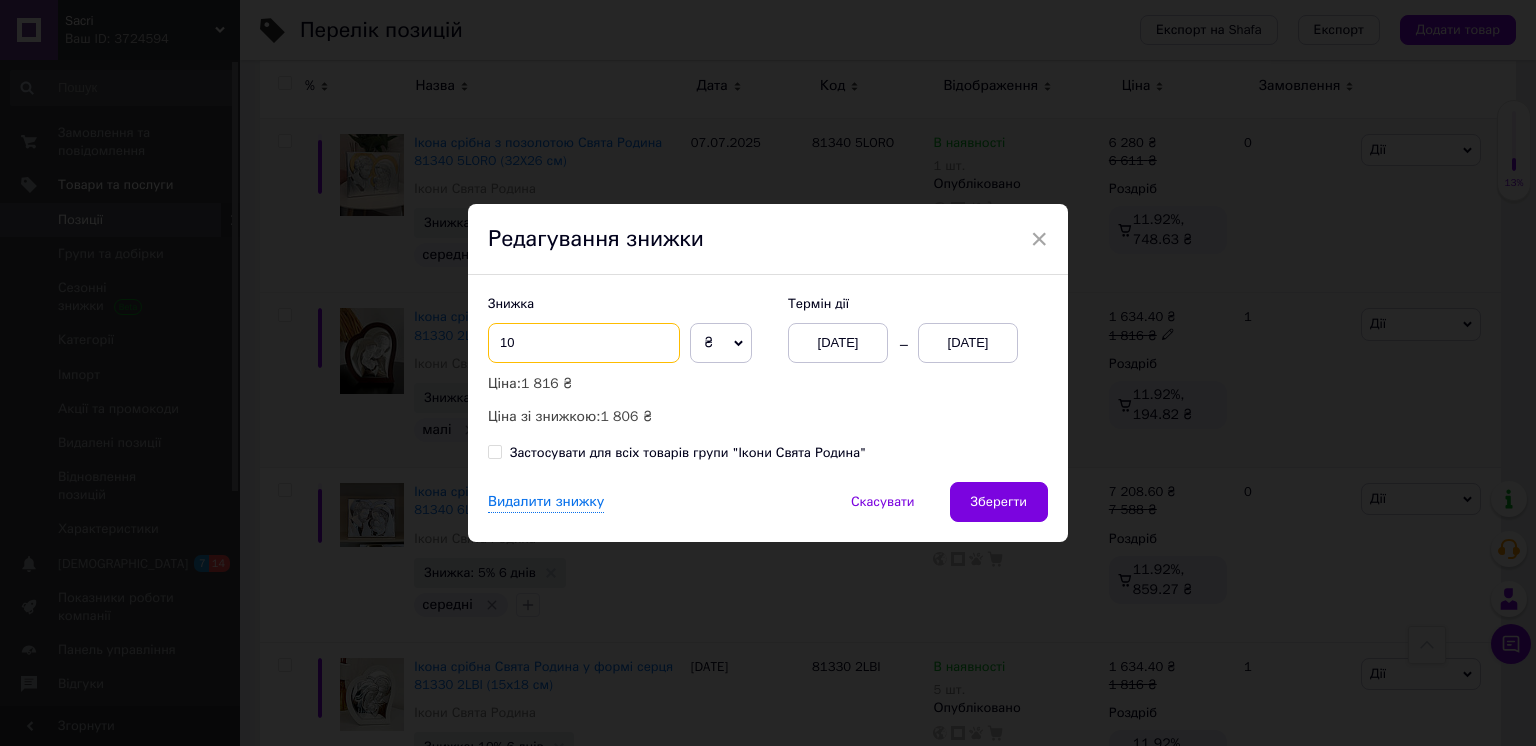 click on "10" at bounding box center [584, 343] 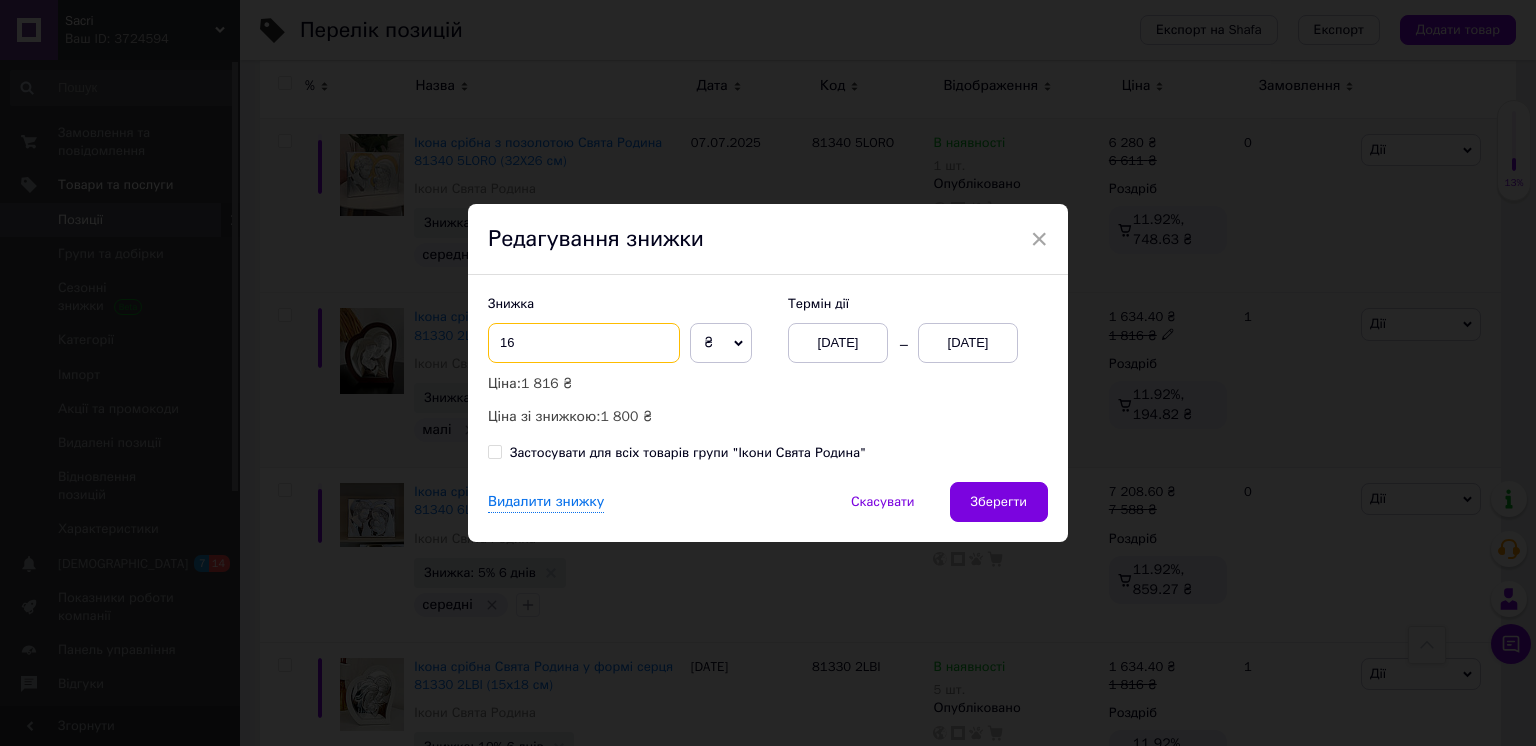 type on "1" 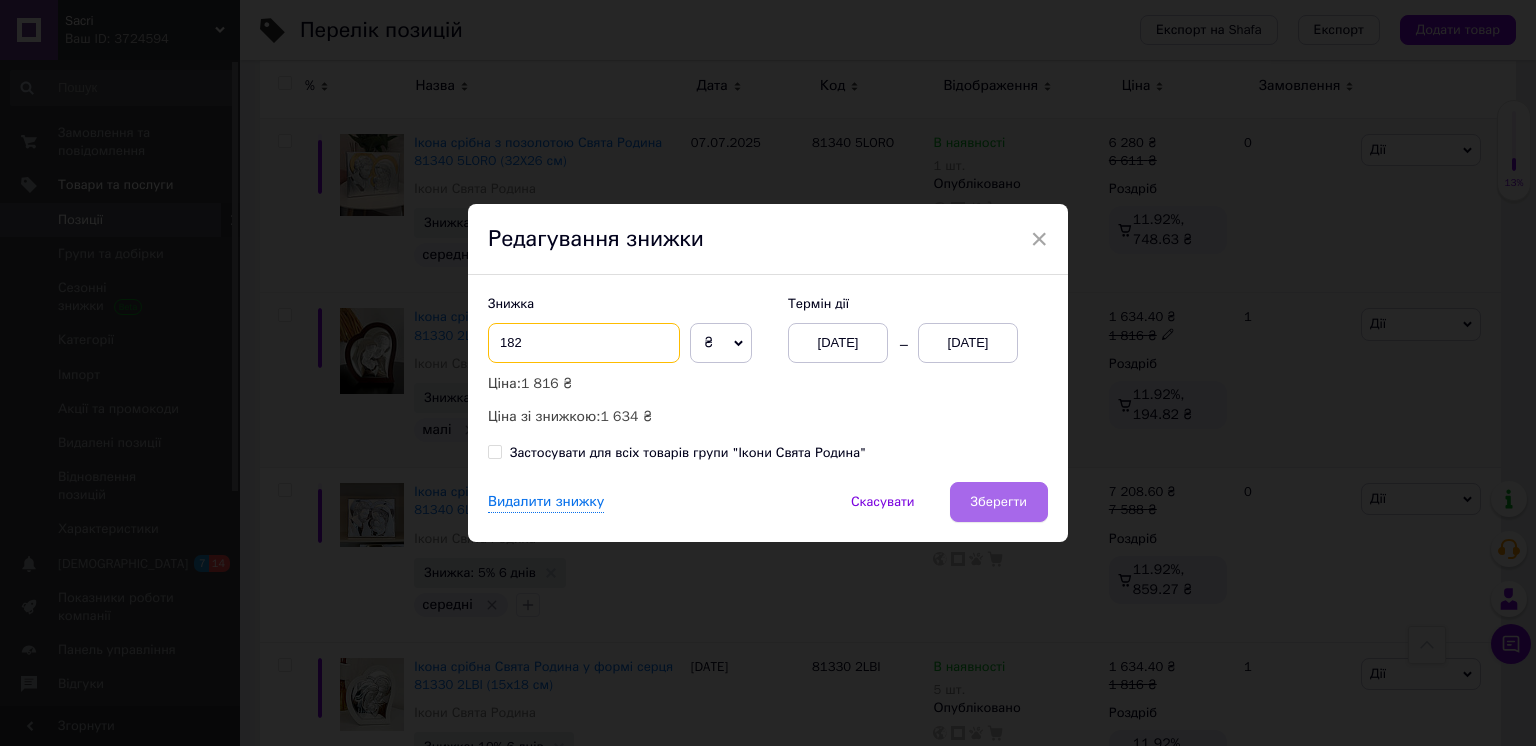 type on "182" 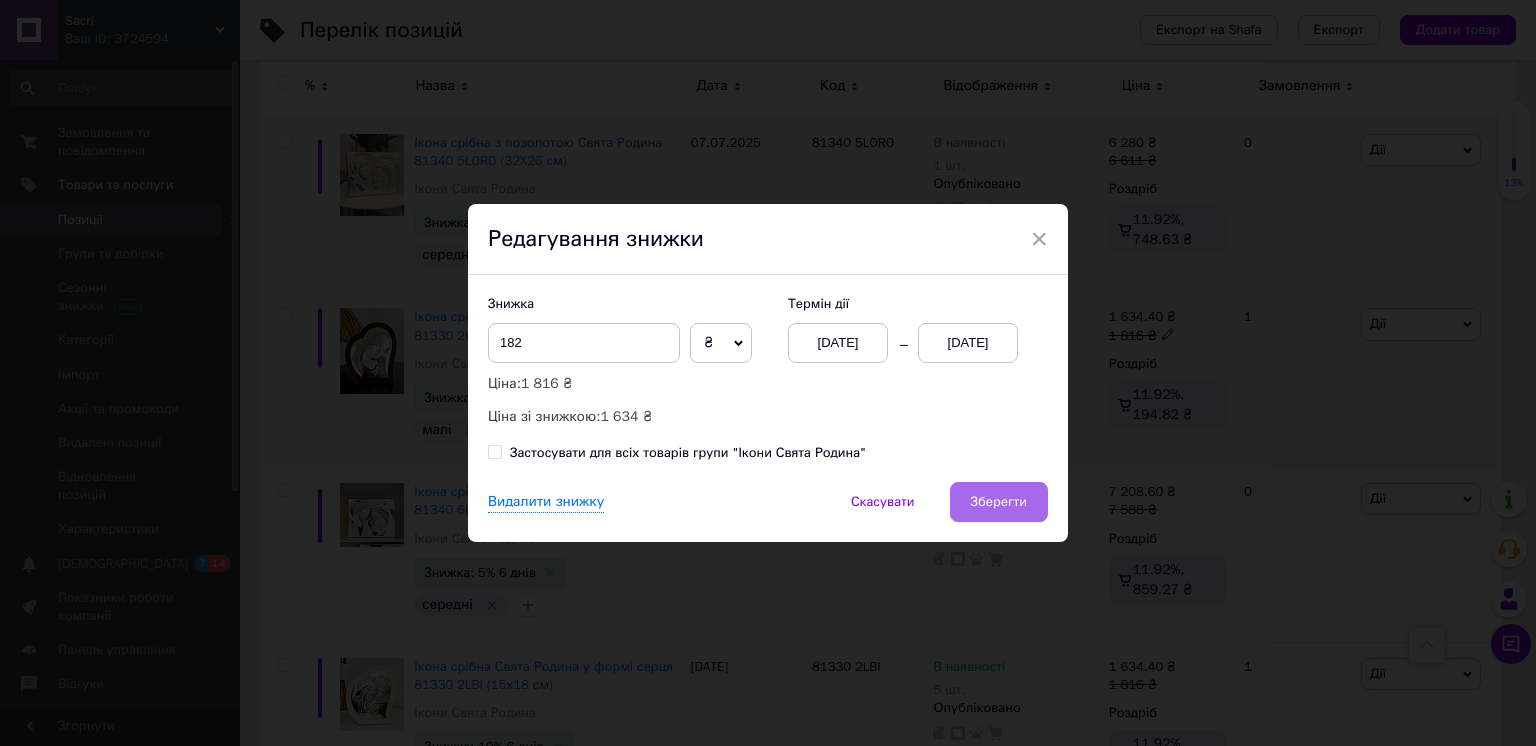 click on "Зберегти" at bounding box center (999, 502) 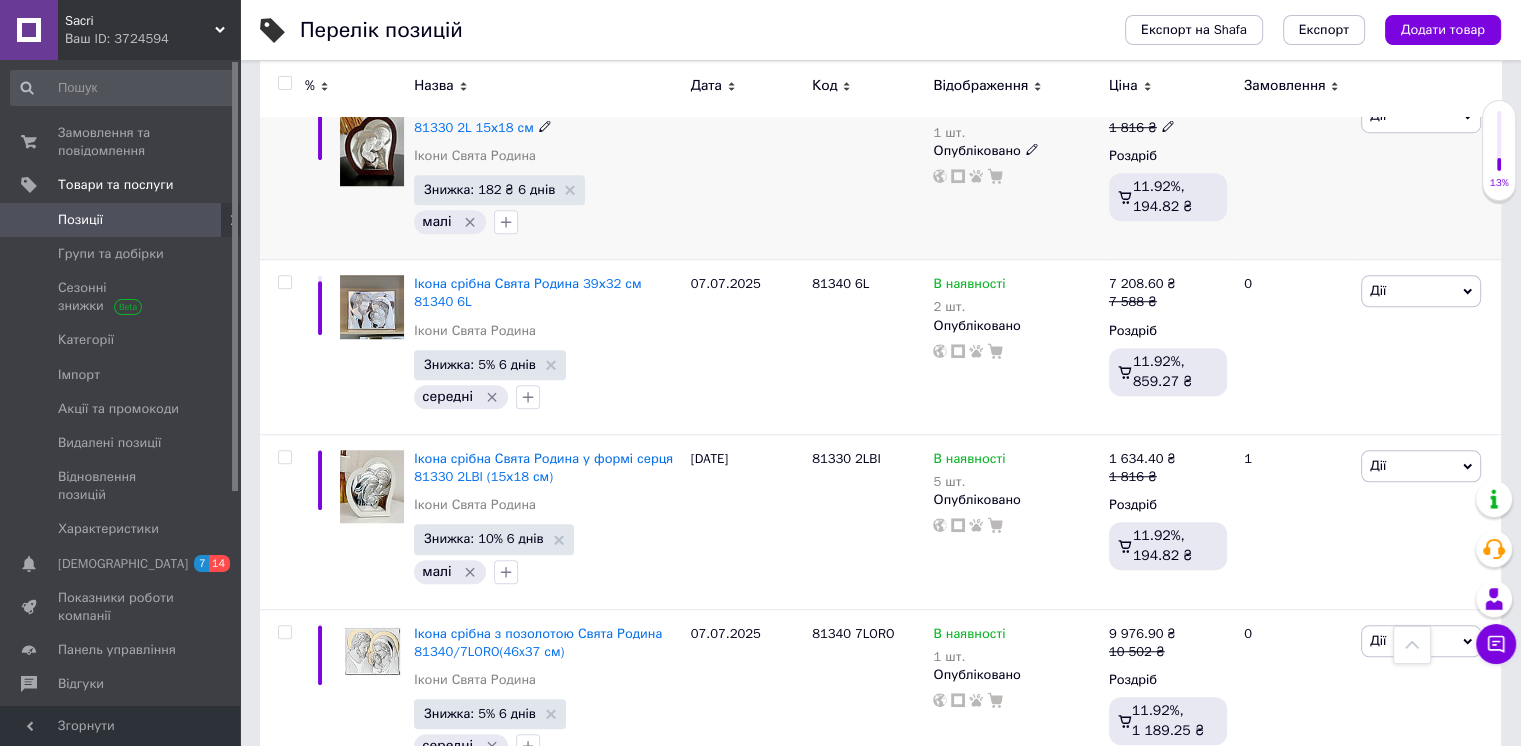 scroll, scrollTop: 1415, scrollLeft: 0, axis: vertical 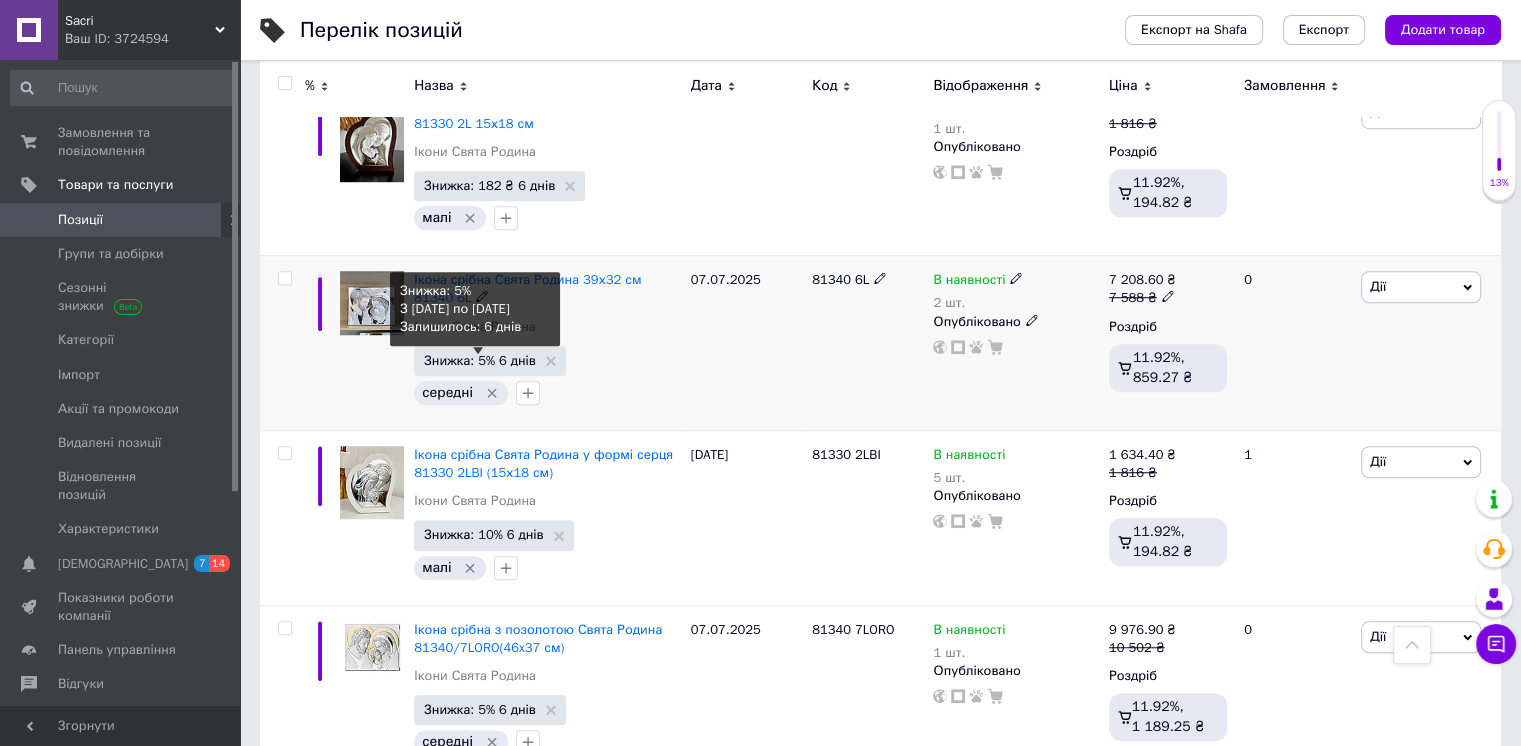 click on "Знижка: 5% 6 днів" at bounding box center (480, 360) 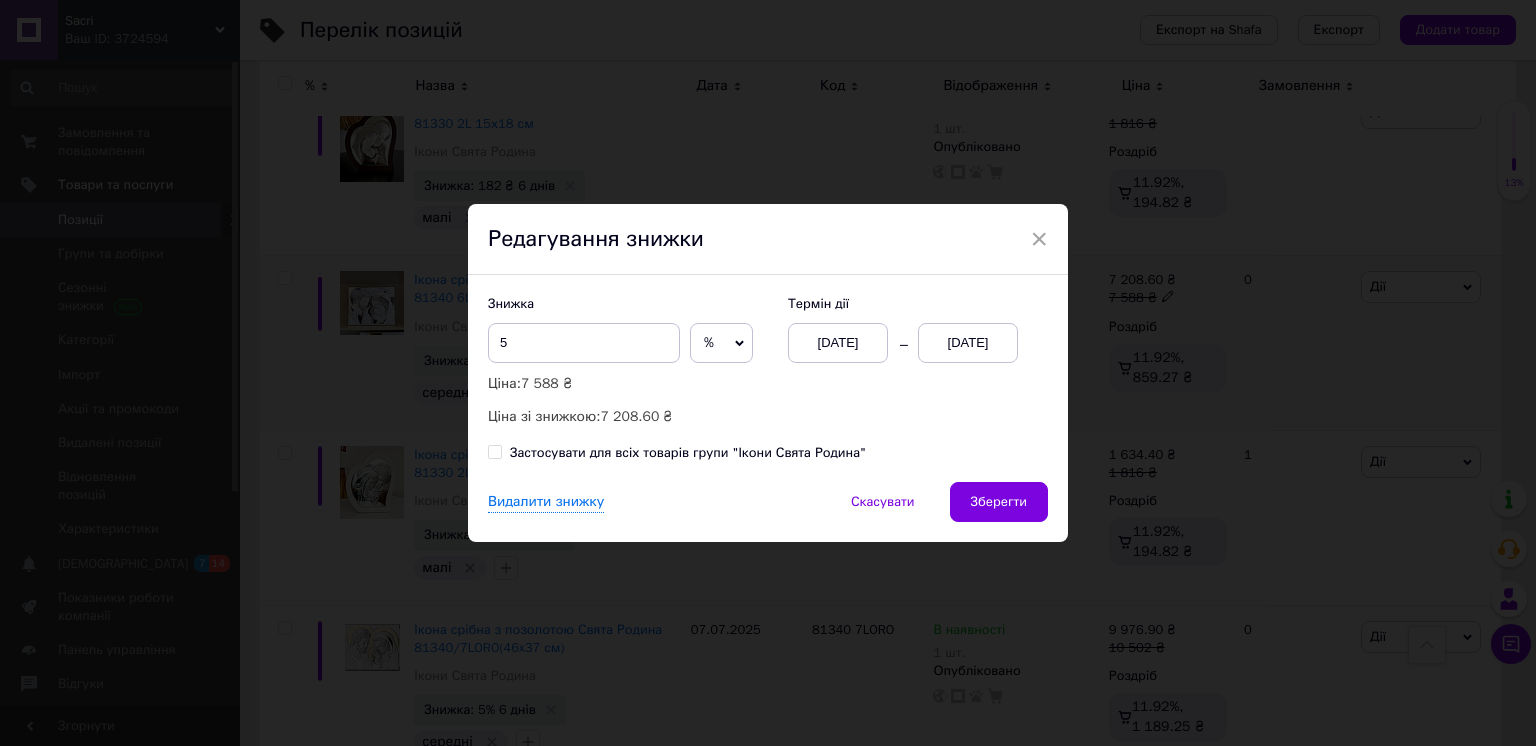 click 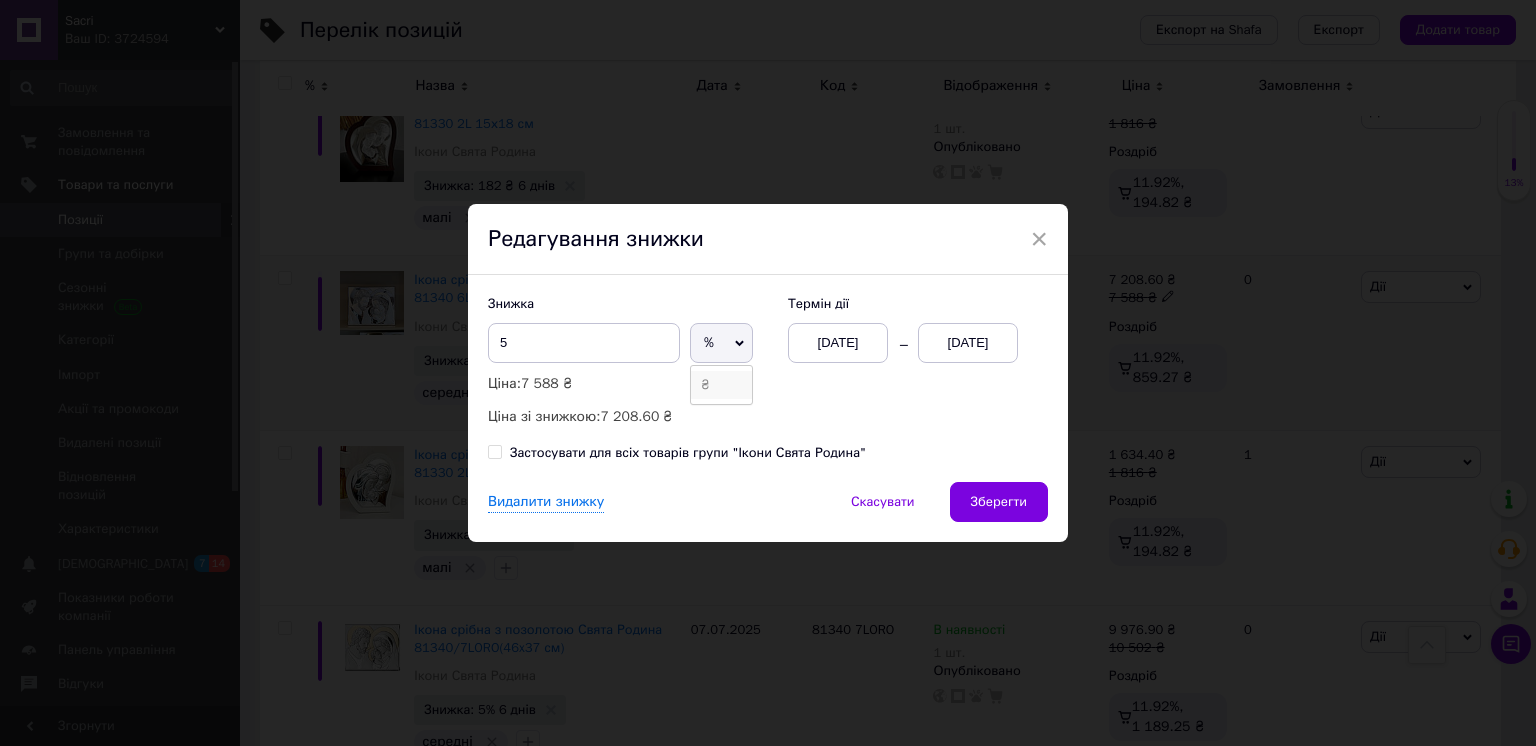 click on "₴" at bounding box center (721, 385) 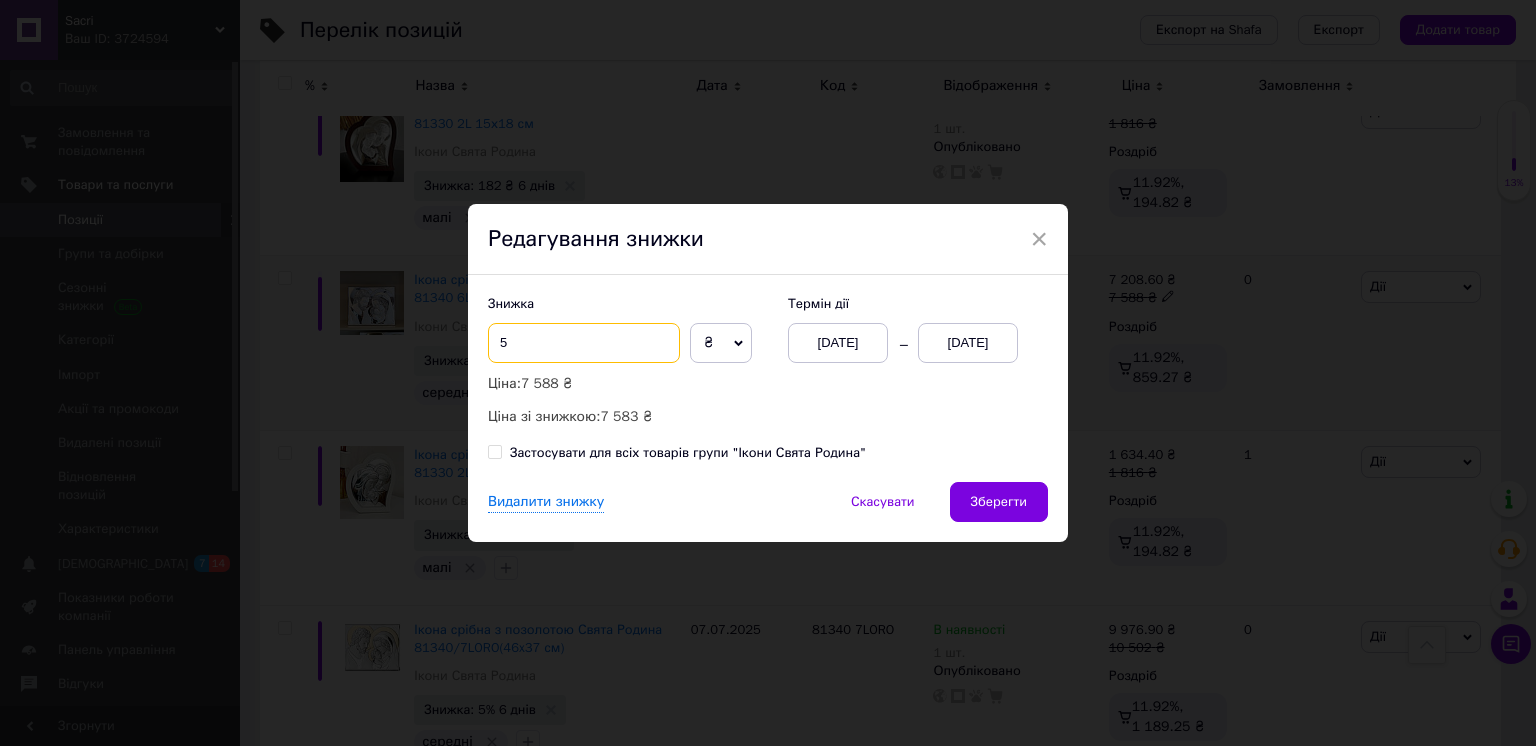 click on "5" at bounding box center [584, 343] 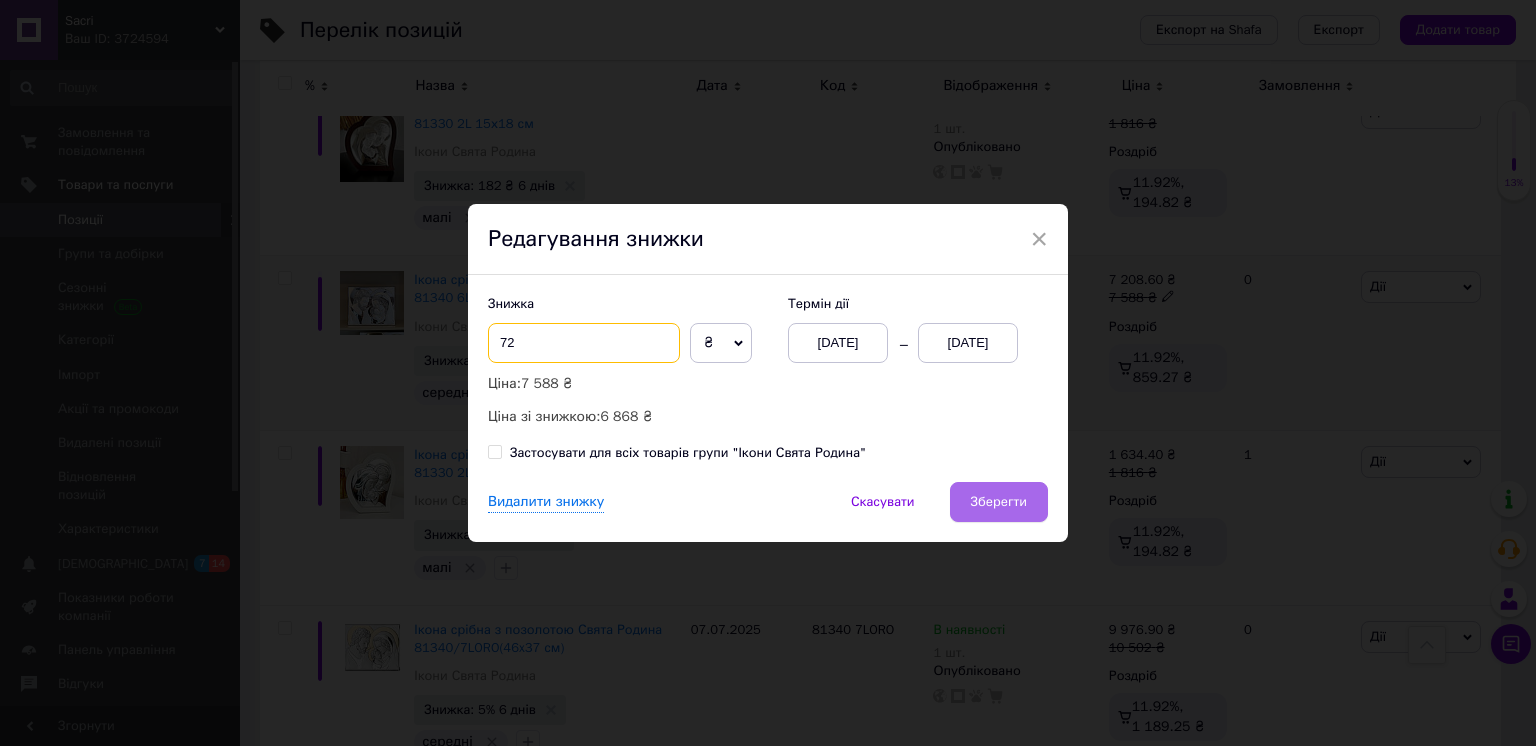type on "7" 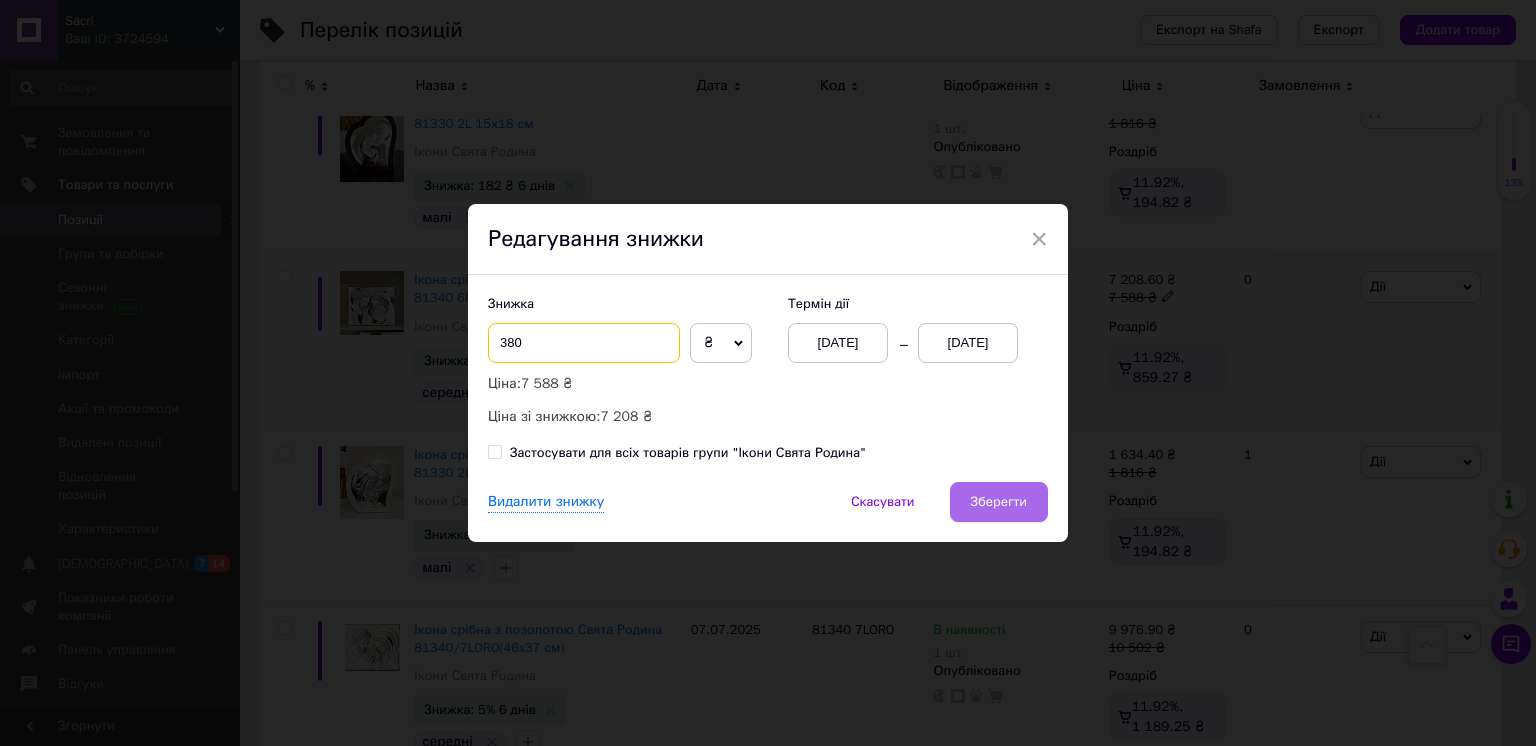 type on "380" 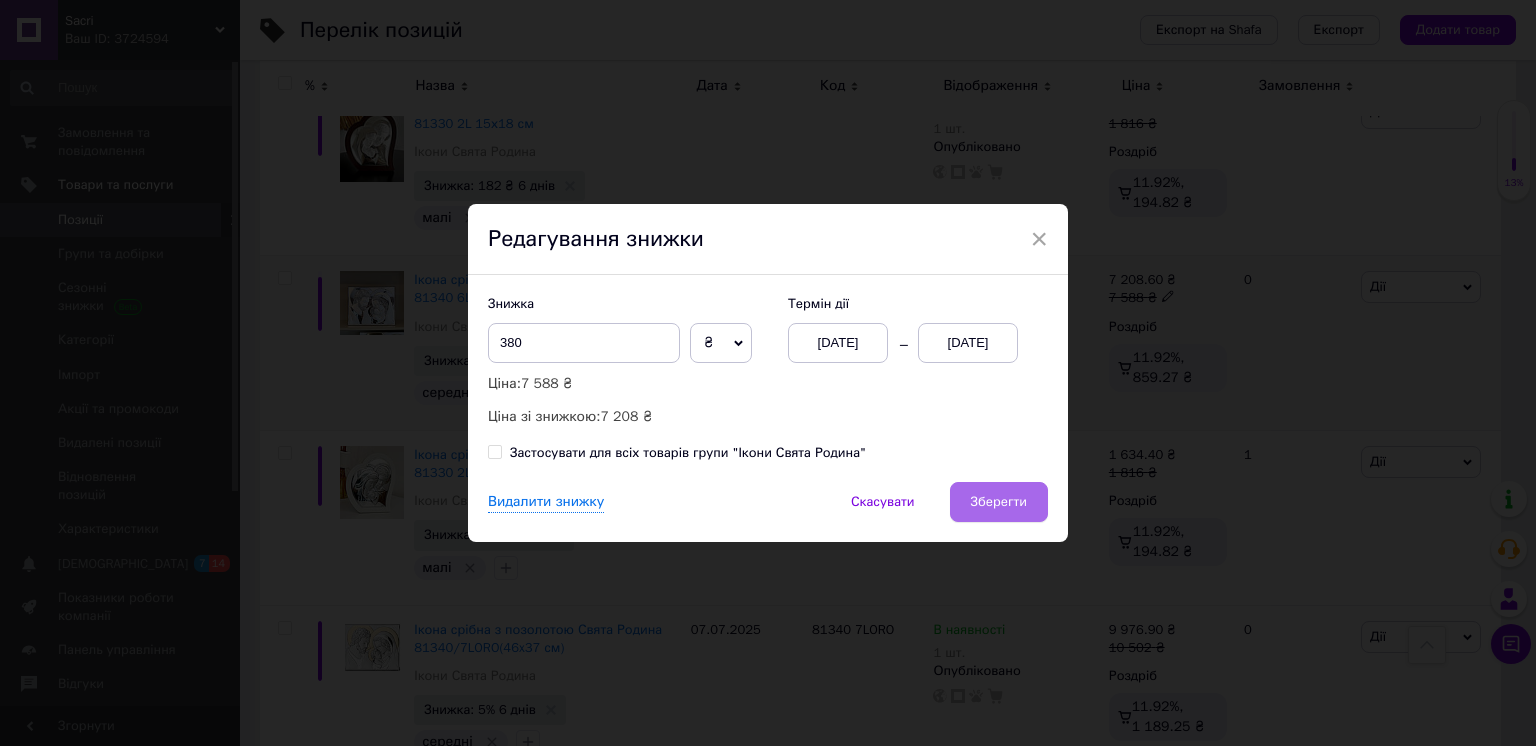 click on "Зберегти" at bounding box center (999, 502) 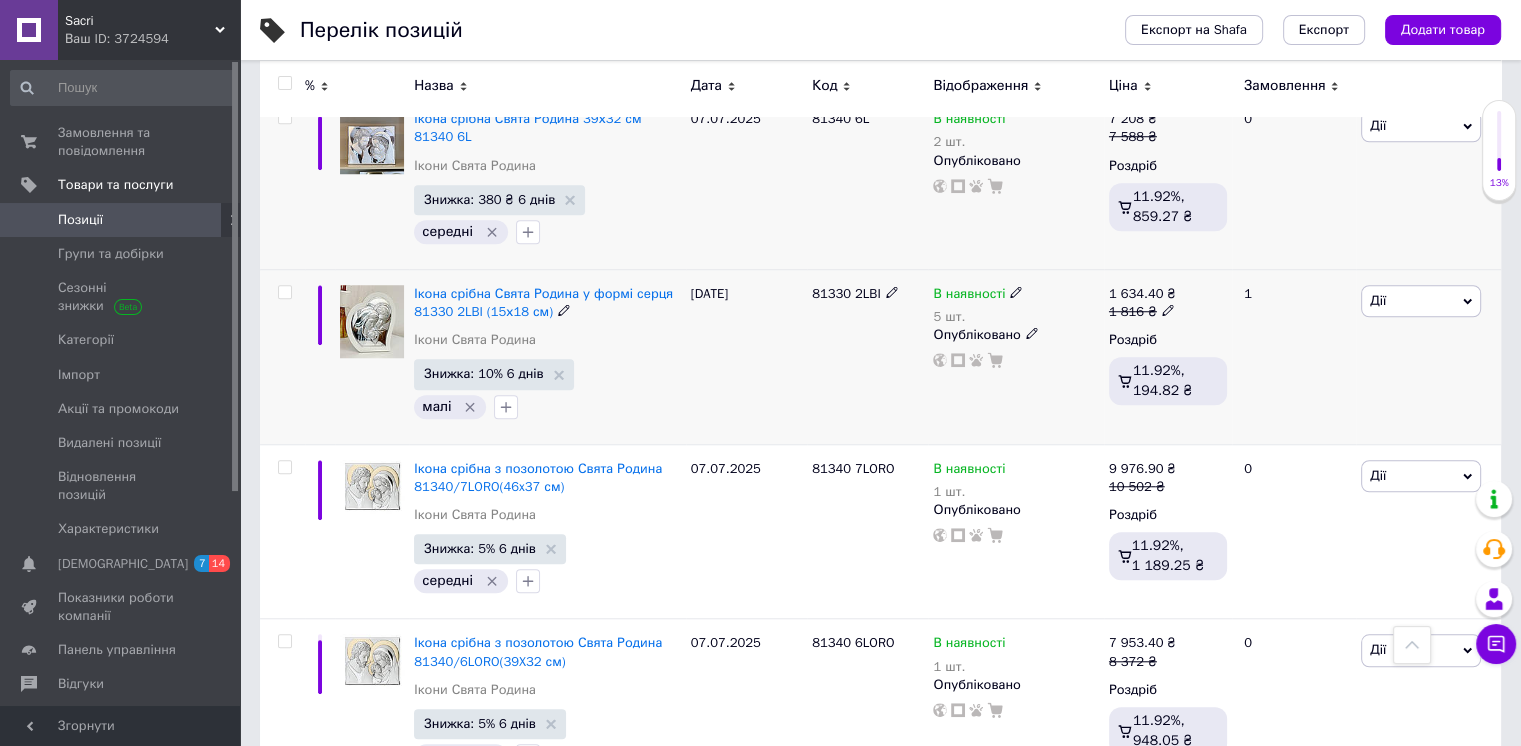 scroll, scrollTop: 1580, scrollLeft: 0, axis: vertical 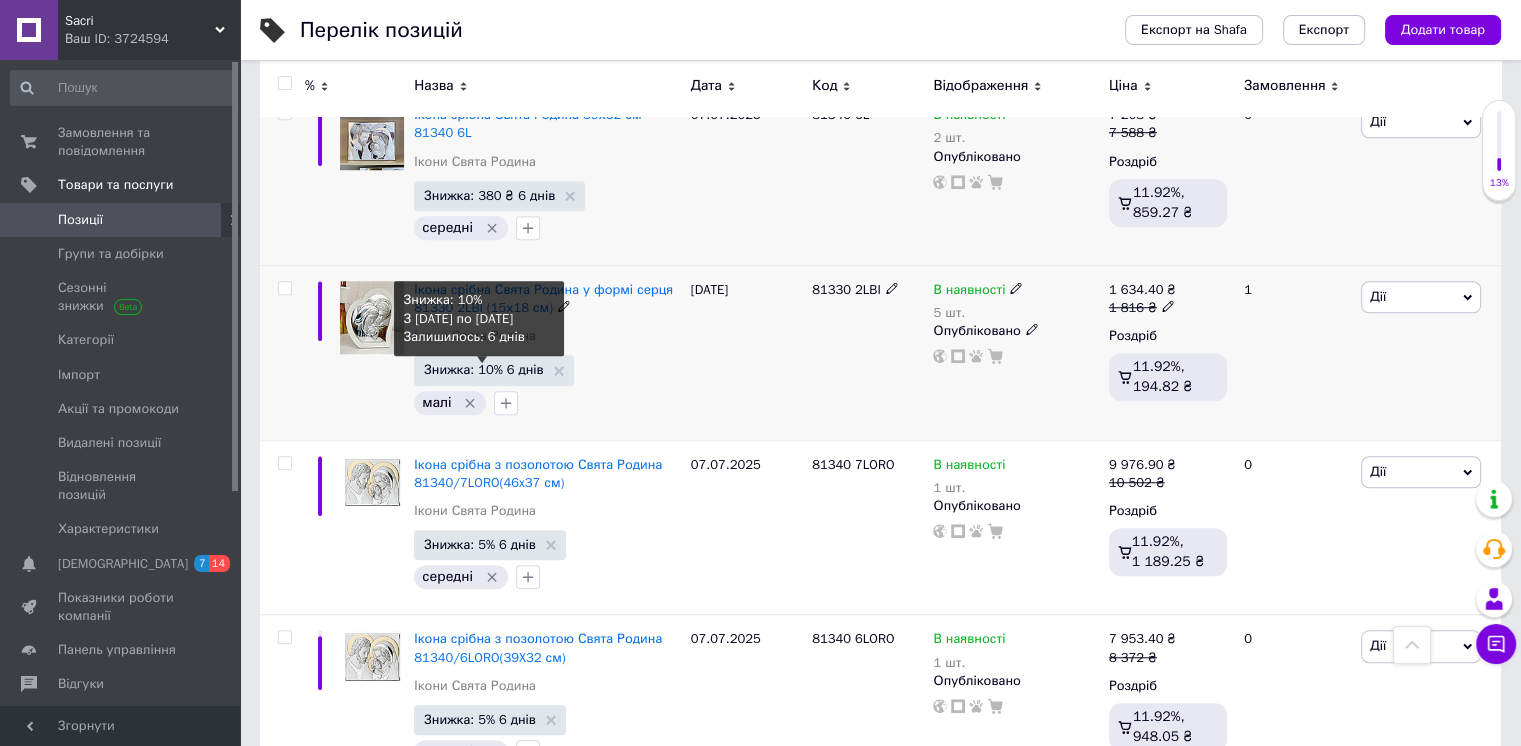 click on "Знижка: 10% 6 днів" at bounding box center (483, 369) 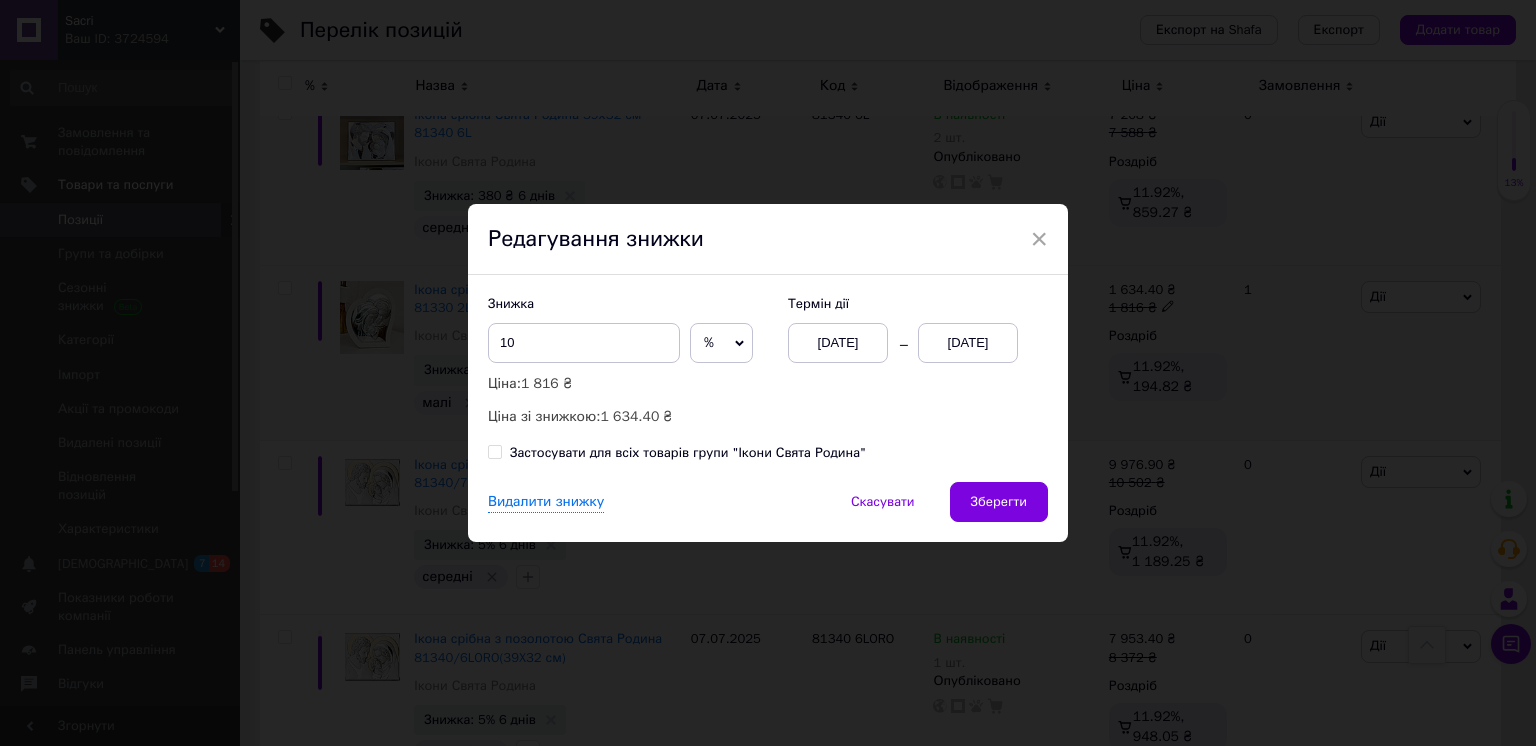 click 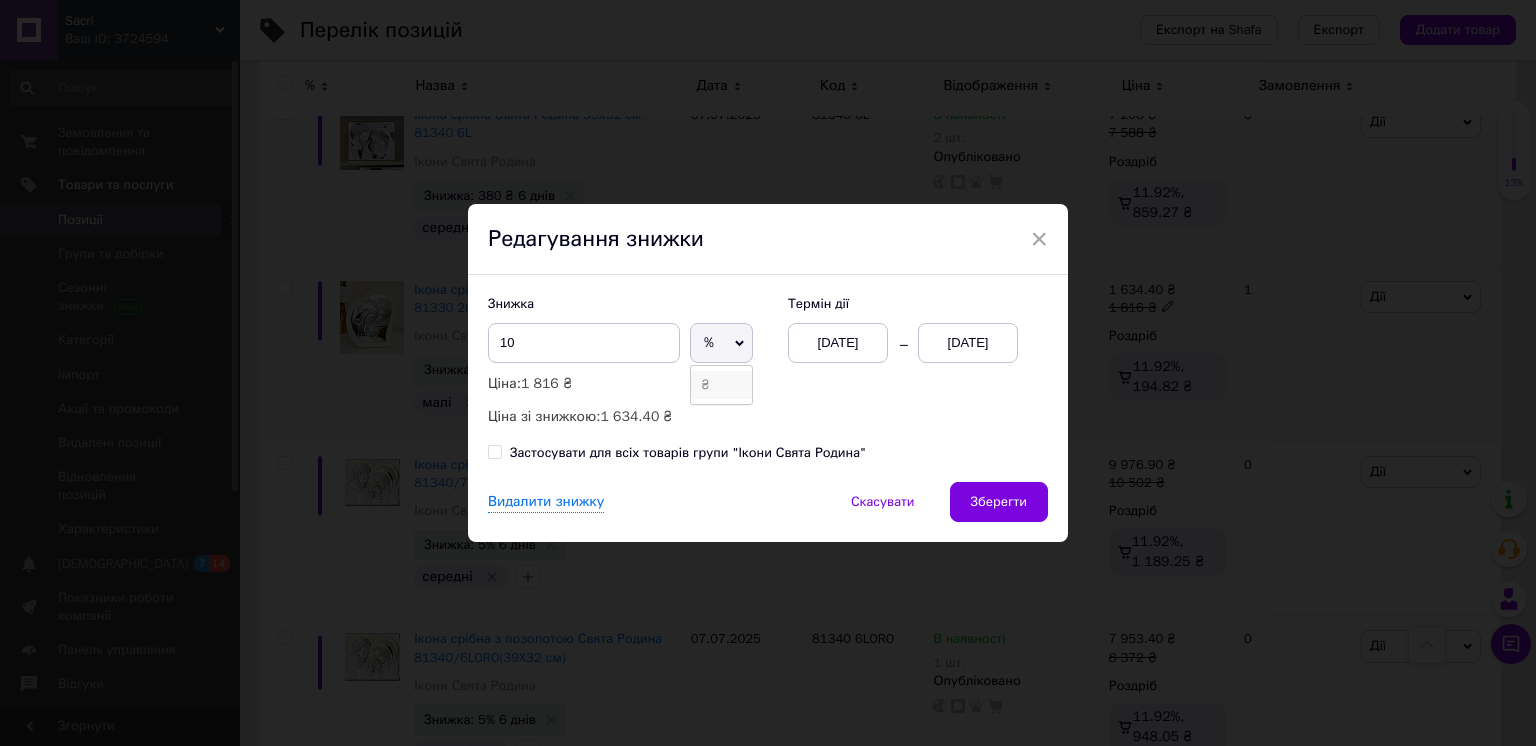 click on "₴" at bounding box center [721, 385] 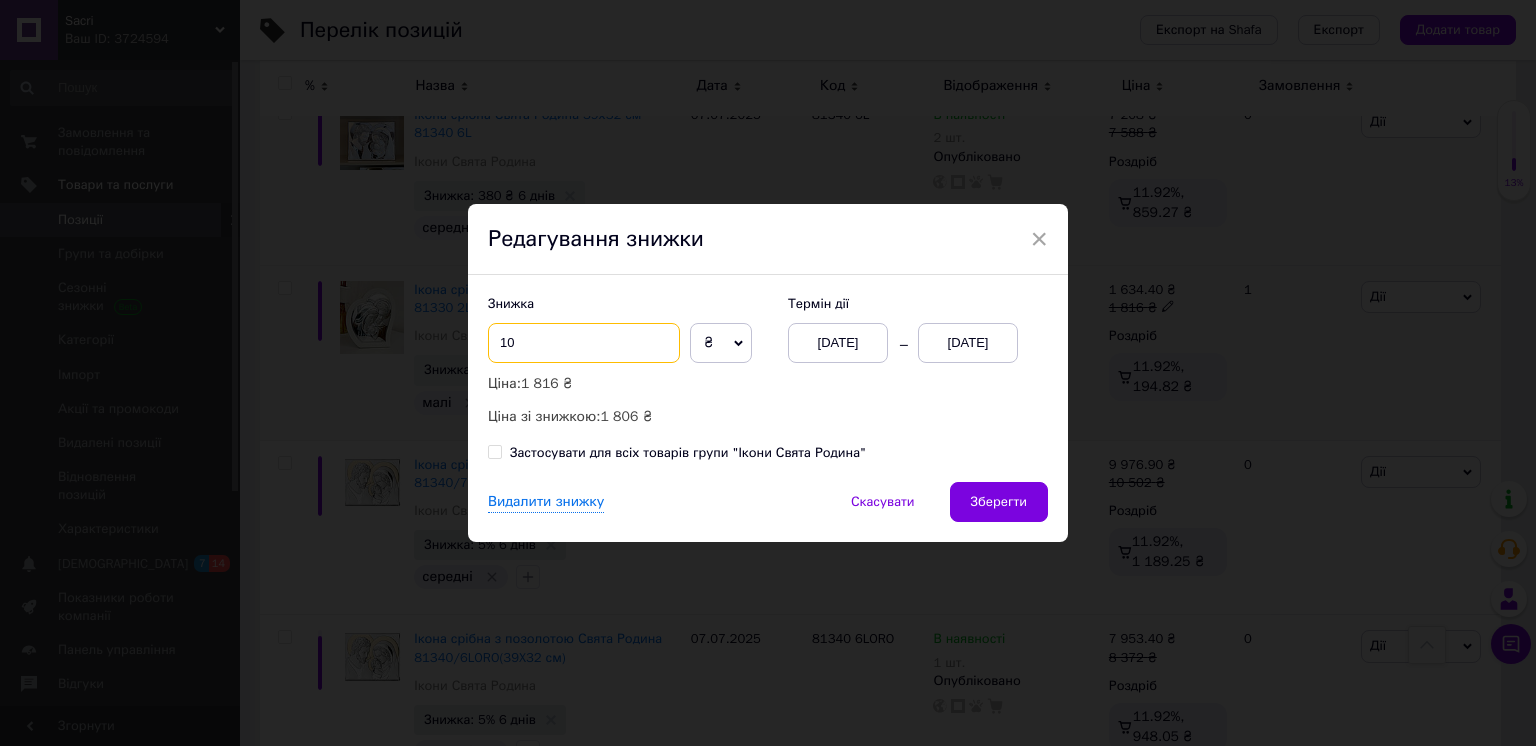 click on "10" at bounding box center [584, 343] 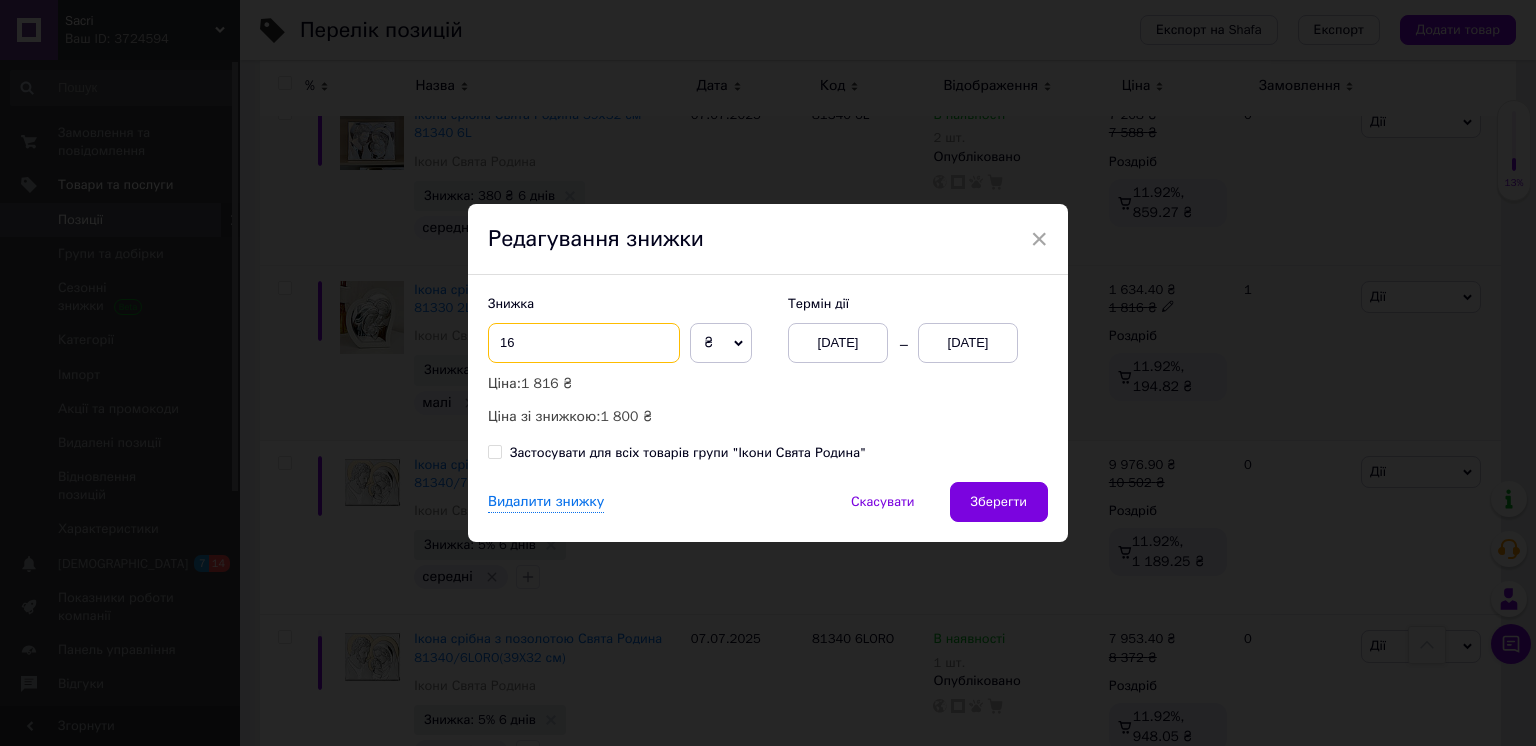 type on "1" 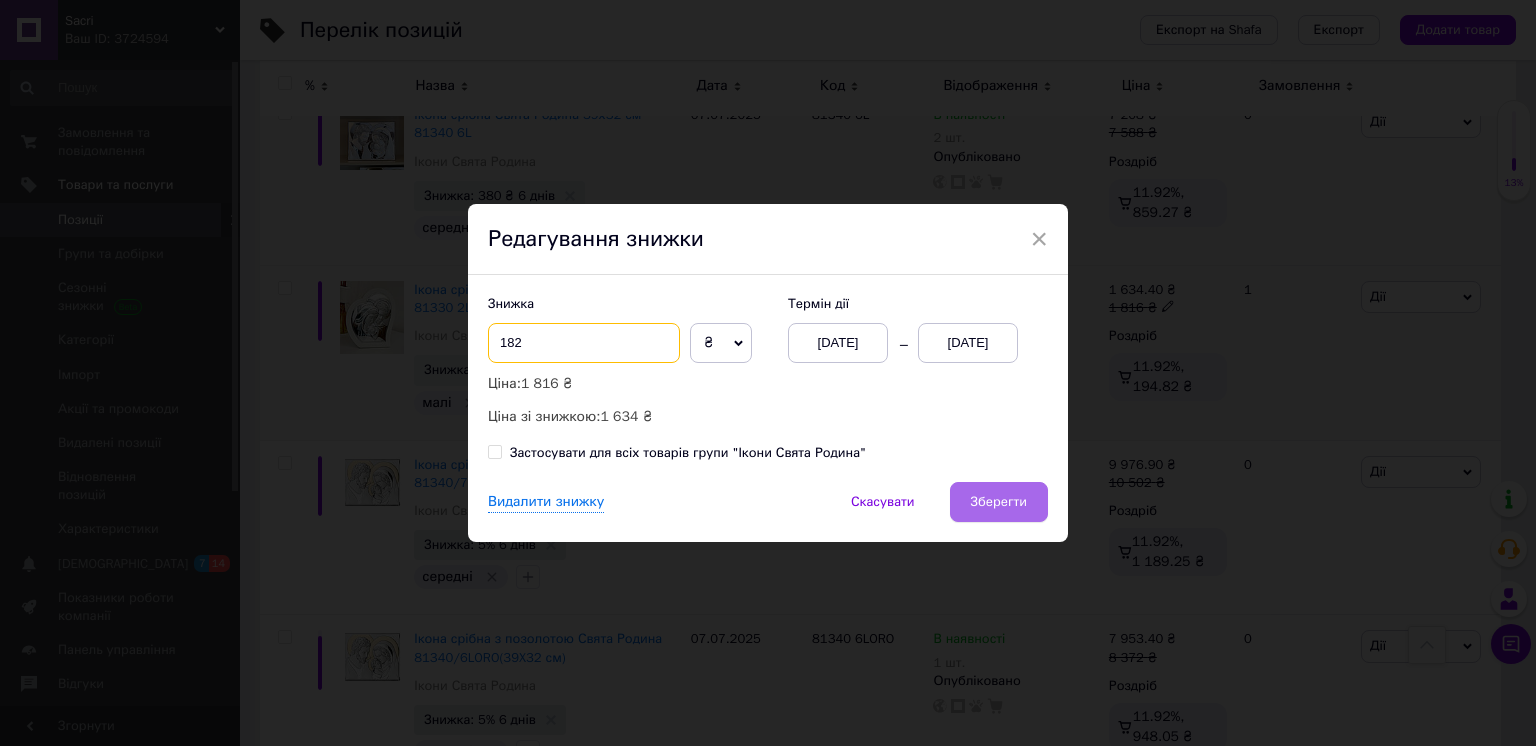 type on "182" 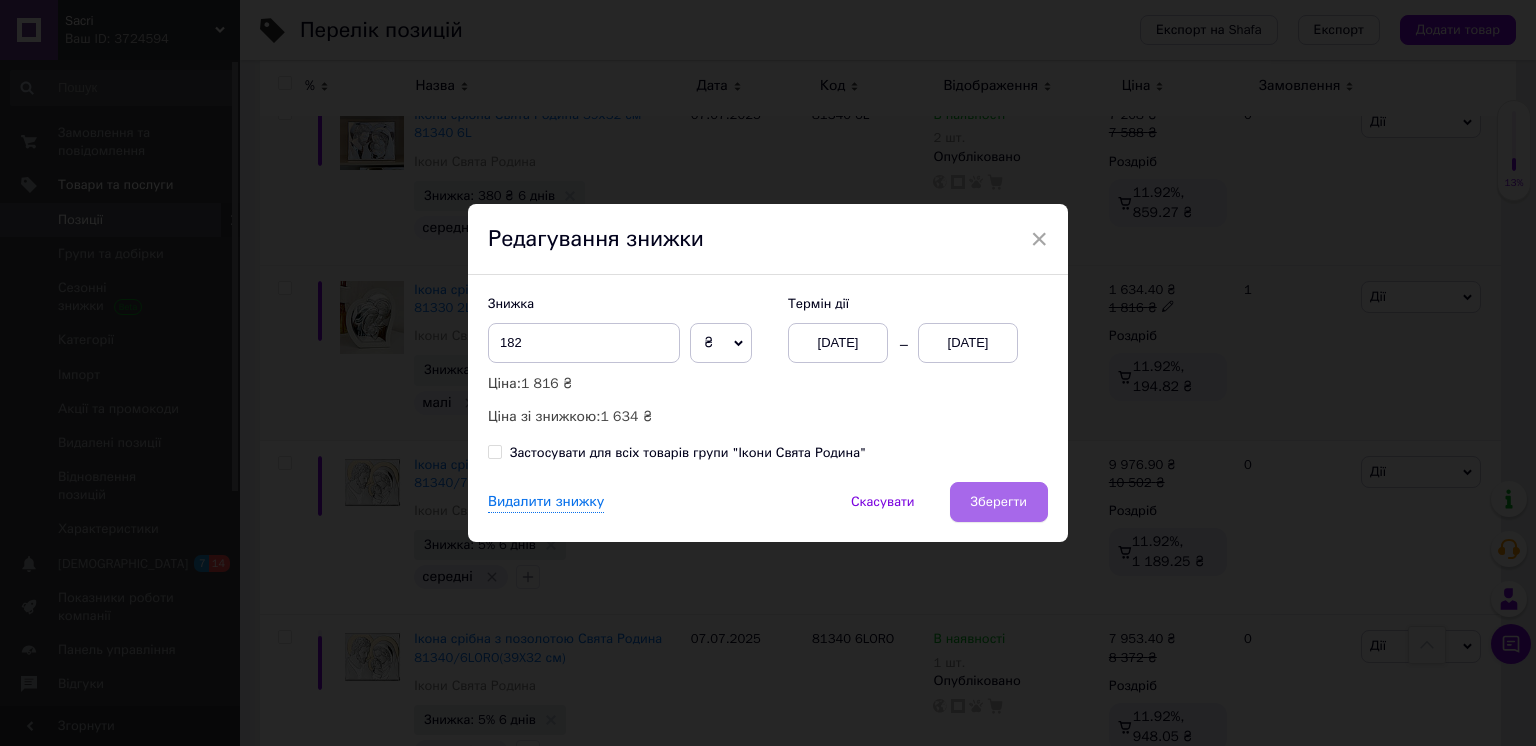 click on "Зберегти" at bounding box center (999, 502) 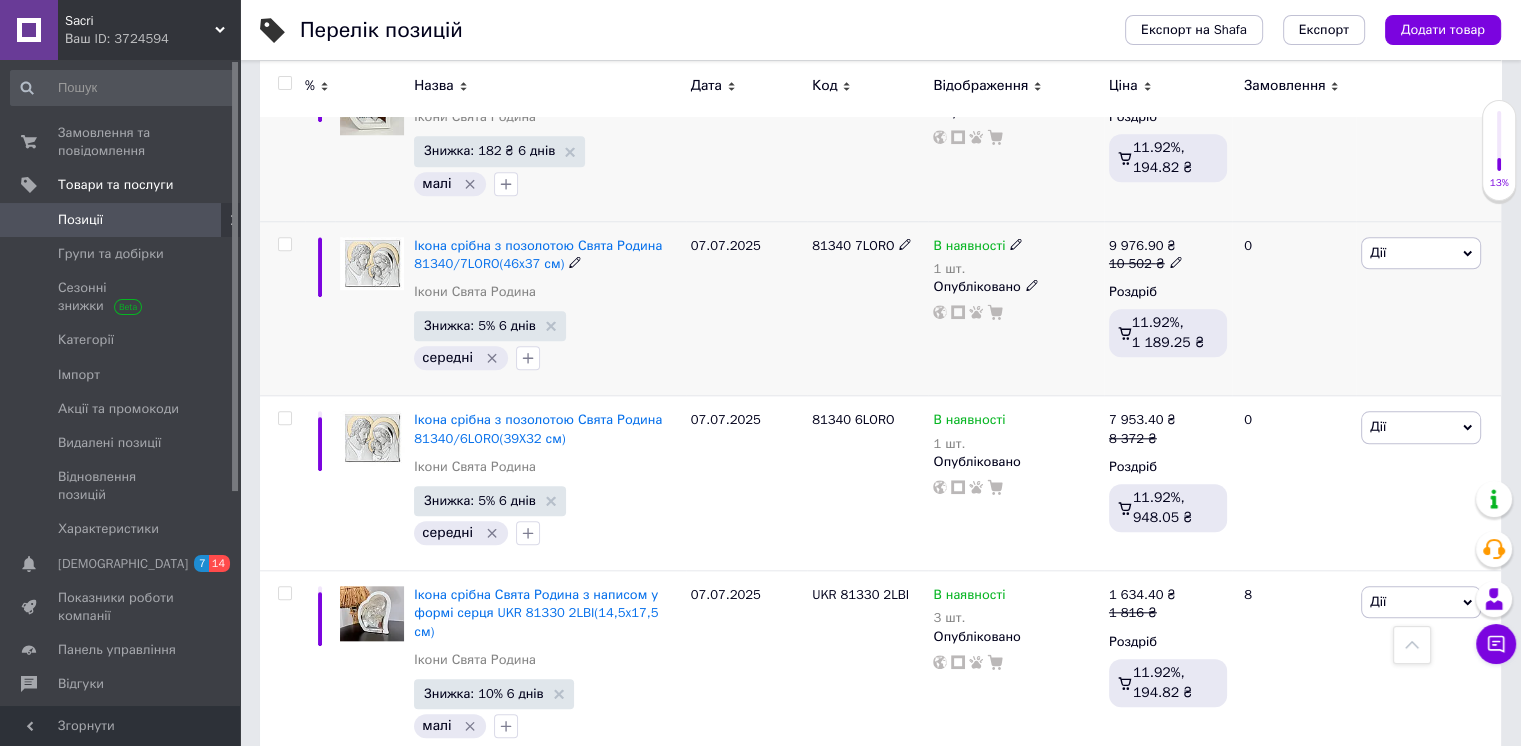scroll, scrollTop: 1800, scrollLeft: 0, axis: vertical 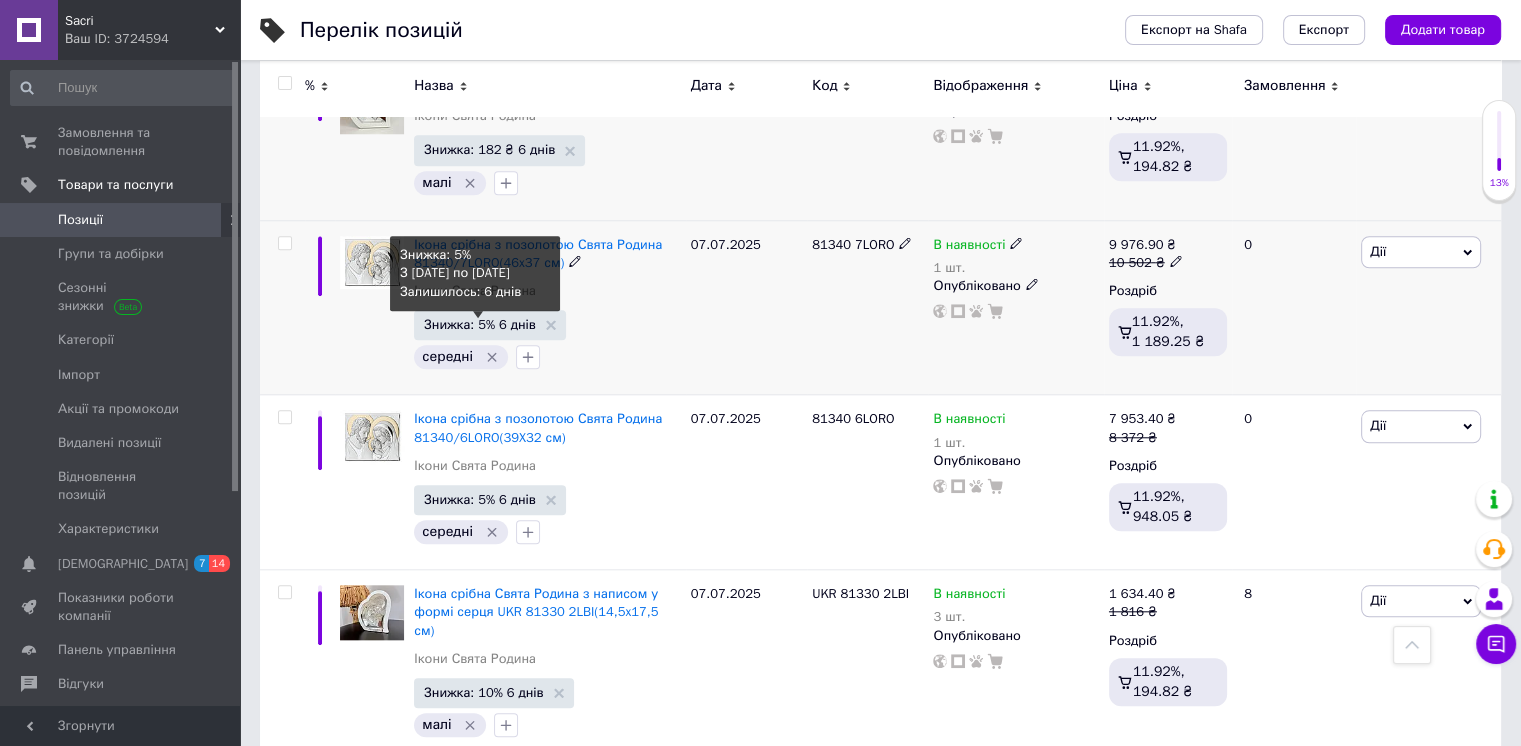 click on "Знижка: 5% 6 днів" at bounding box center [480, 324] 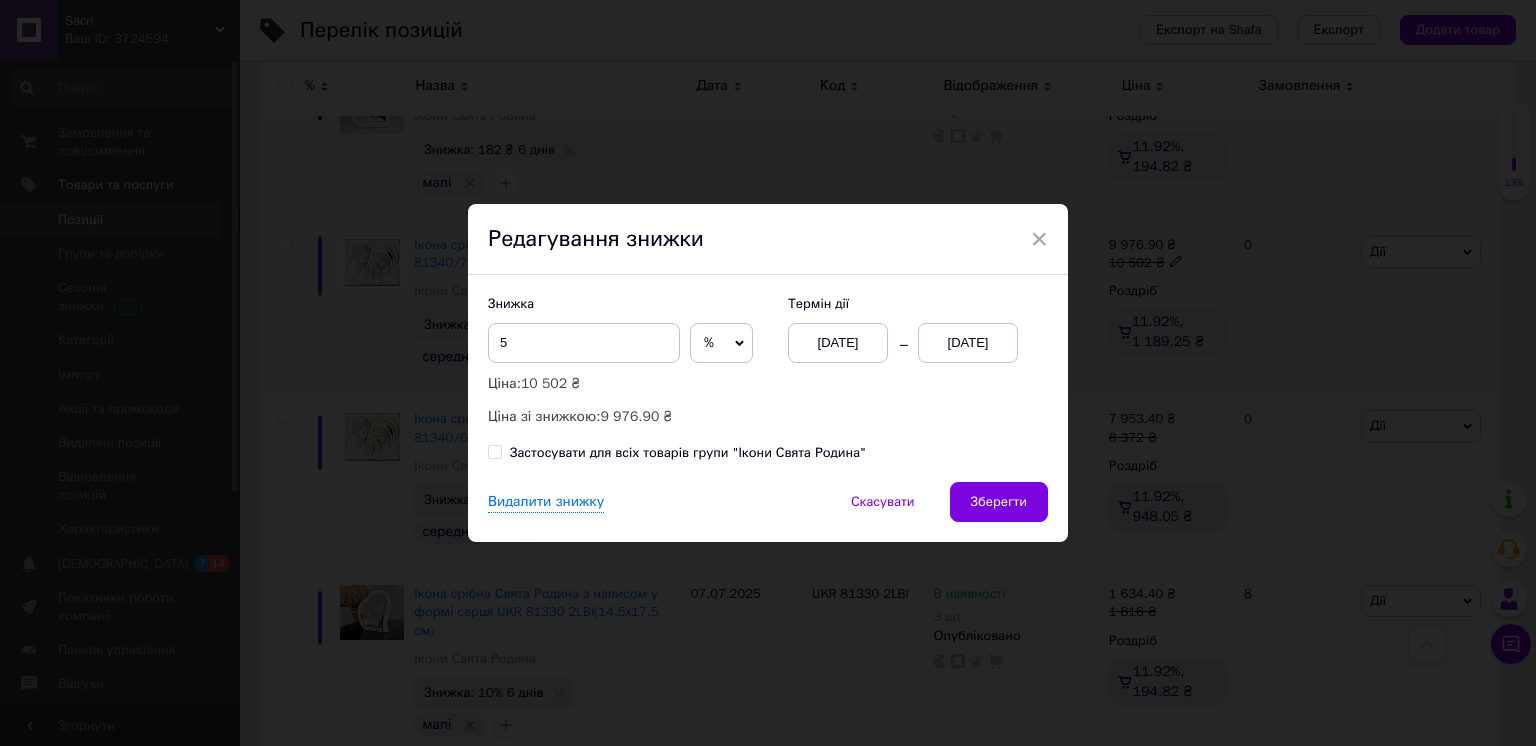 click on "%" at bounding box center (721, 343) 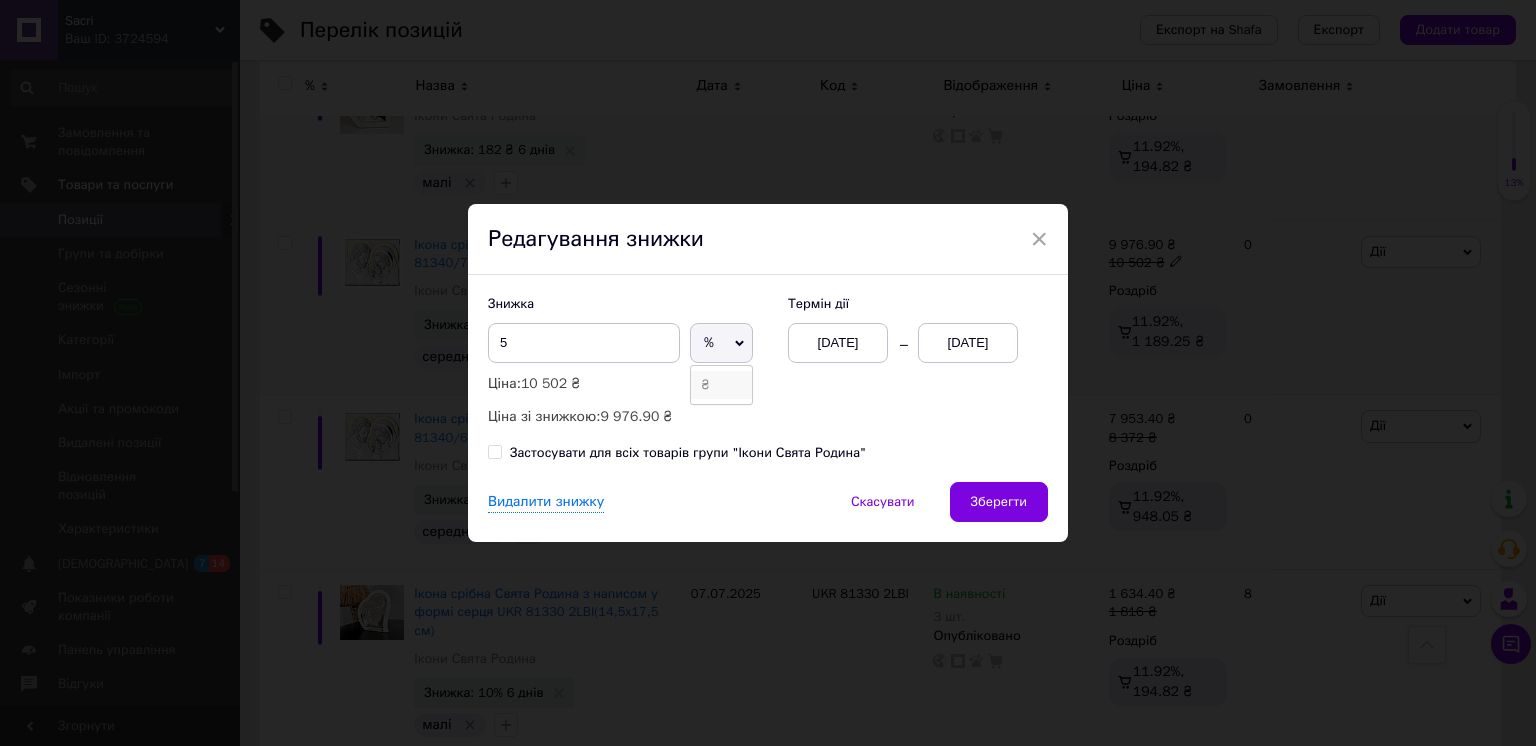 click on "₴" at bounding box center [721, 385] 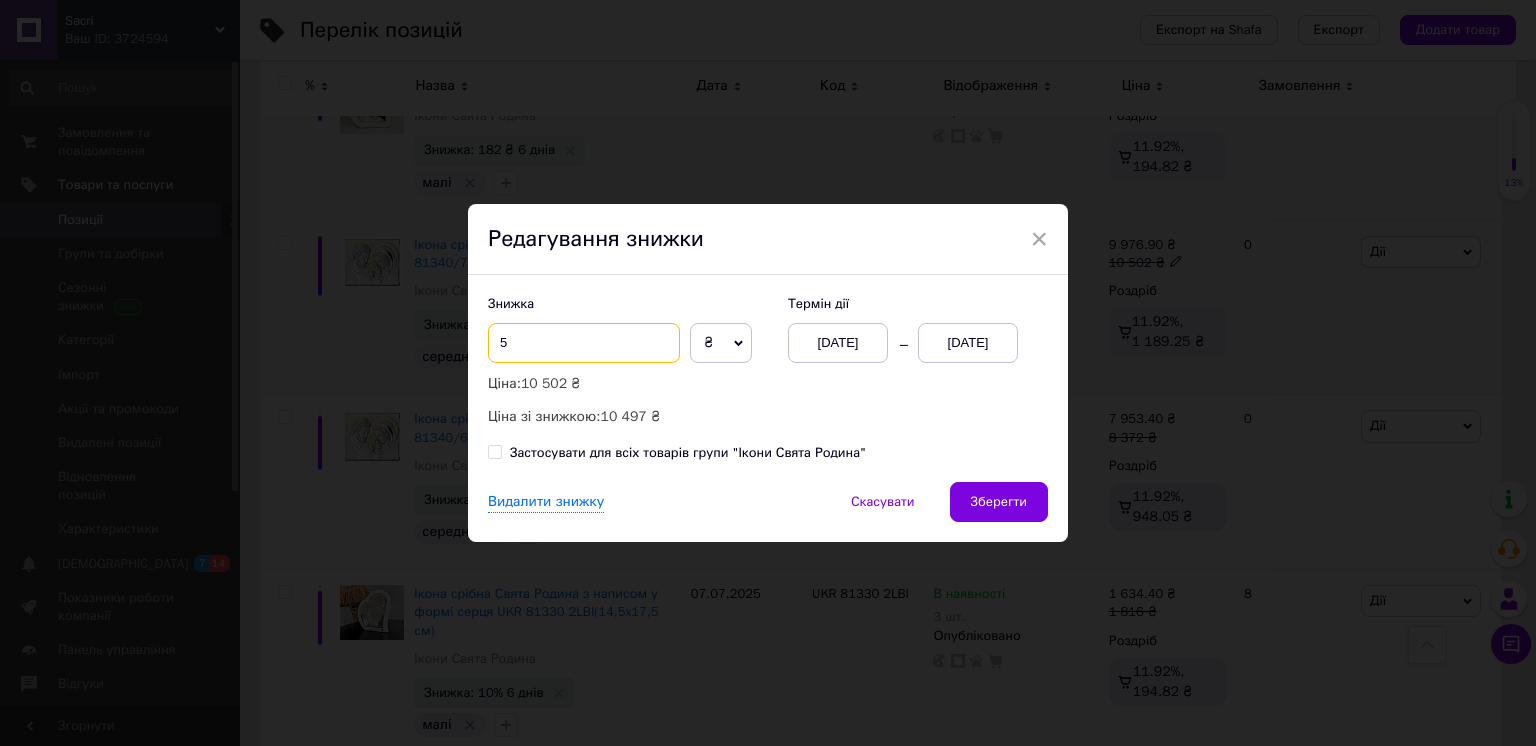 click on "5" at bounding box center [584, 343] 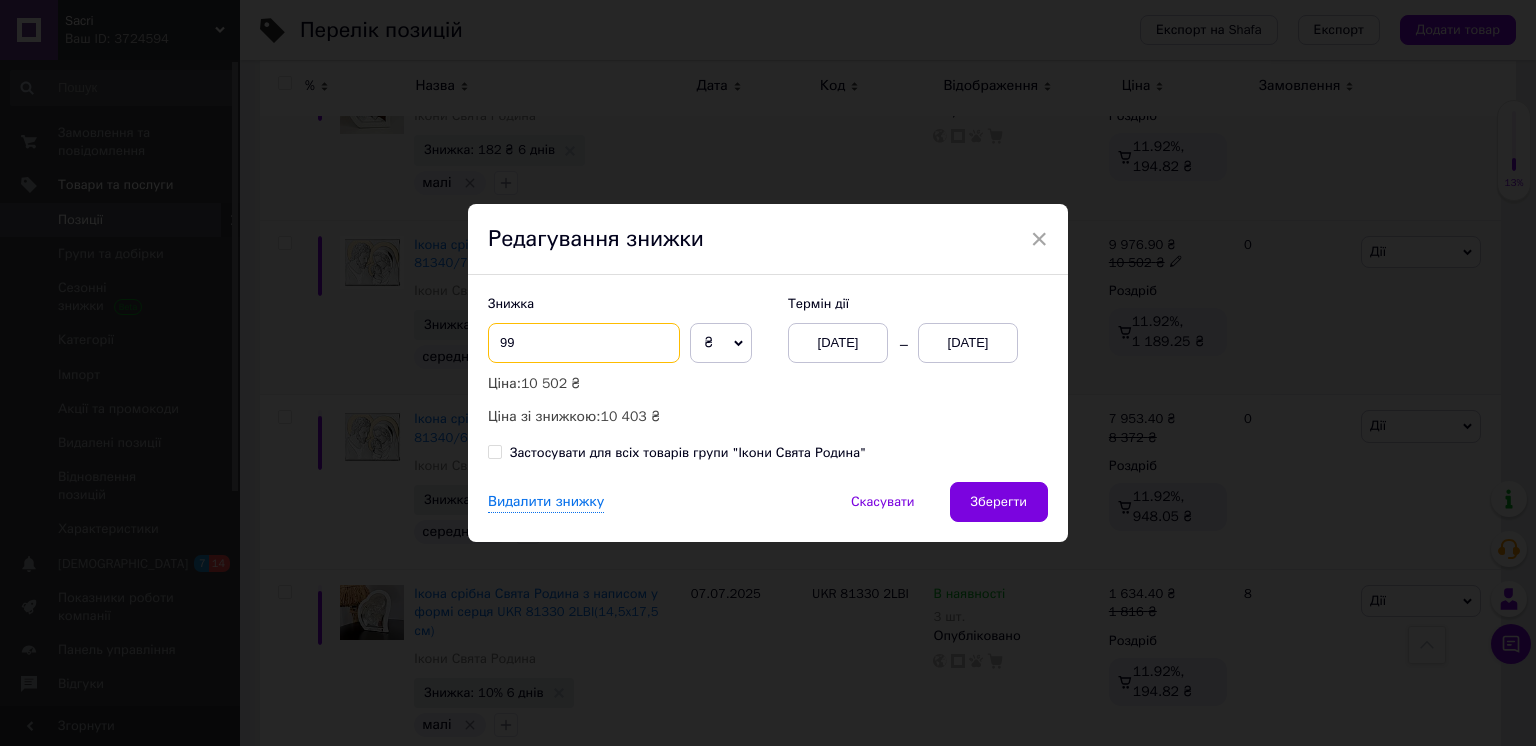 type on "9" 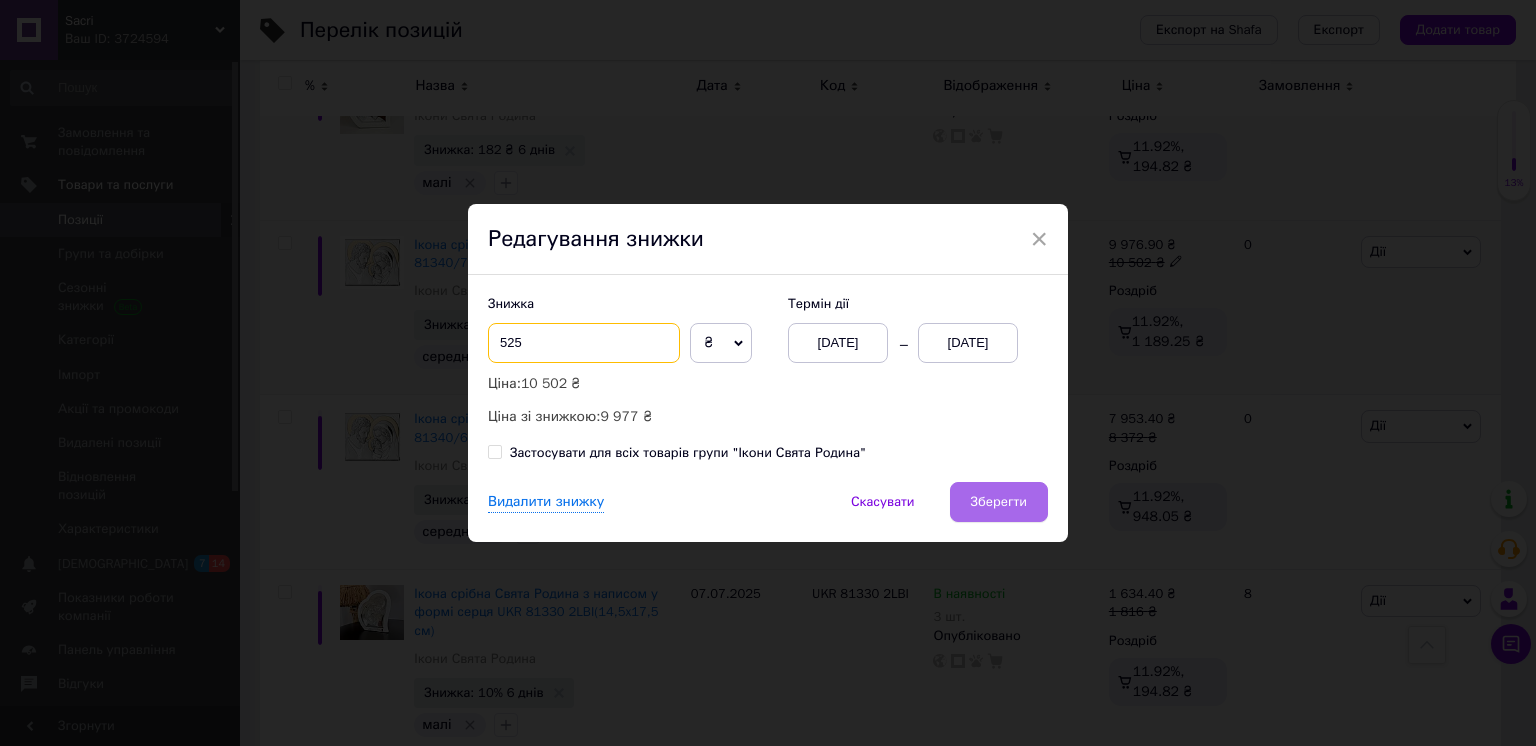 type on "525" 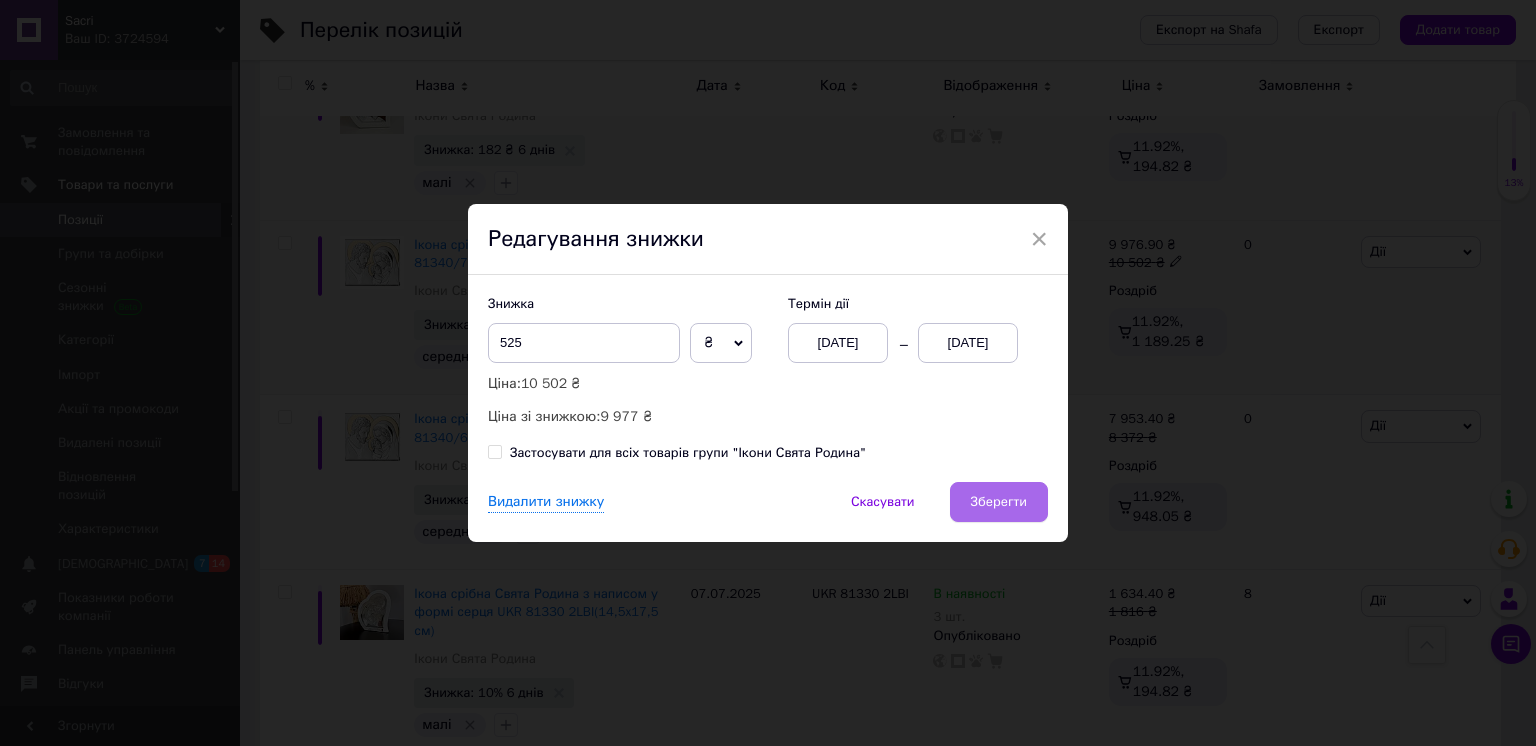 click on "Зберегти" at bounding box center [999, 502] 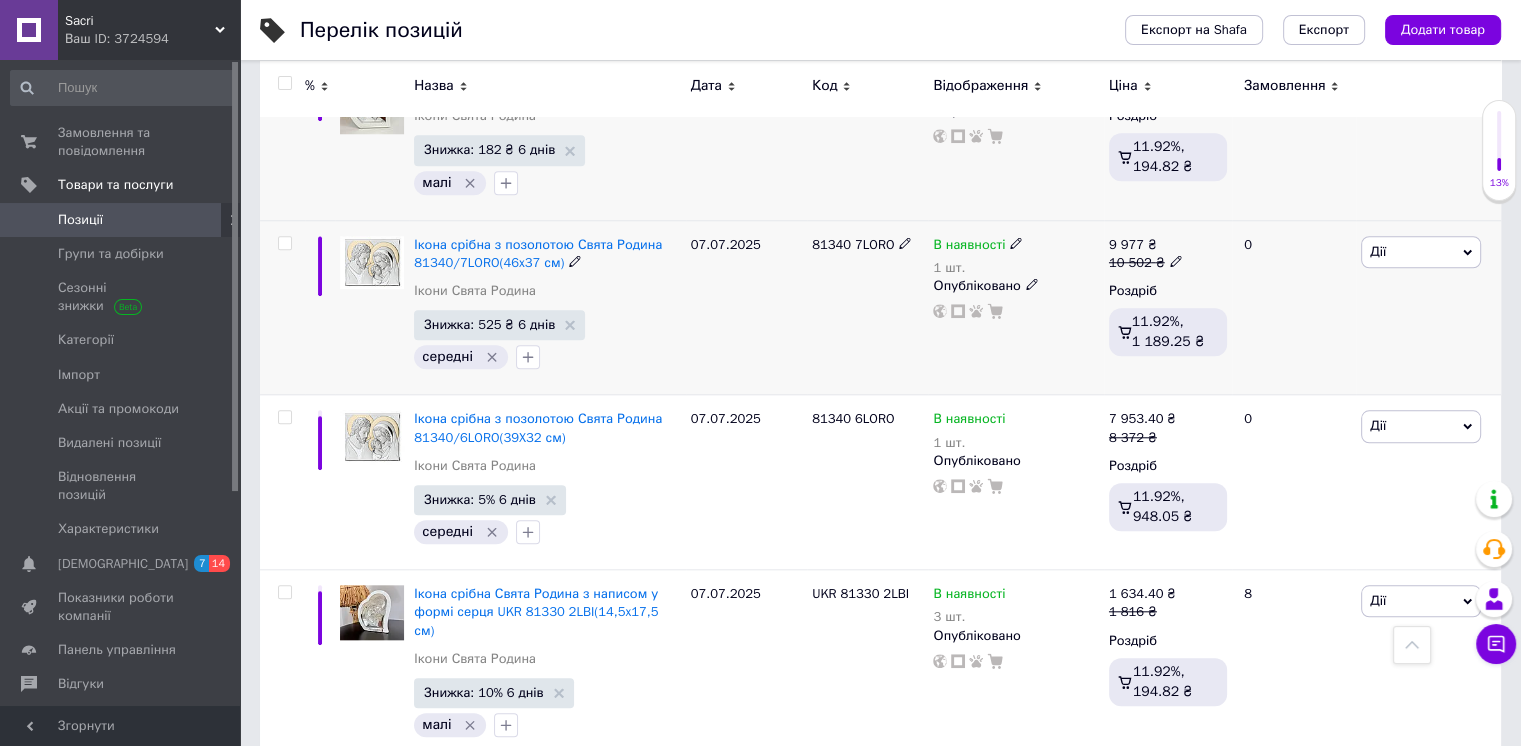 drag, startPoint x: 532, startPoint y: 254, endPoint x: 795, endPoint y: 240, distance: 263.37234 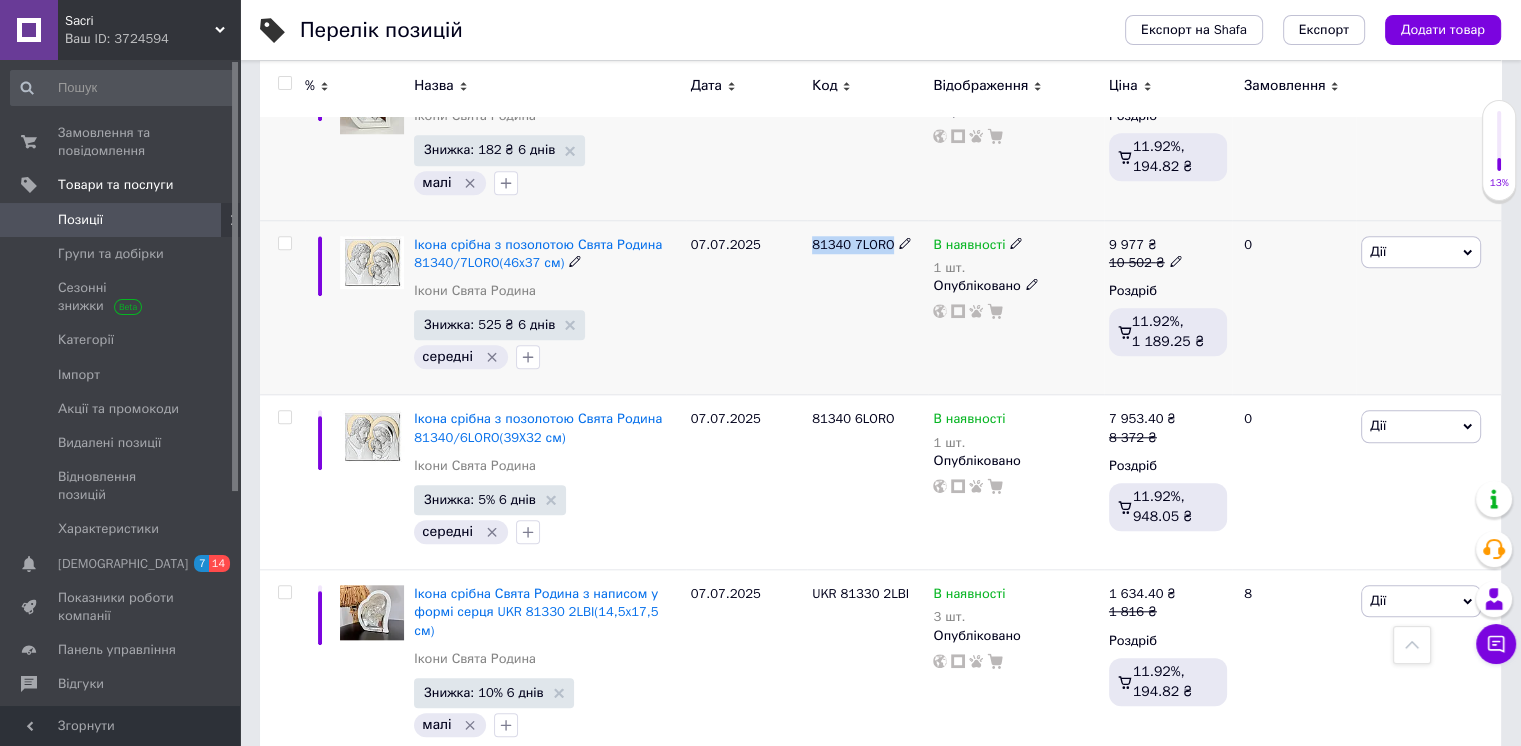drag, startPoint x: 812, startPoint y: 240, endPoint x: 887, endPoint y: 247, distance: 75.32596 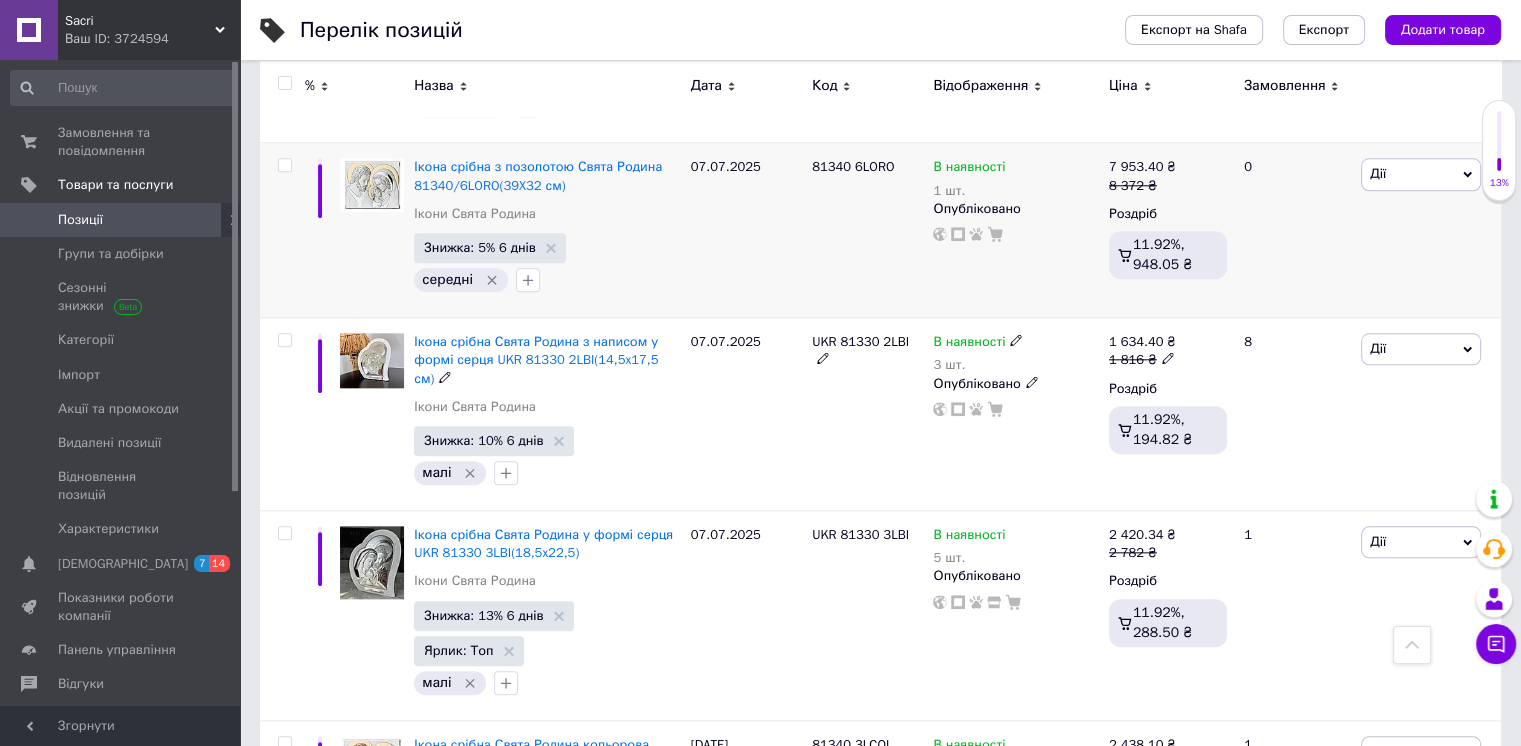 scroll, scrollTop: 2052, scrollLeft: 0, axis: vertical 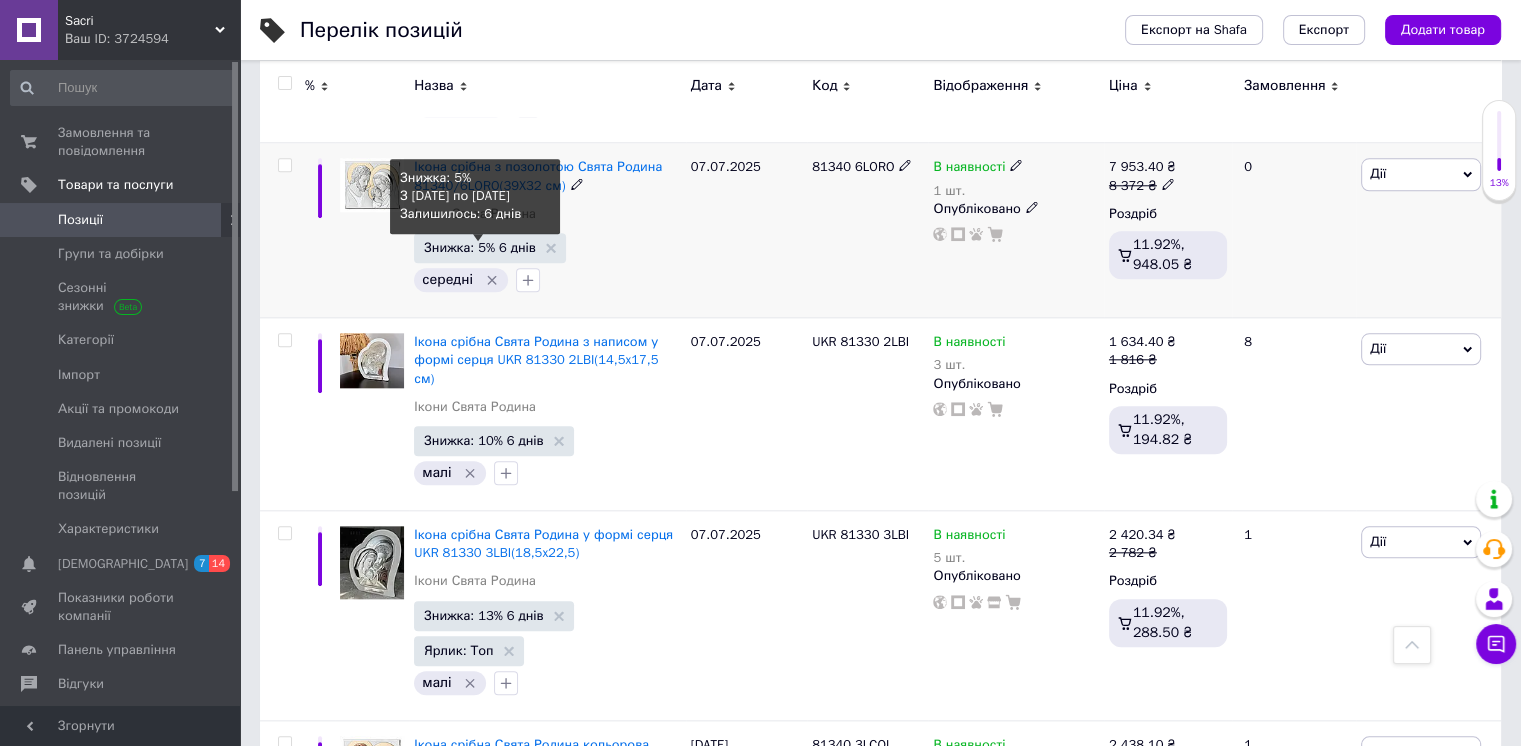 click on "Знижка: 5% 6 днів" at bounding box center (480, 247) 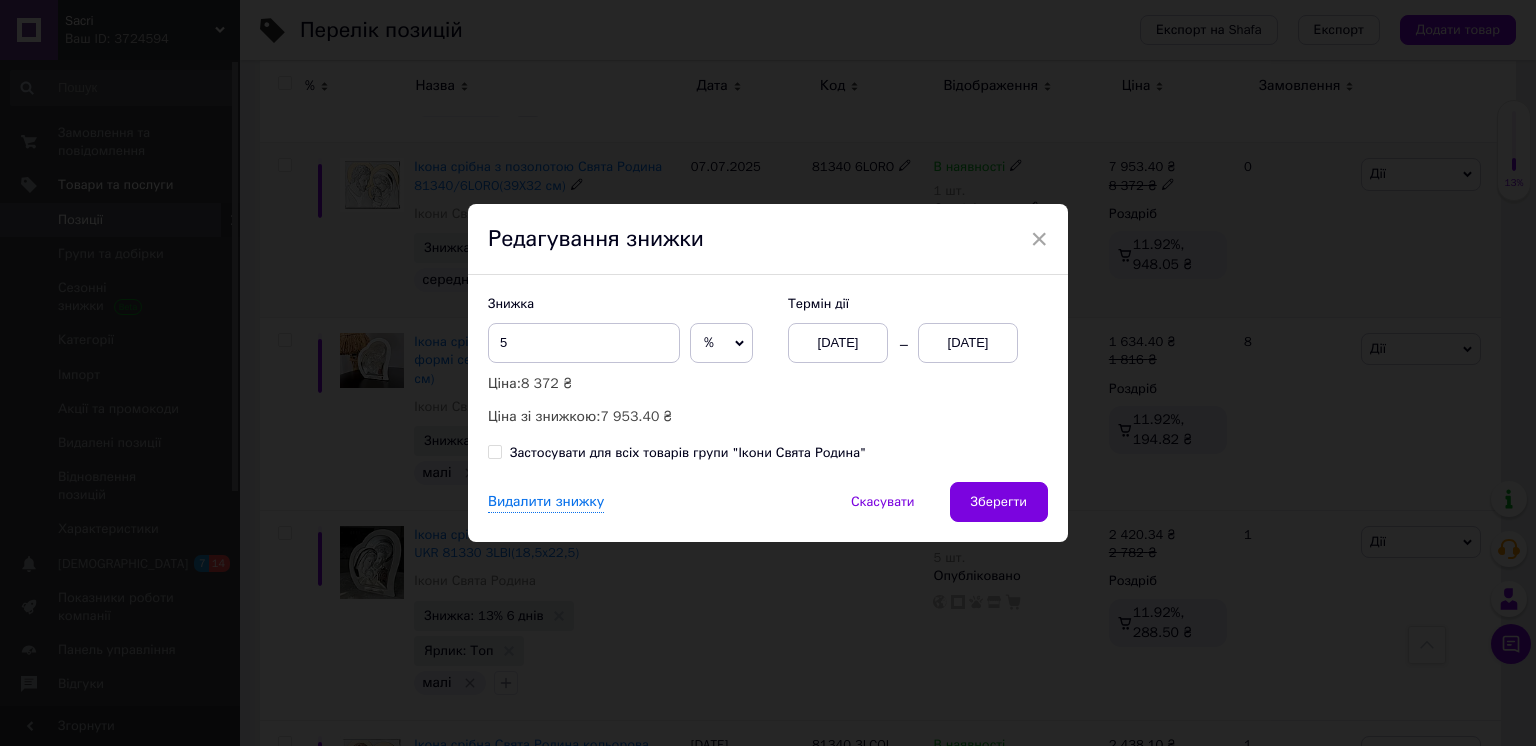 click on "%" at bounding box center [721, 343] 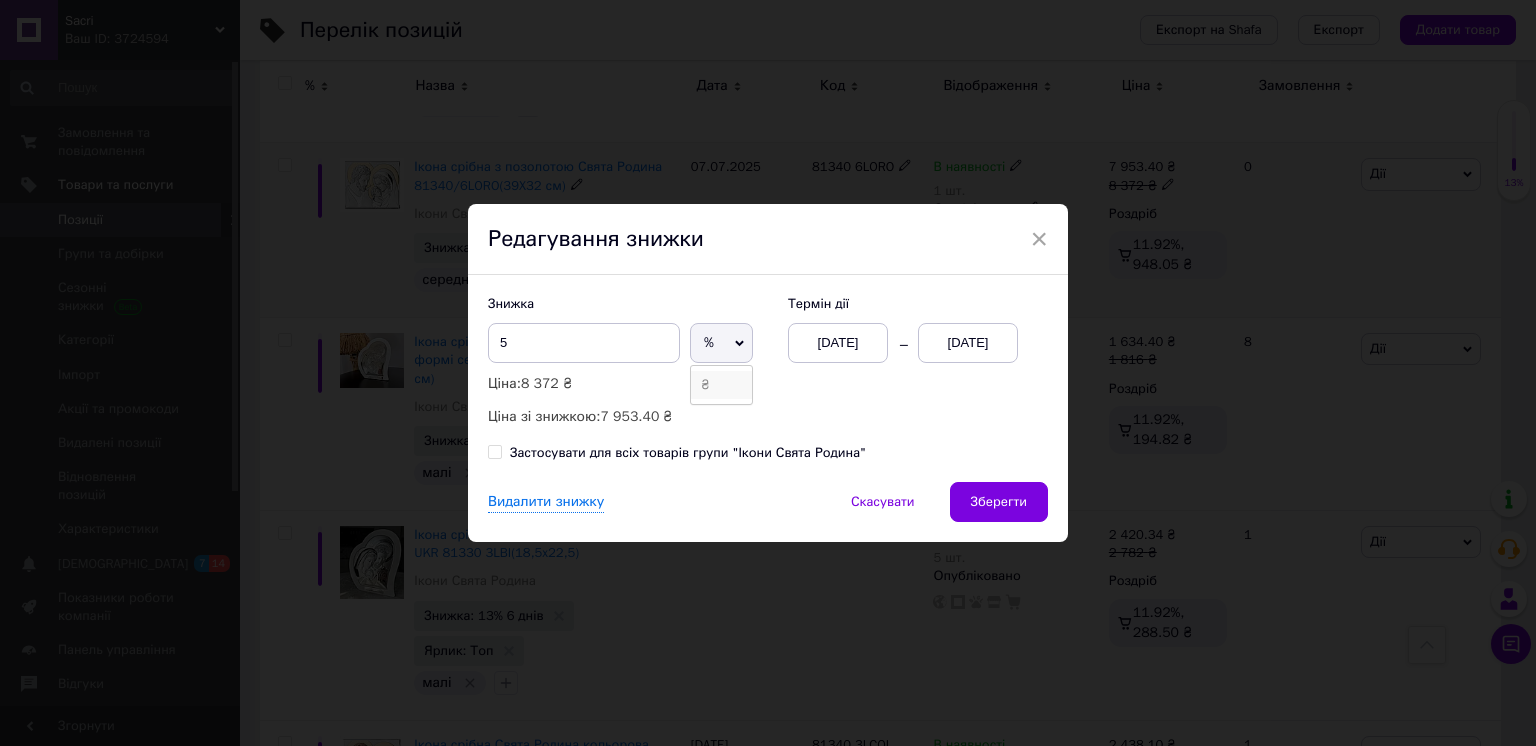 click on "₴" at bounding box center [721, 385] 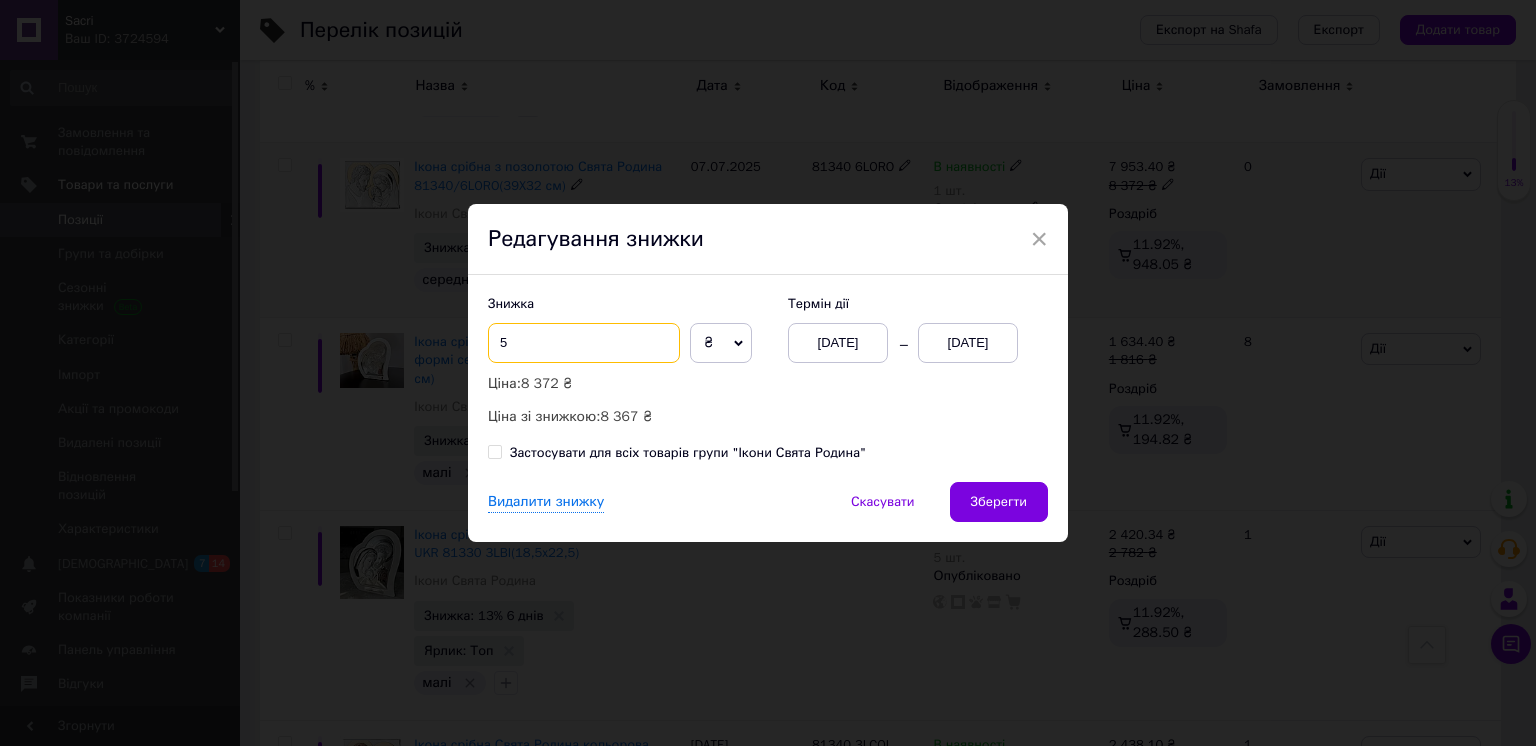 click on "5" at bounding box center [584, 343] 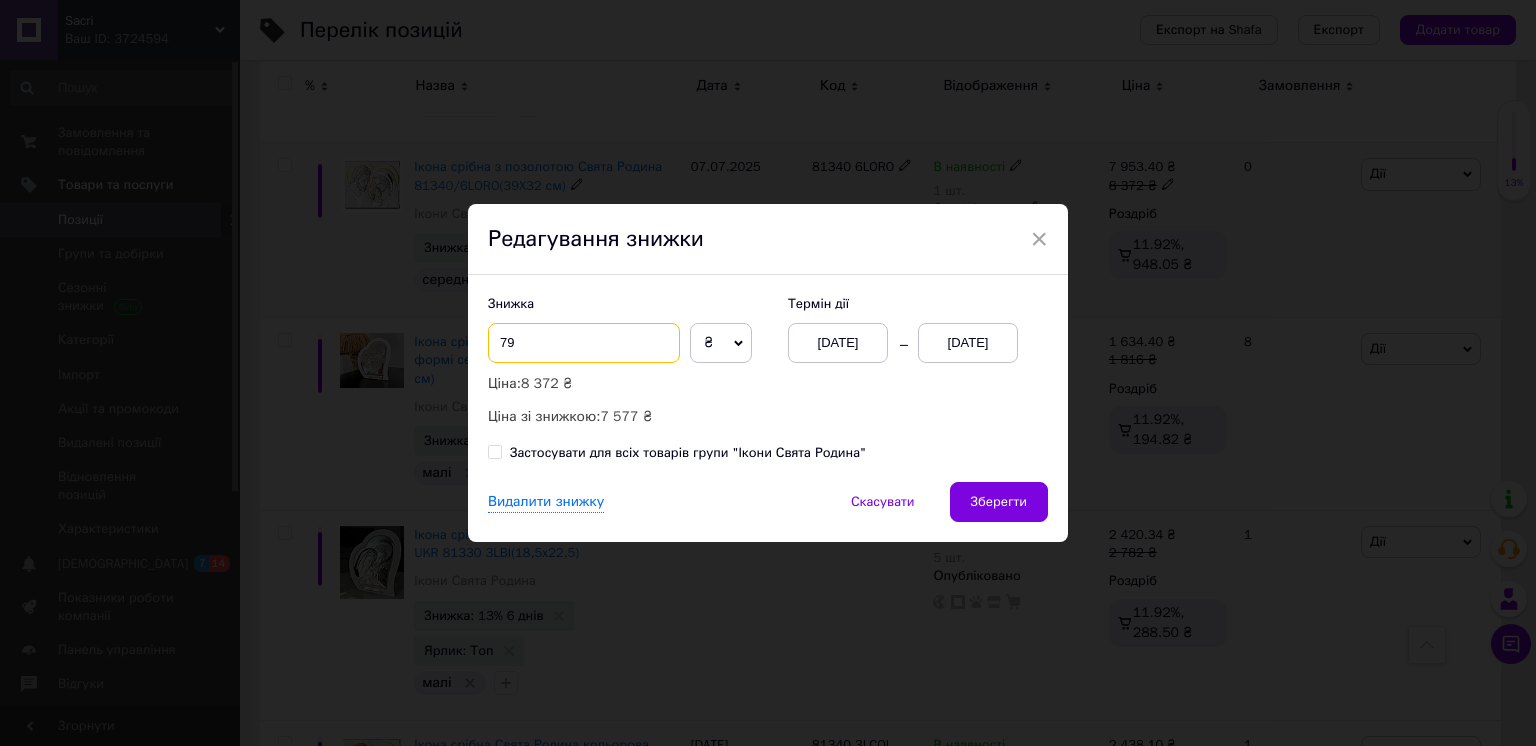 type on "7" 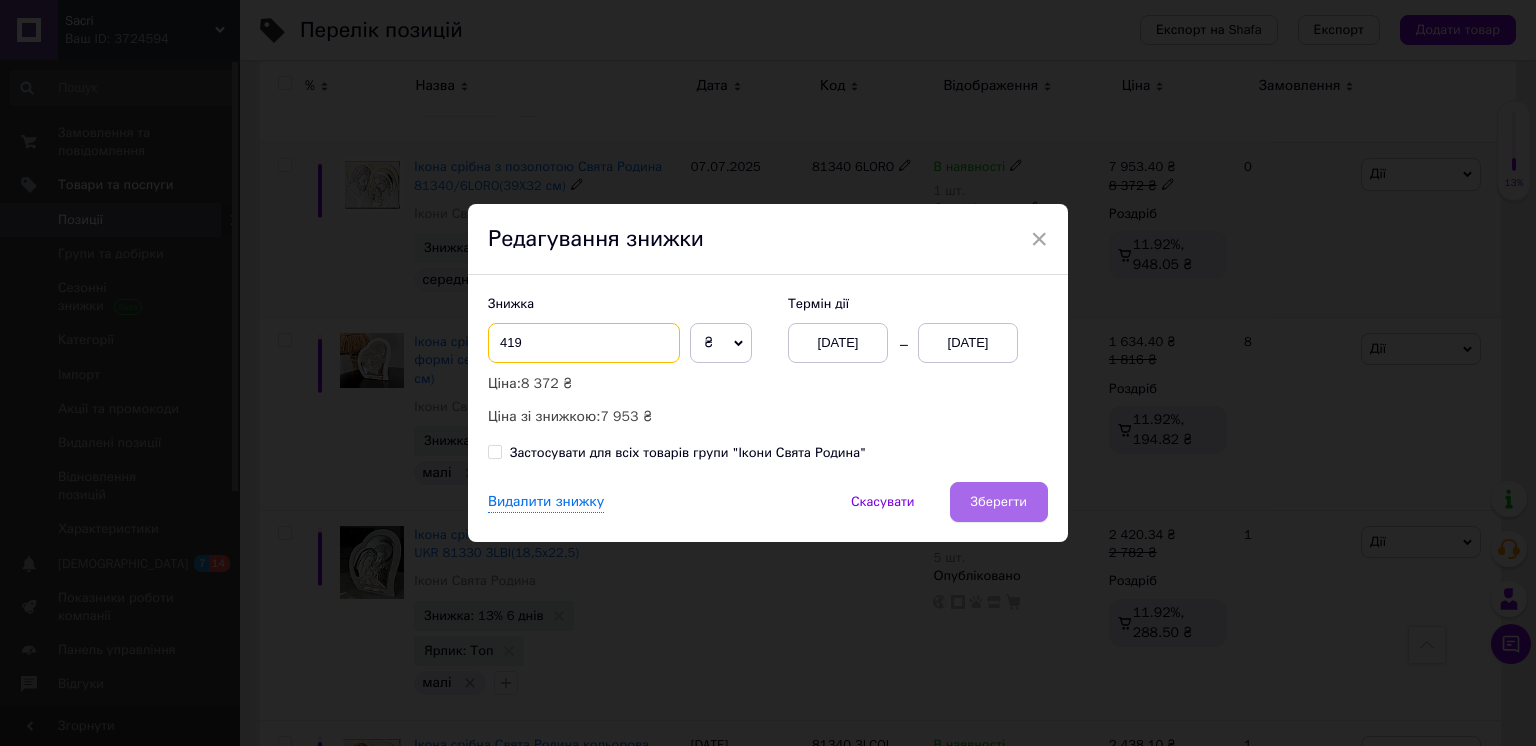 type on "419" 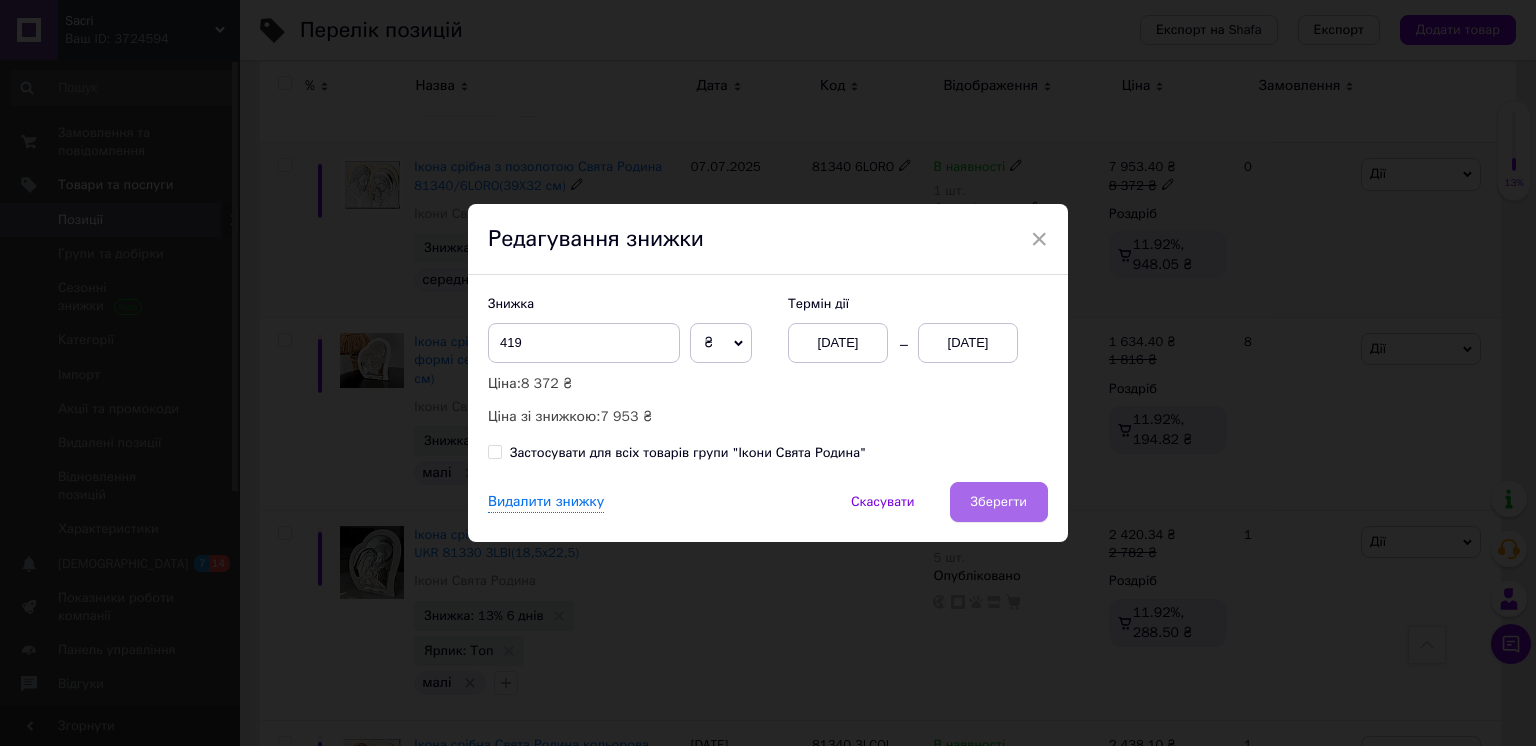 click on "Зберегти" at bounding box center [999, 502] 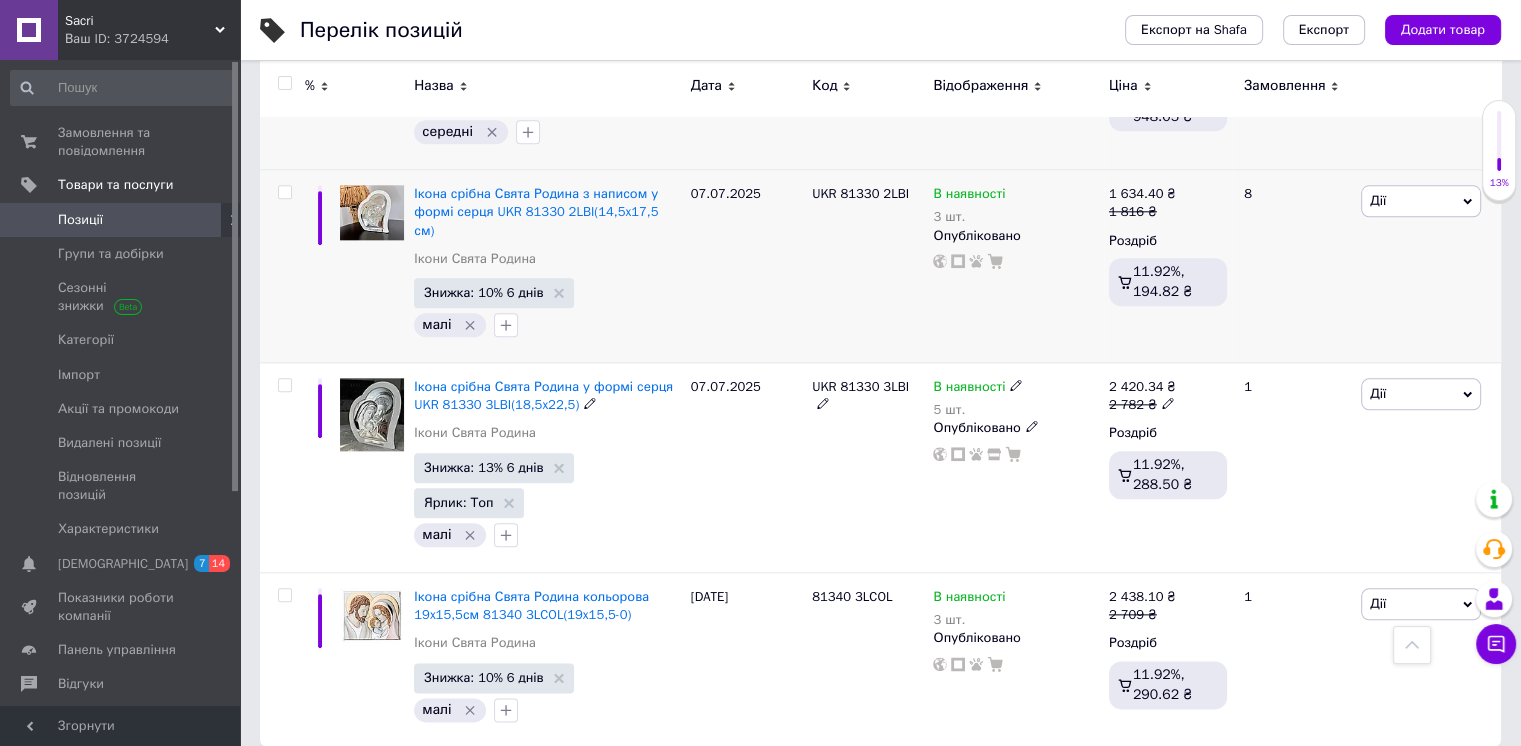 scroll, scrollTop: 2071, scrollLeft: 0, axis: vertical 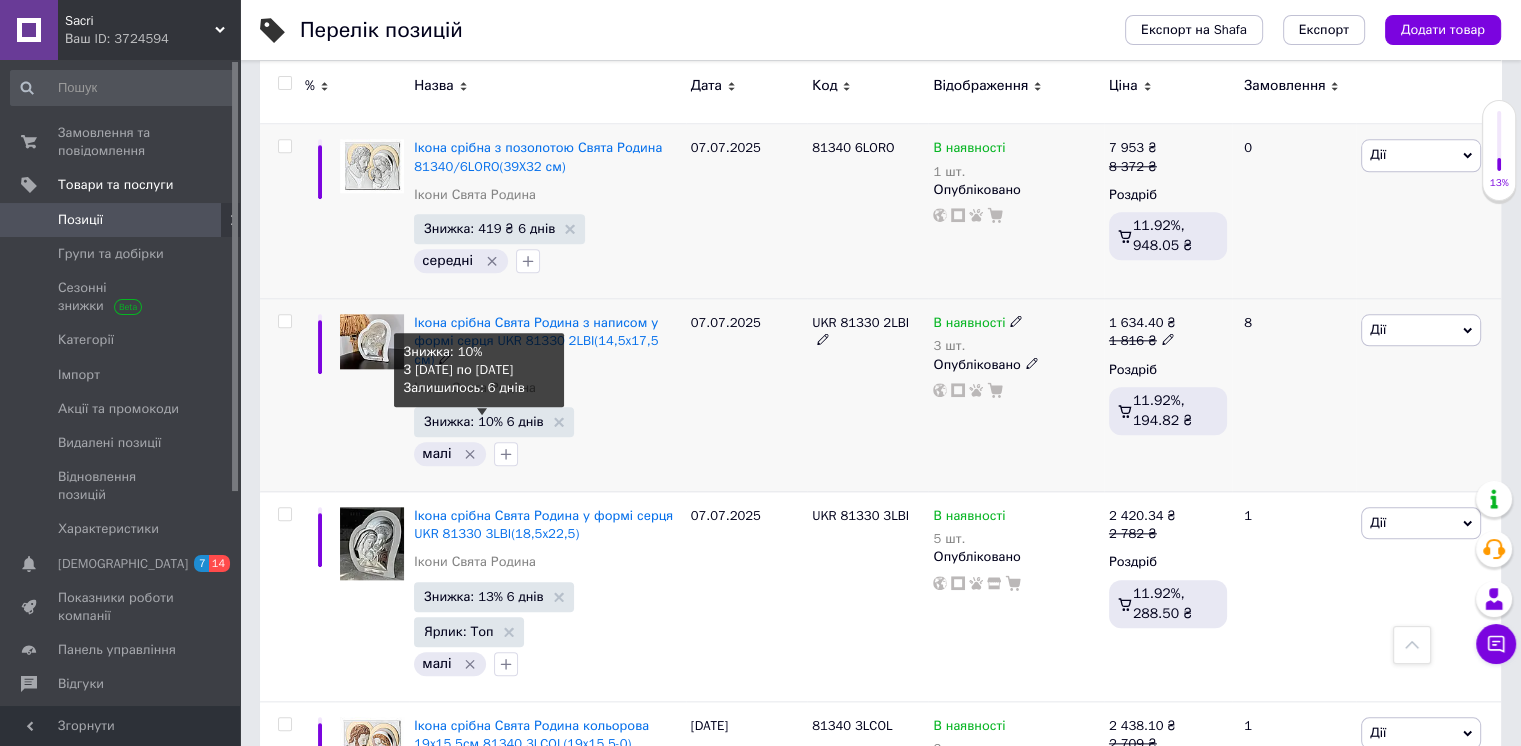 click on "Знижка: 10% 6 днів" at bounding box center (483, 421) 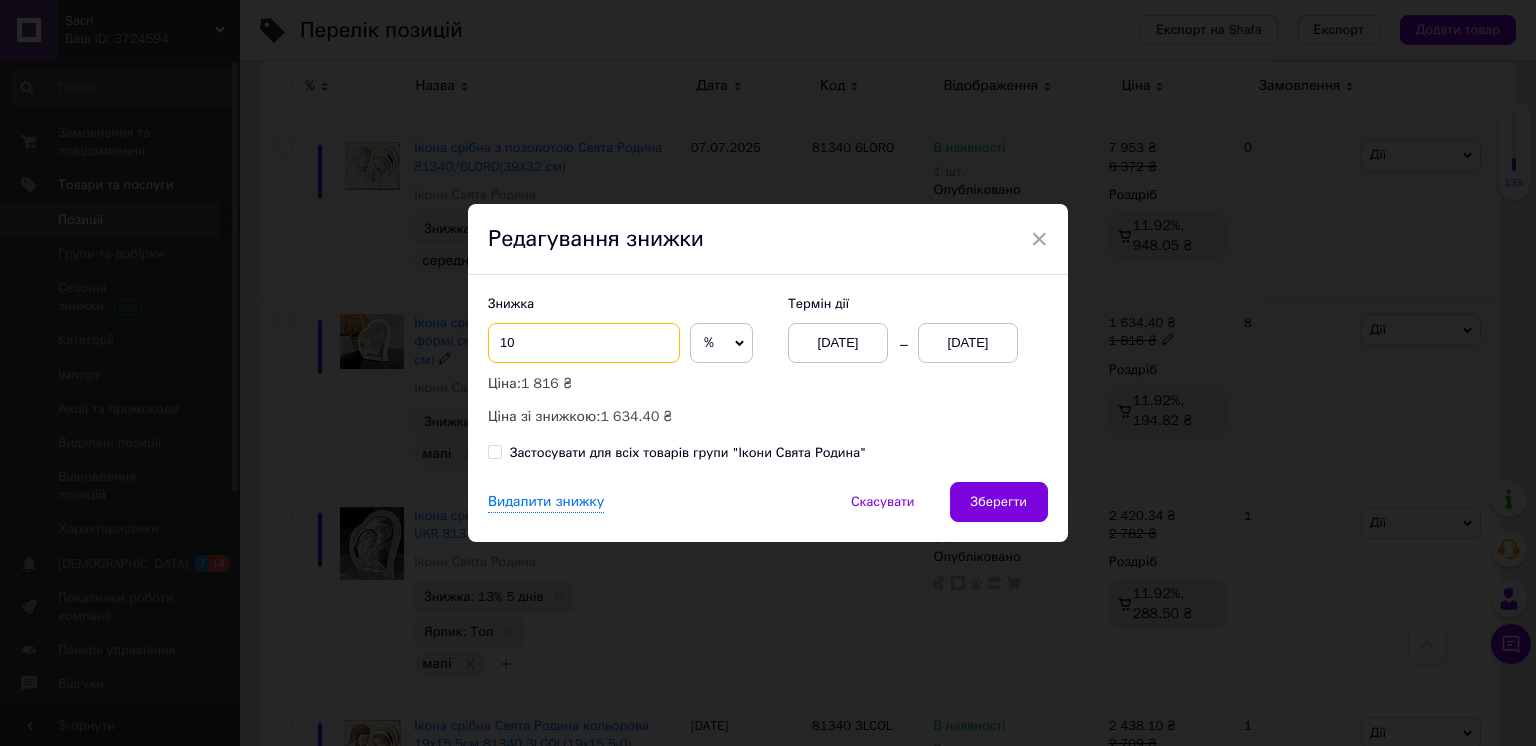 click on "10" at bounding box center (584, 343) 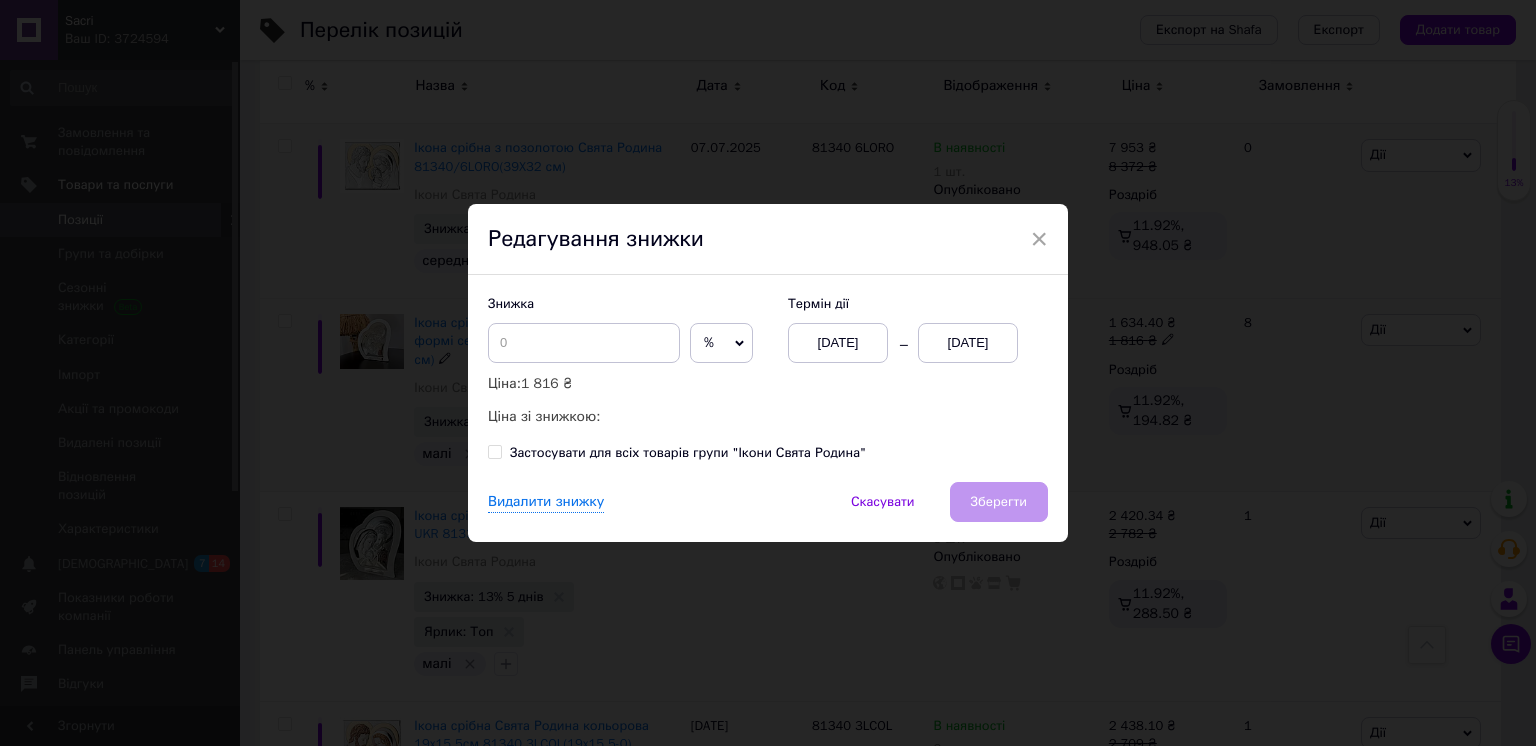 click on "%" at bounding box center (721, 343) 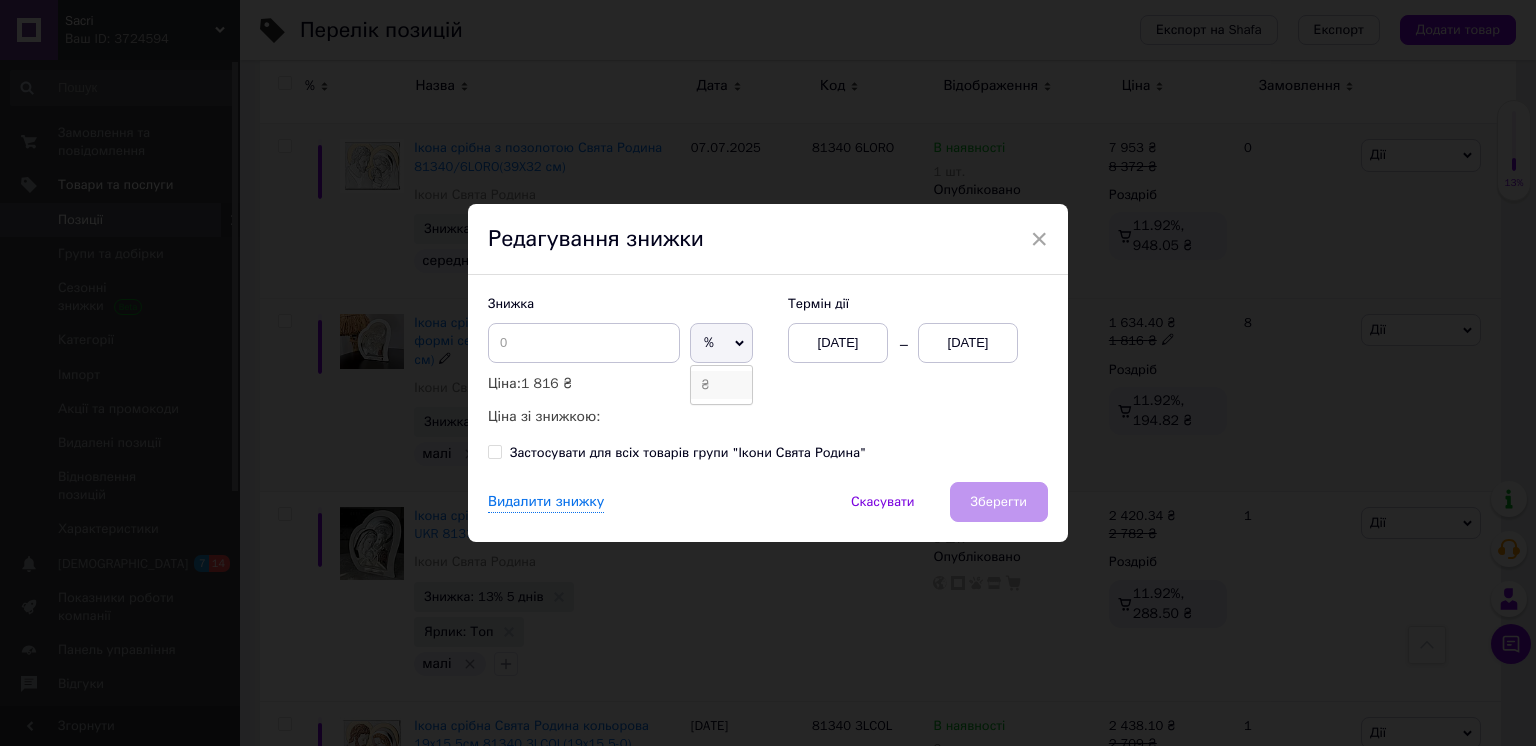 click on "₴" at bounding box center [721, 385] 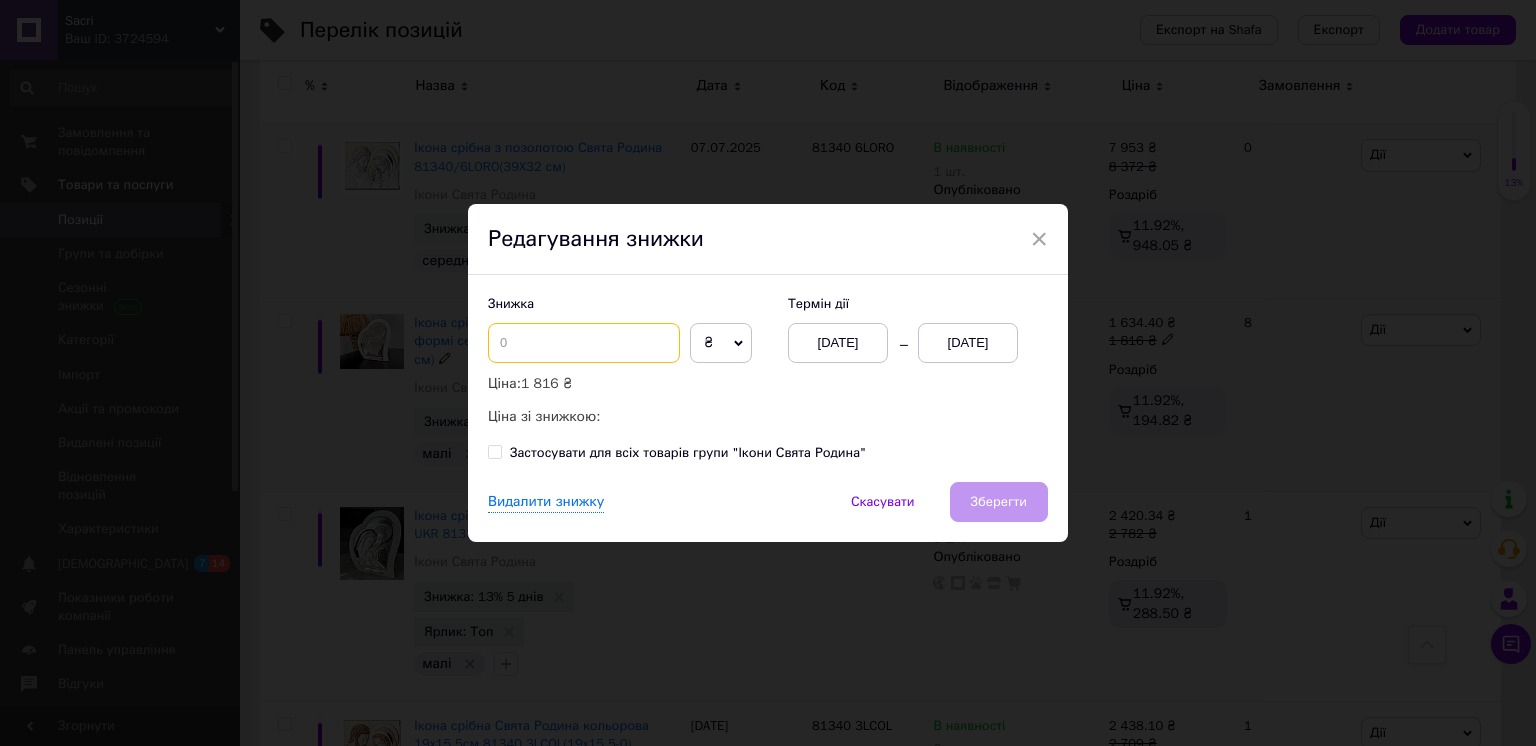 click at bounding box center [584, 343] 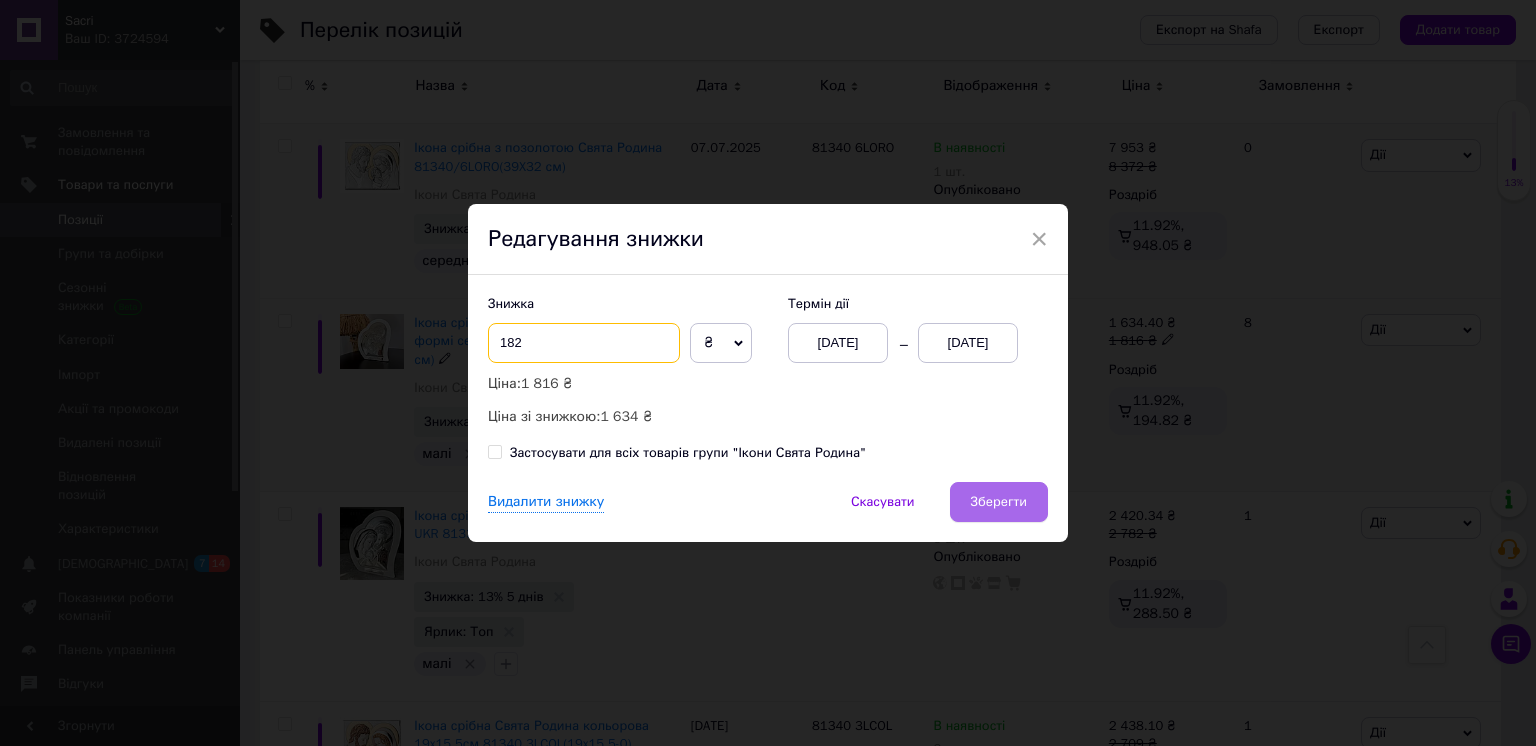 type on "182" 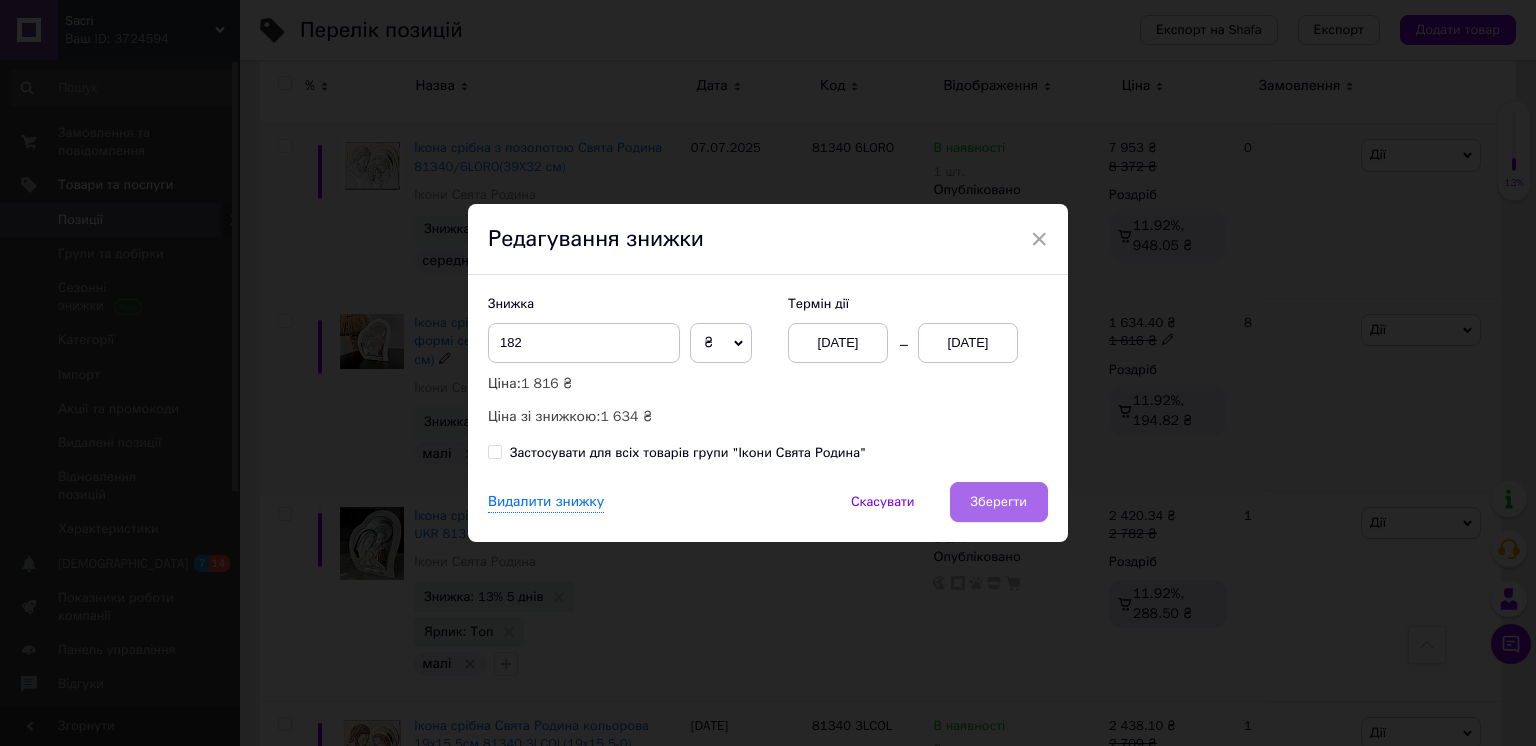 click on "Зберегти" at bounding box center (999, 502) 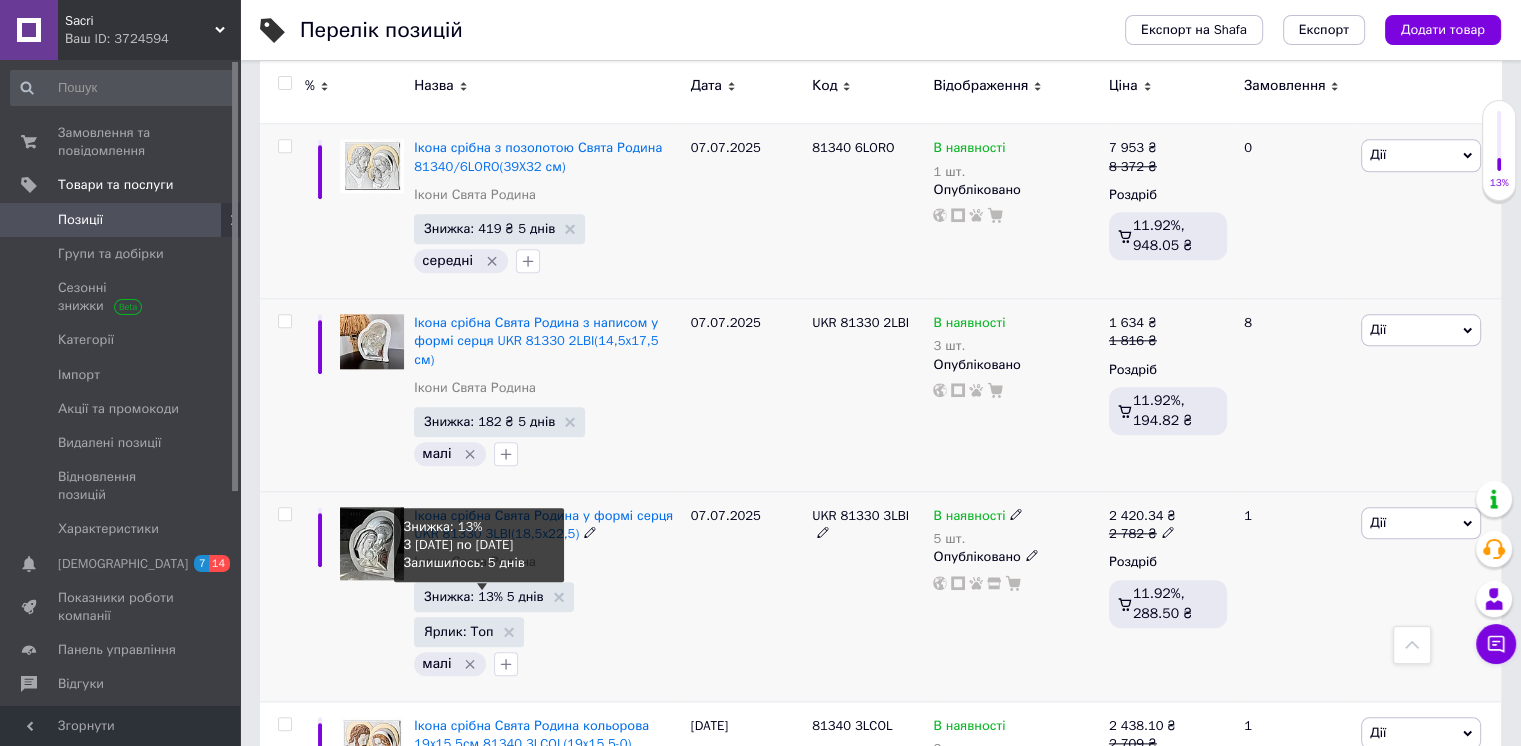 click on "Знижка: 13% 5 днів" at bounding box center (483, 596) 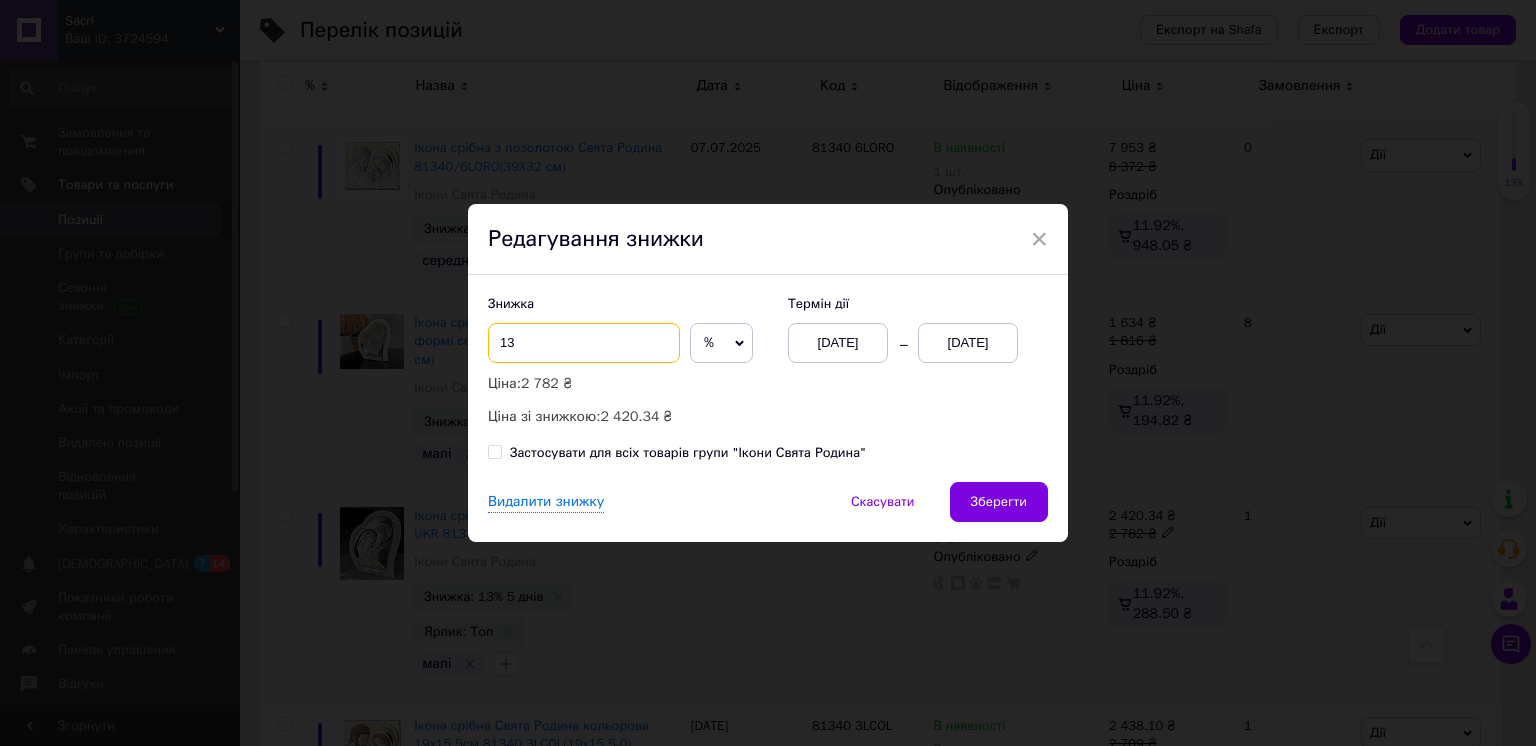 click on "13" at bounding box center (584, 343) 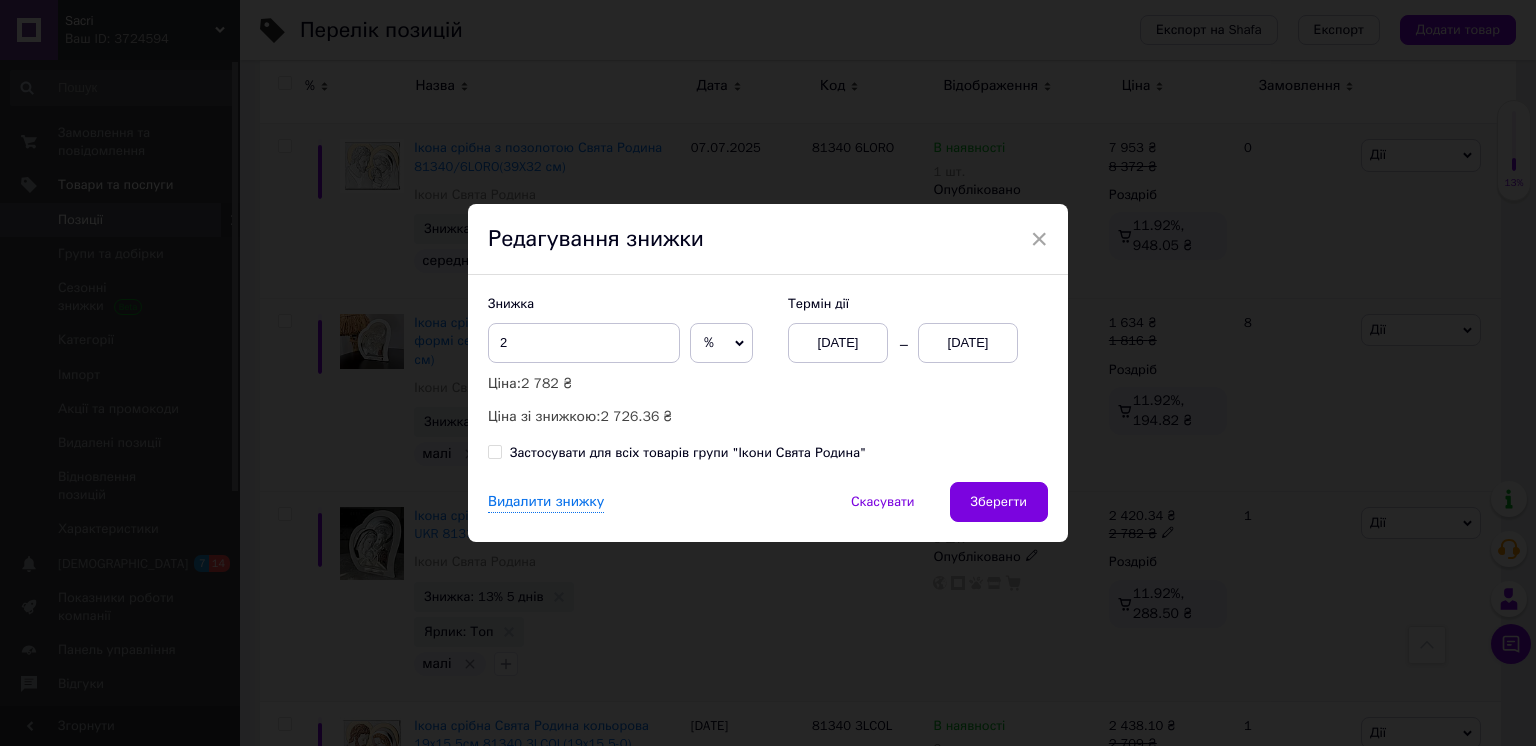 click 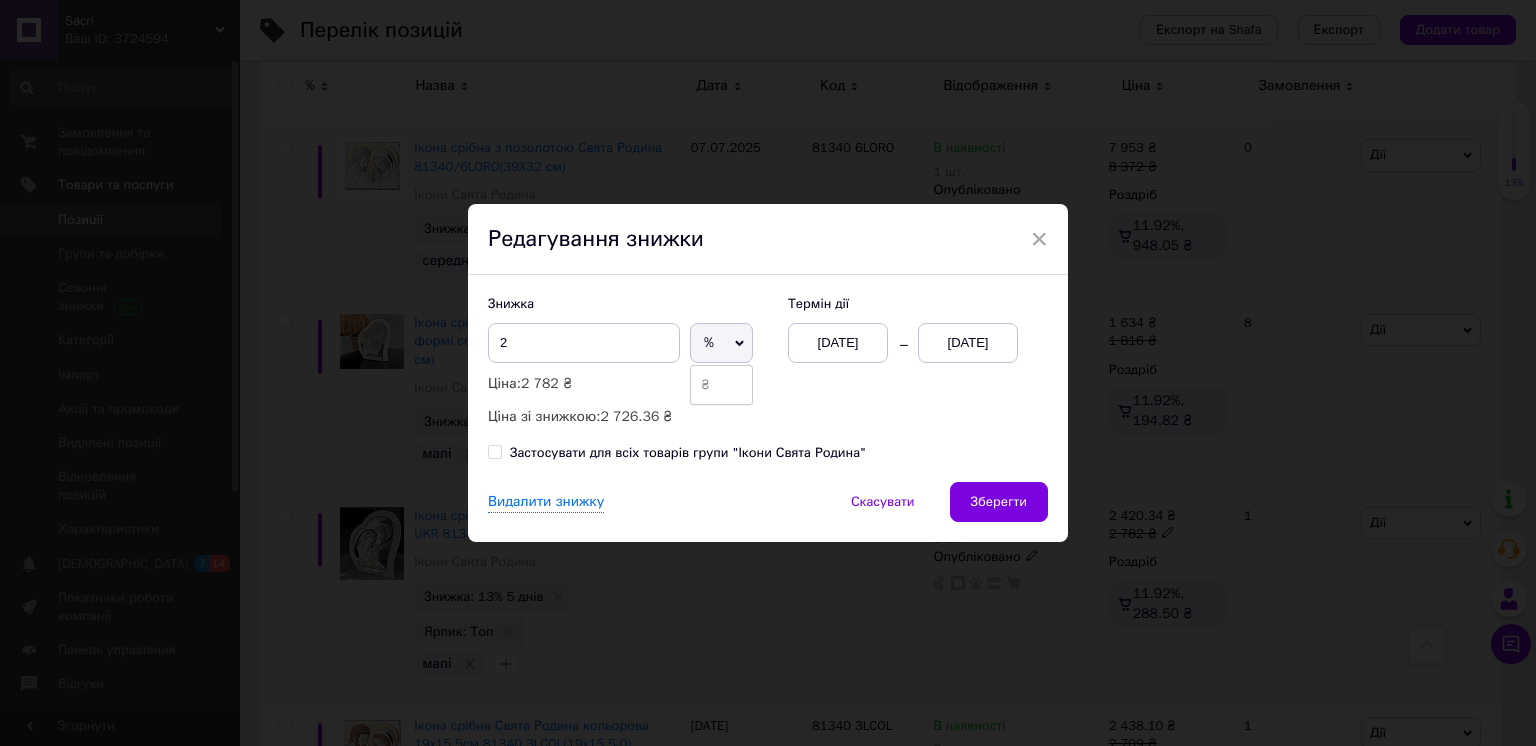 click on "₴" at bounding box center (721, 385) 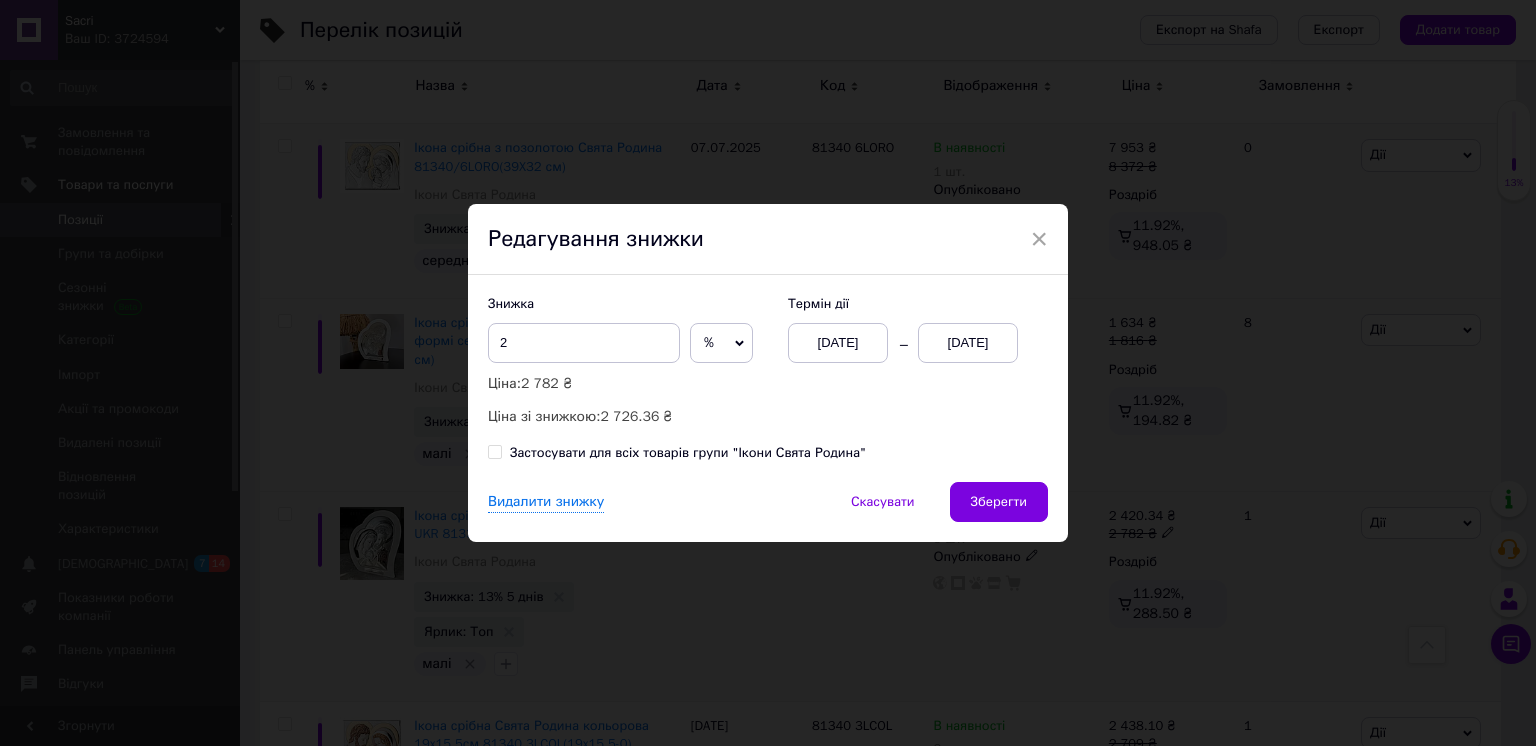 click on "%" at bounding box center (721, 343) 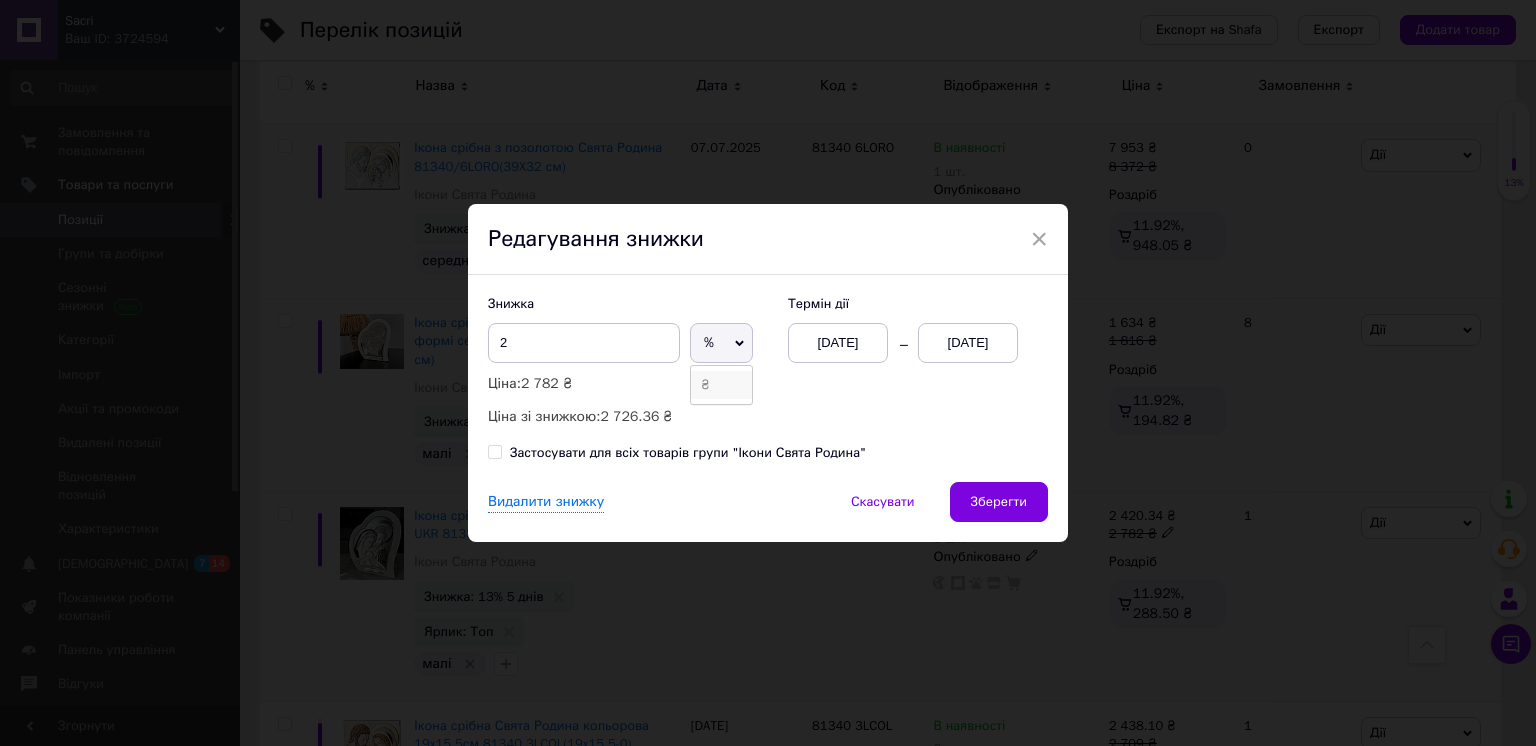 drag, startPoint x: 701, startPoint y: 401, endPoint x: 697, endPoint y: 382, distance: 19.416489 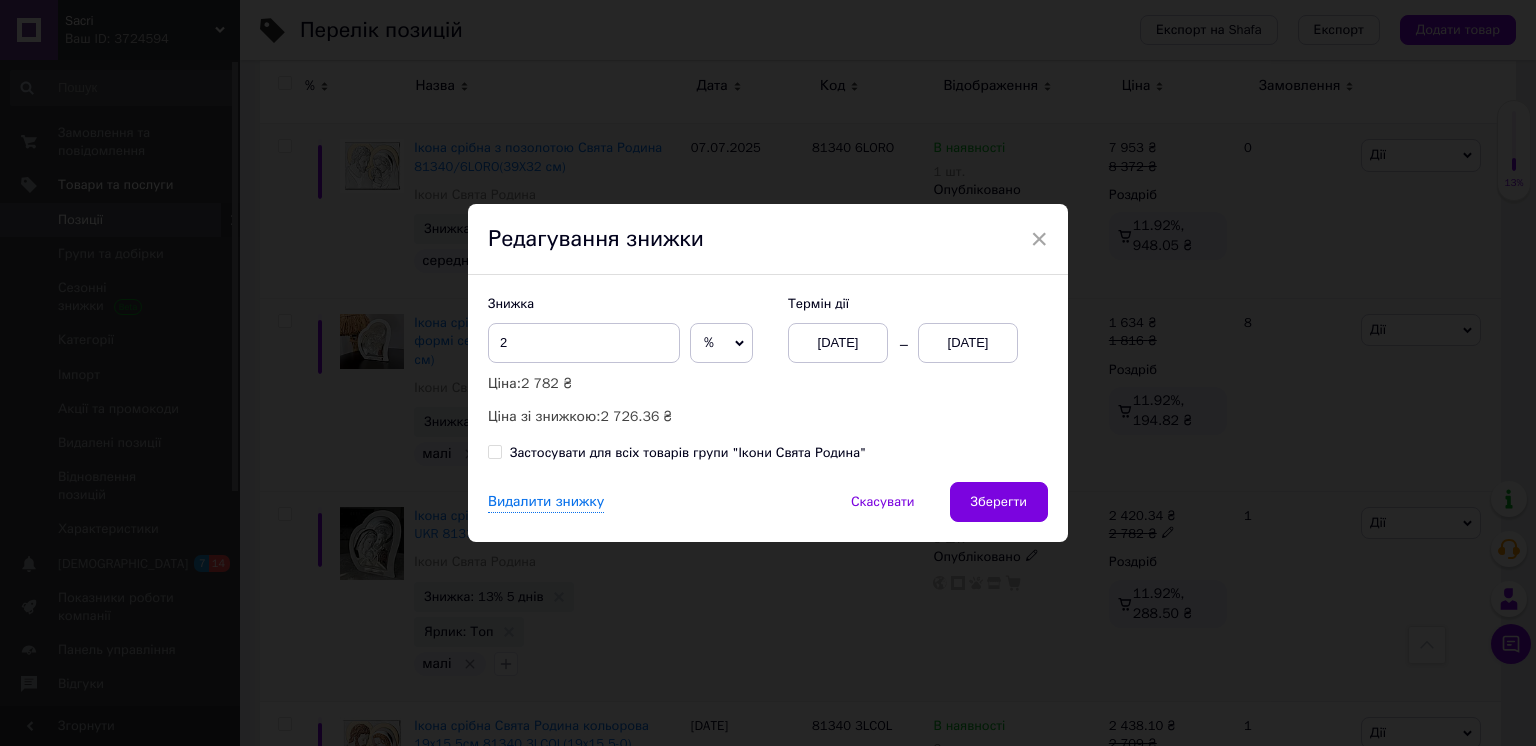 click on "Ціна:  2 782   ₴" at bounding box center (628, 384) 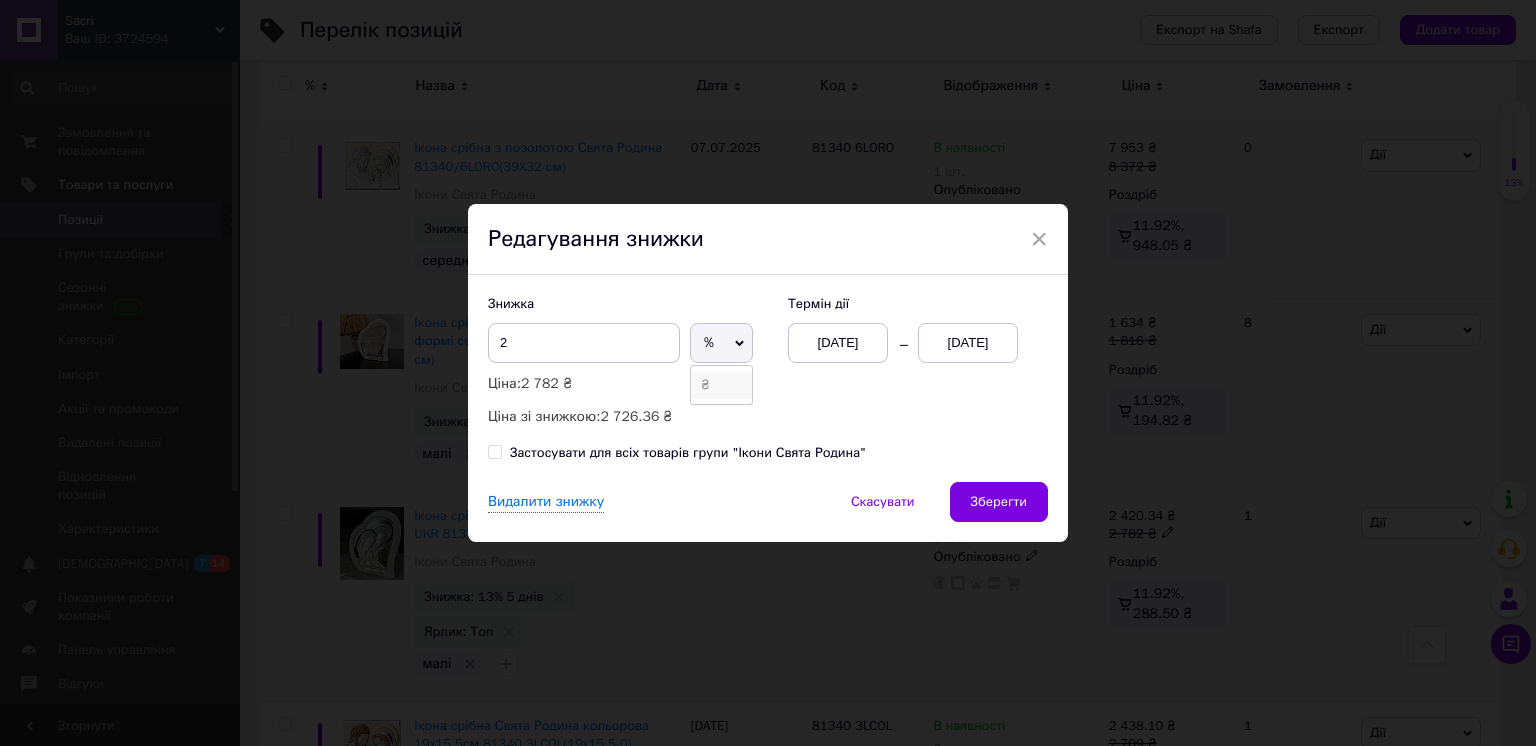 click on "₴" at bounding box center [721, 385] 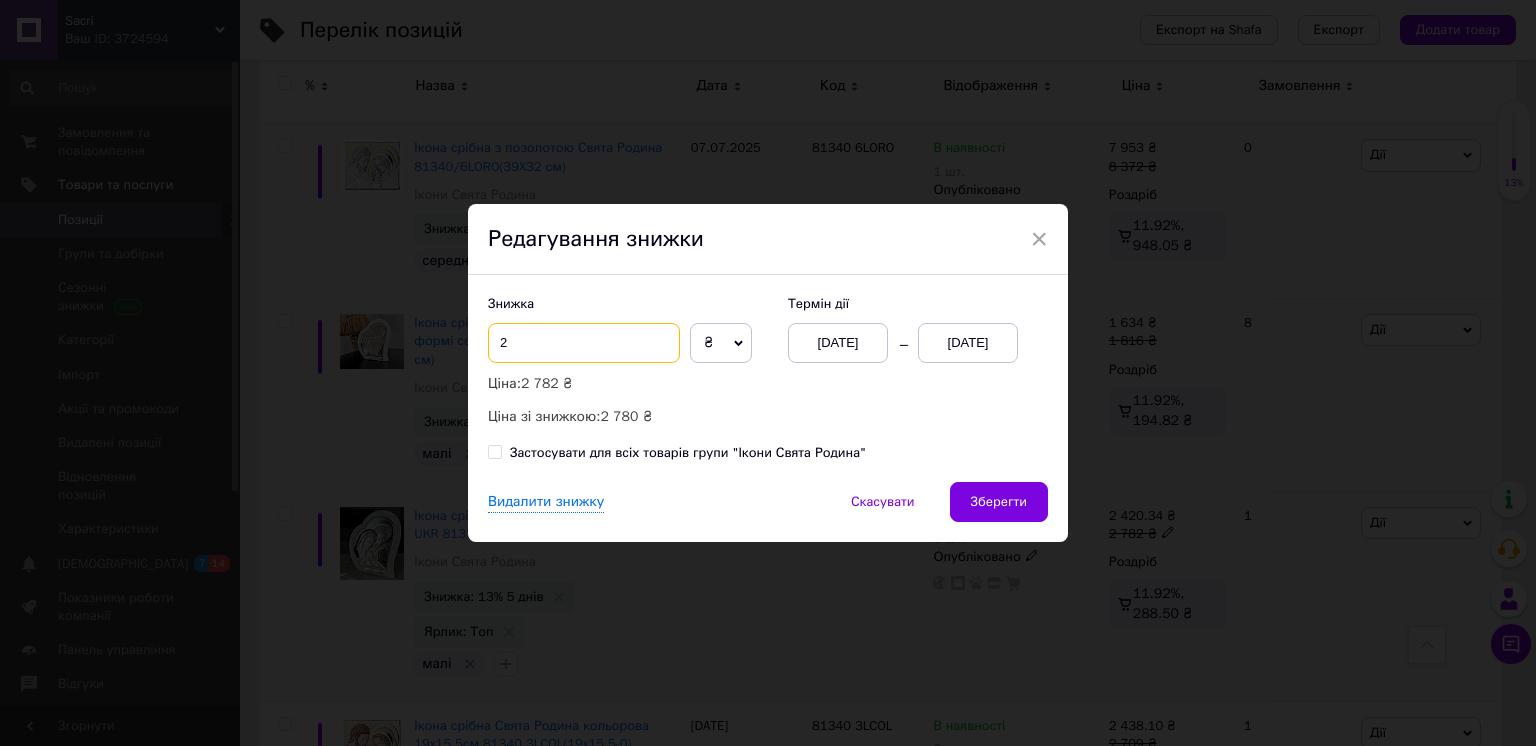 click on "2" at bounding box center [584, 343] 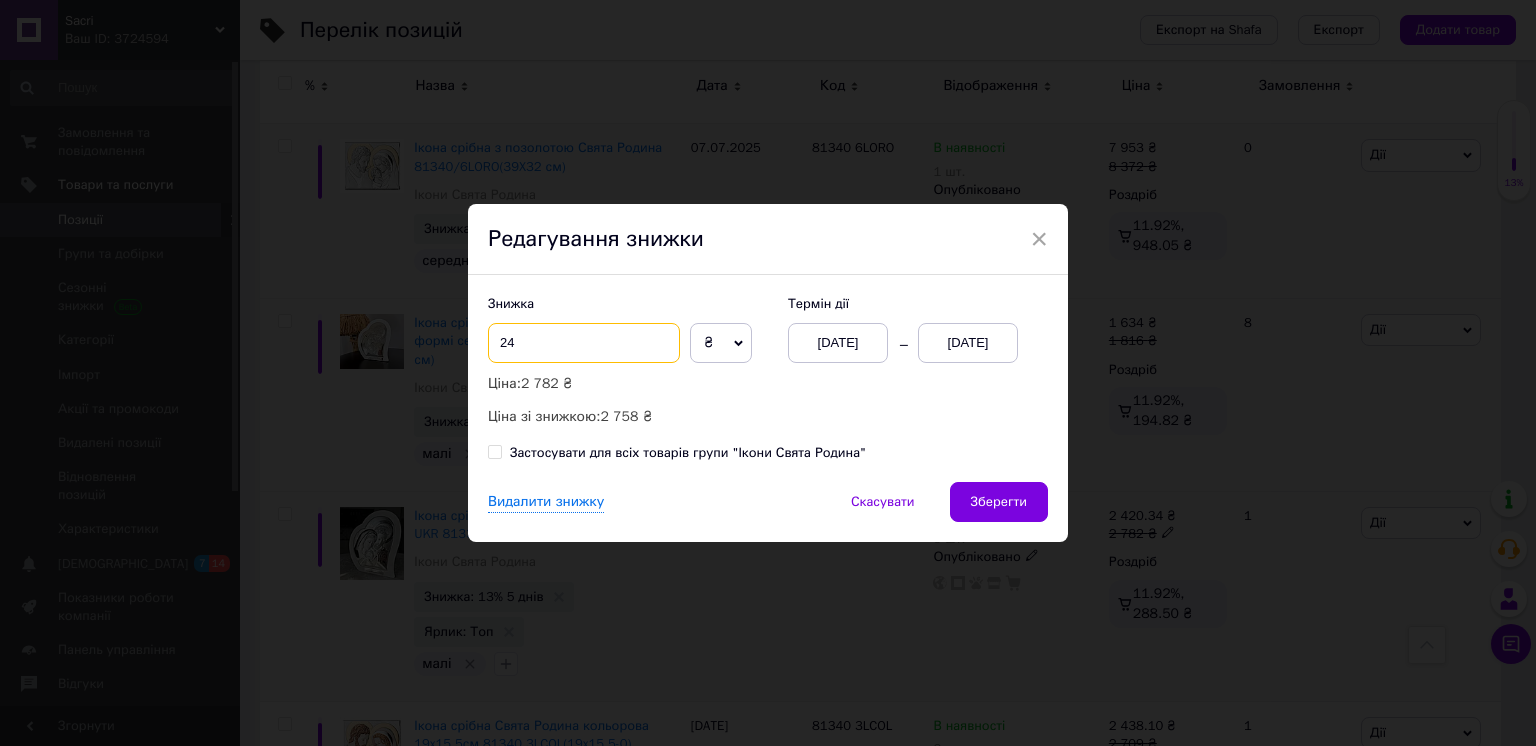 type on "2" 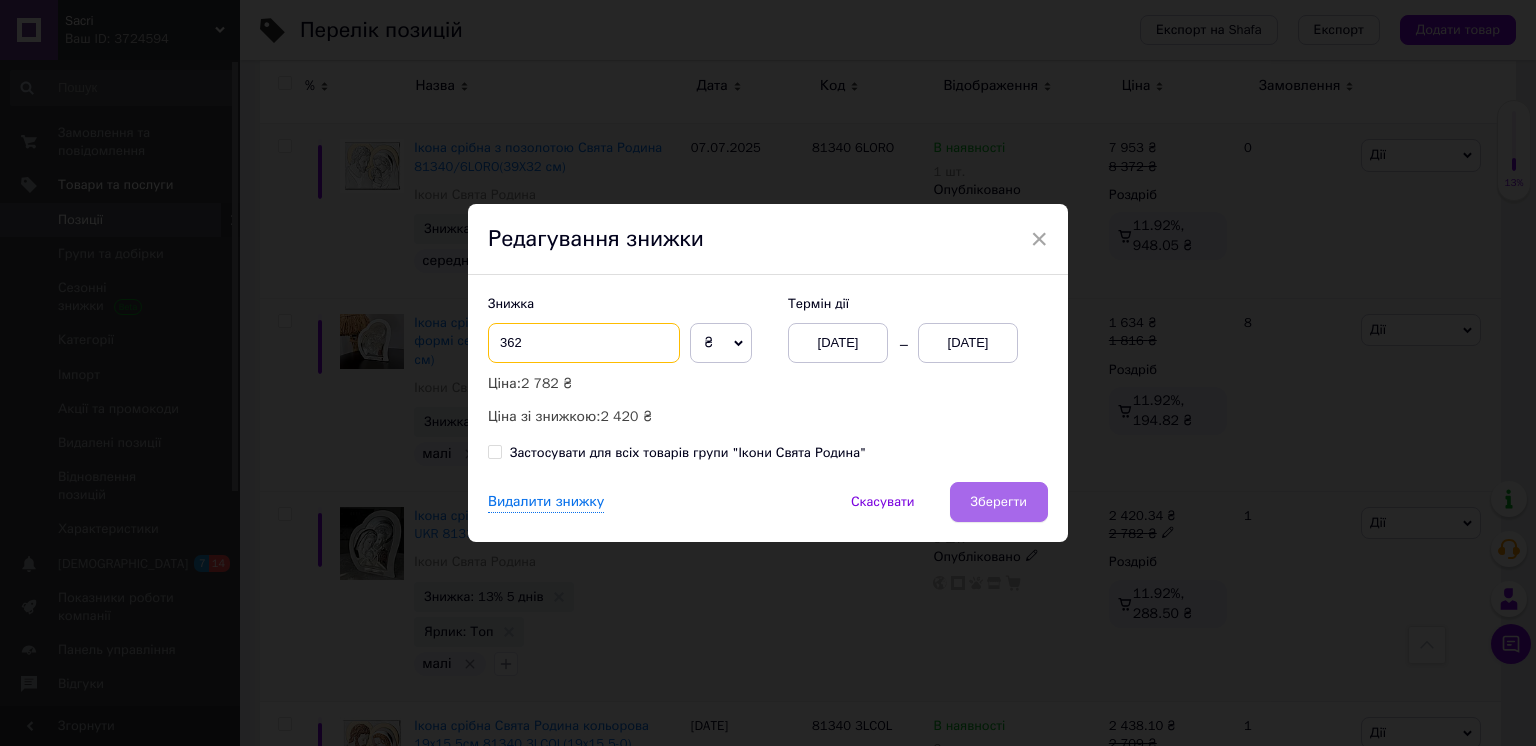 type on "362" 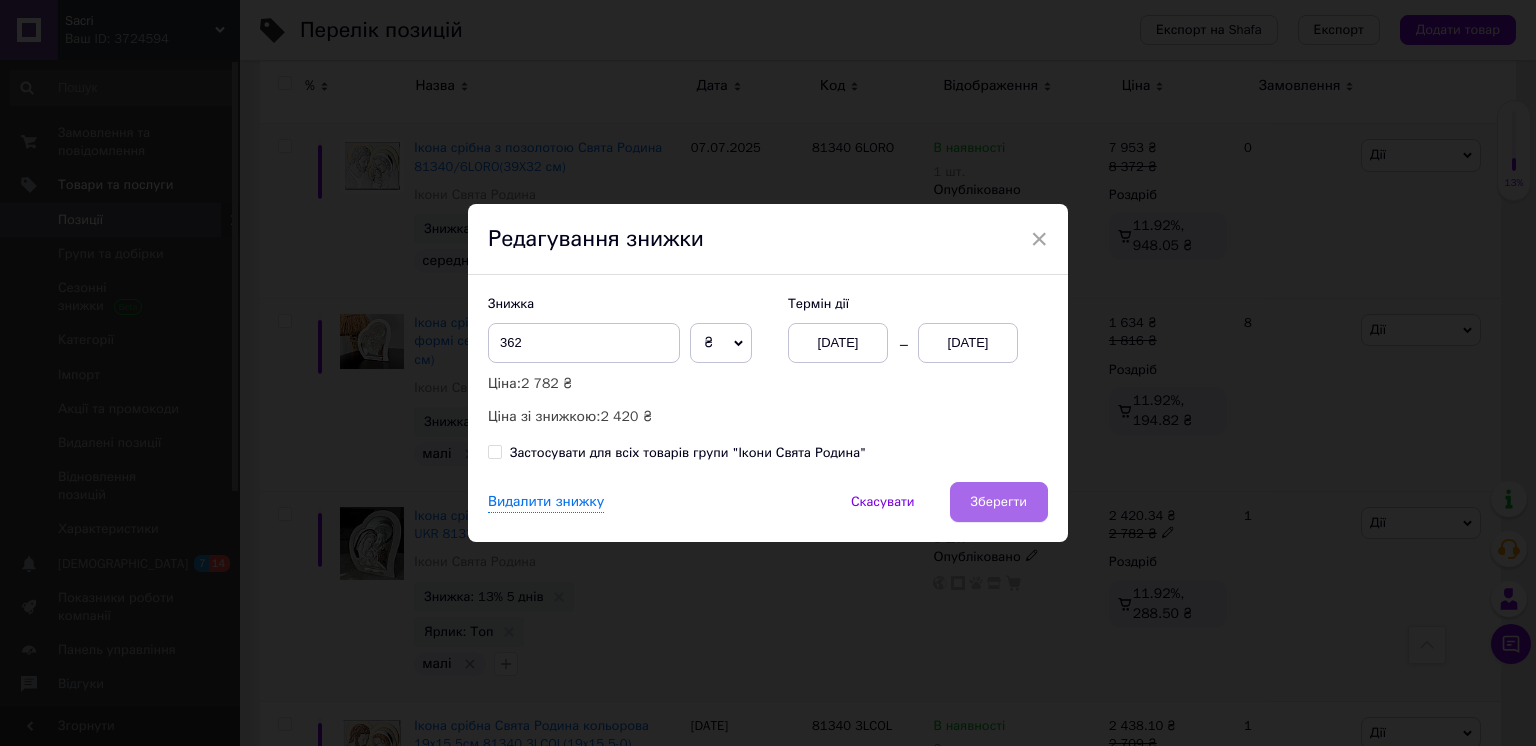 click on "Зберегти" at bounding box center (999, 502) 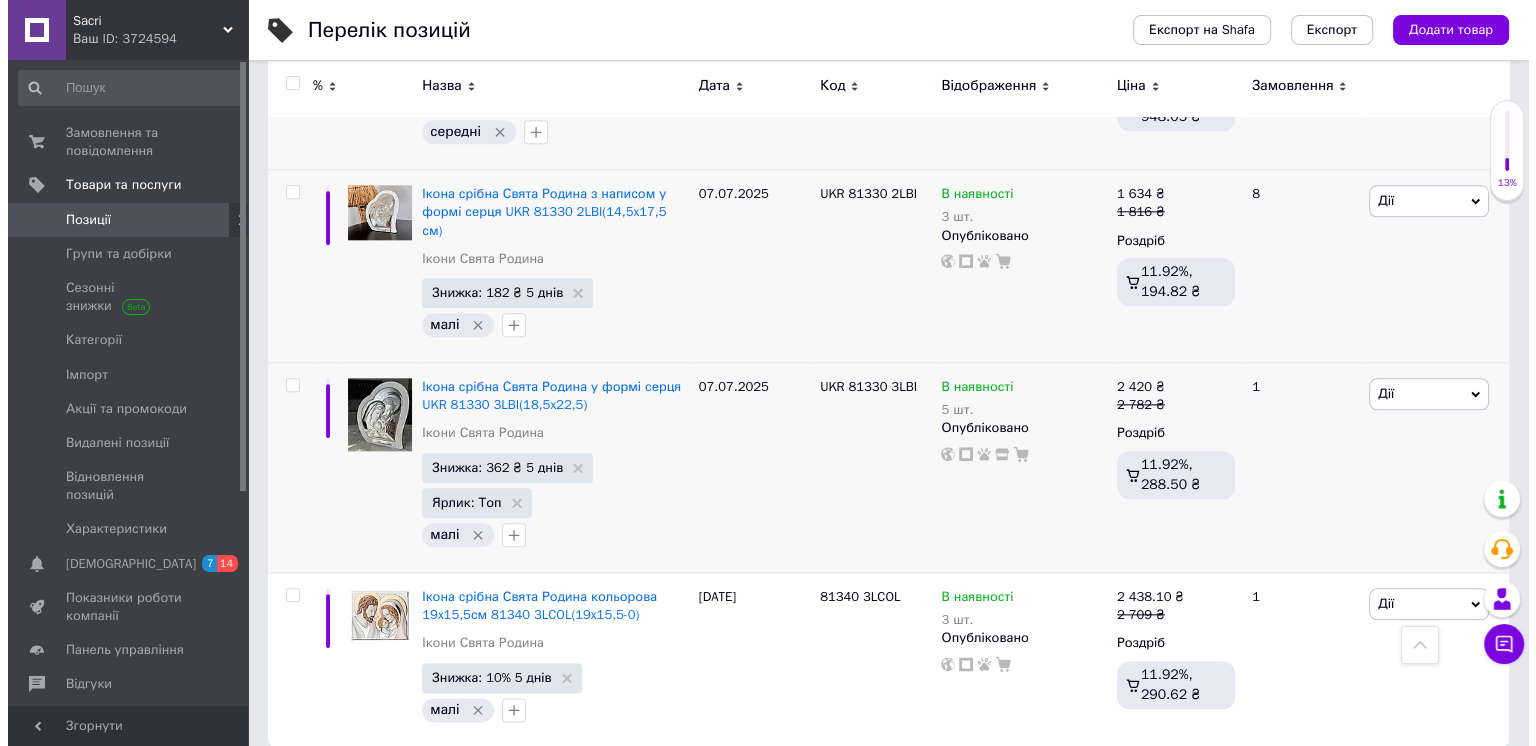 scroll, scrollTop: 2200, scrollLeft: 0, axis: vertical 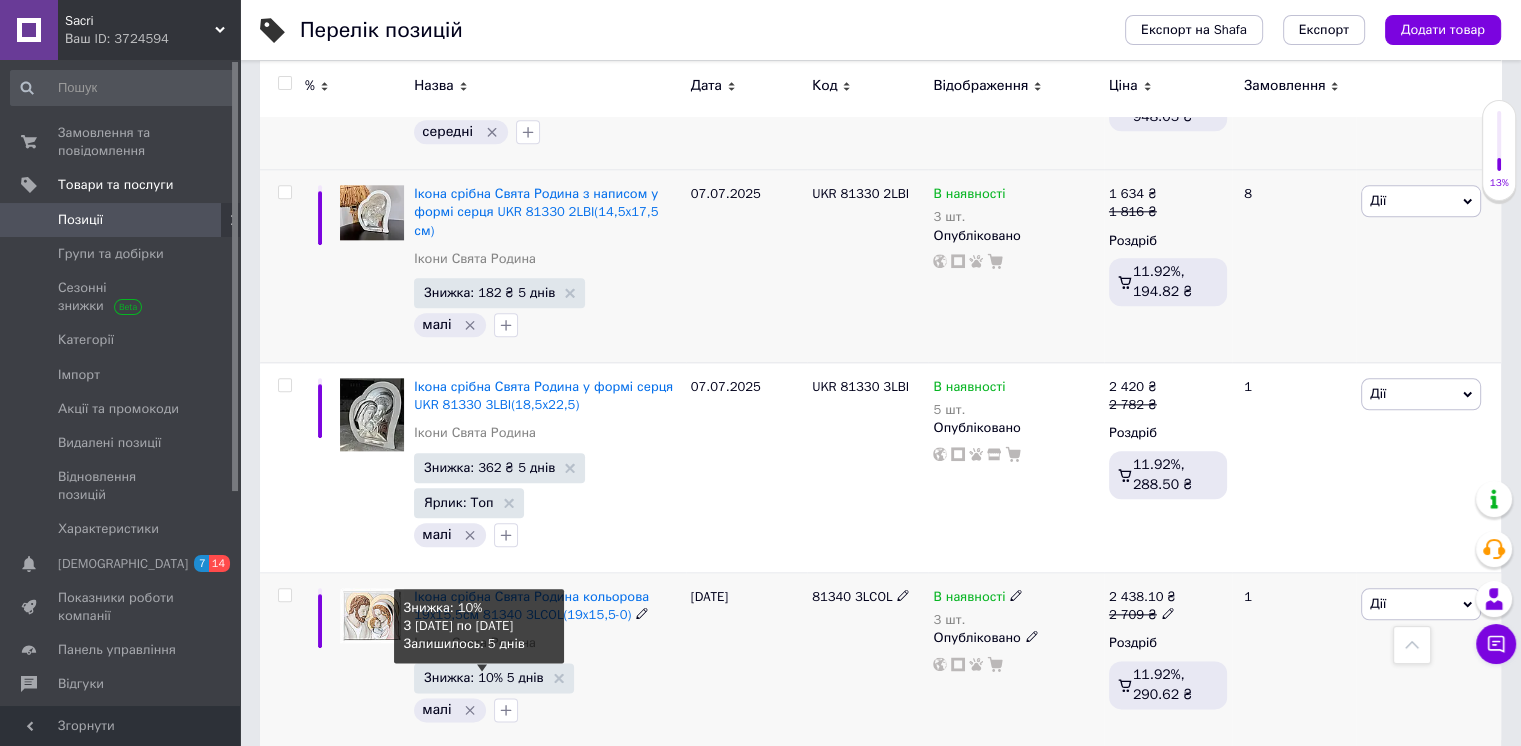 click on "Знижка: 10% 5 днів" at bounding box center (483, 677) 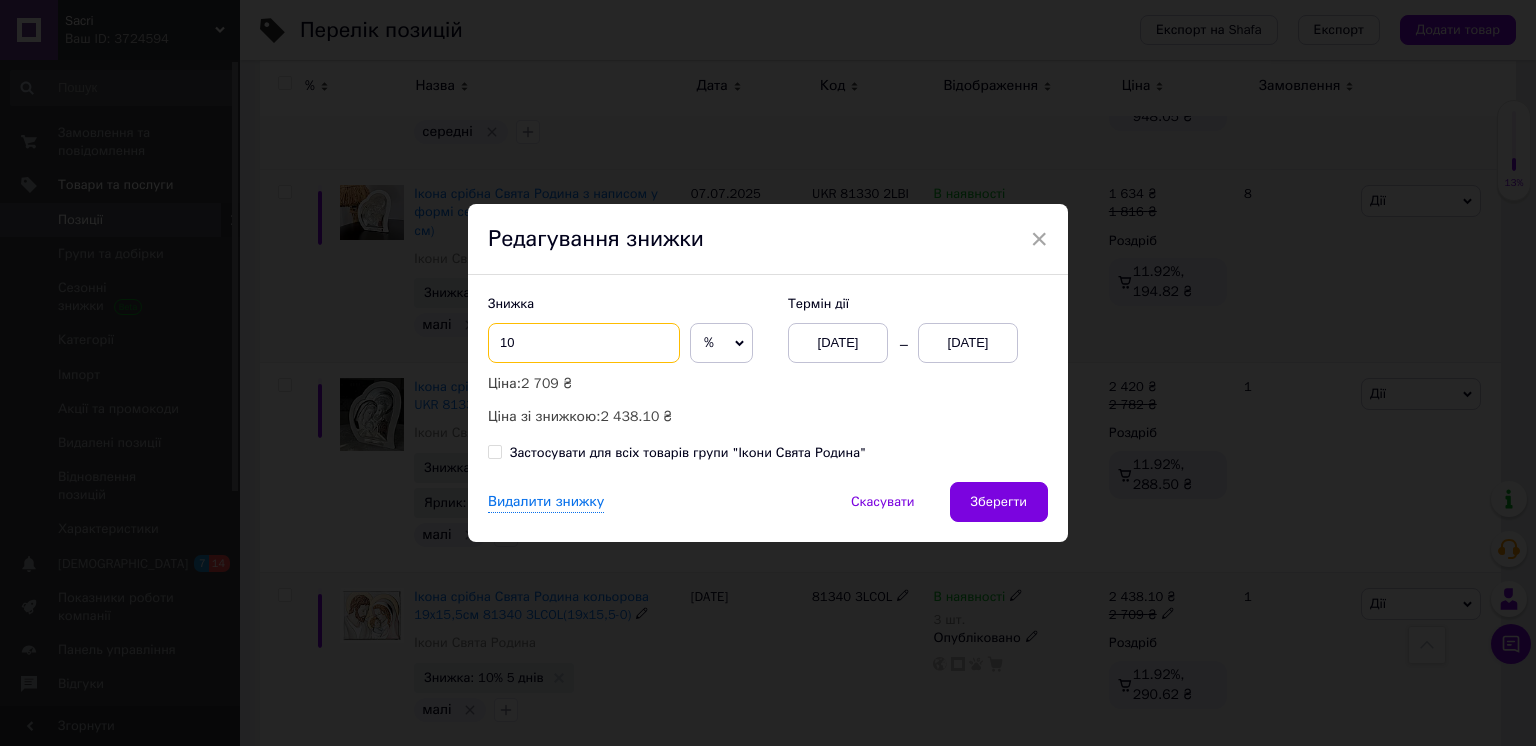 click on "10" at bounding box center [584, 343] 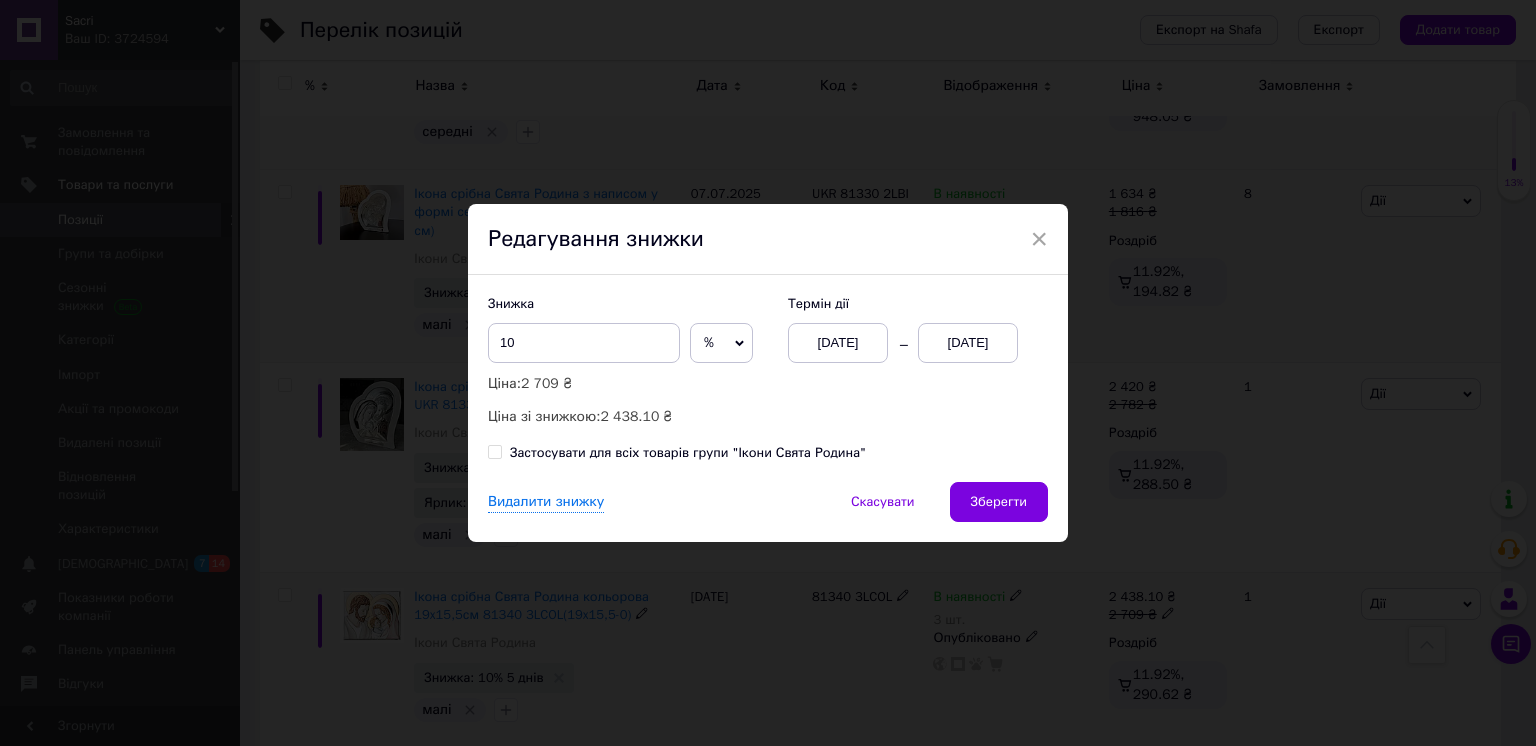 click on "%" at bounding box center (721, 343) 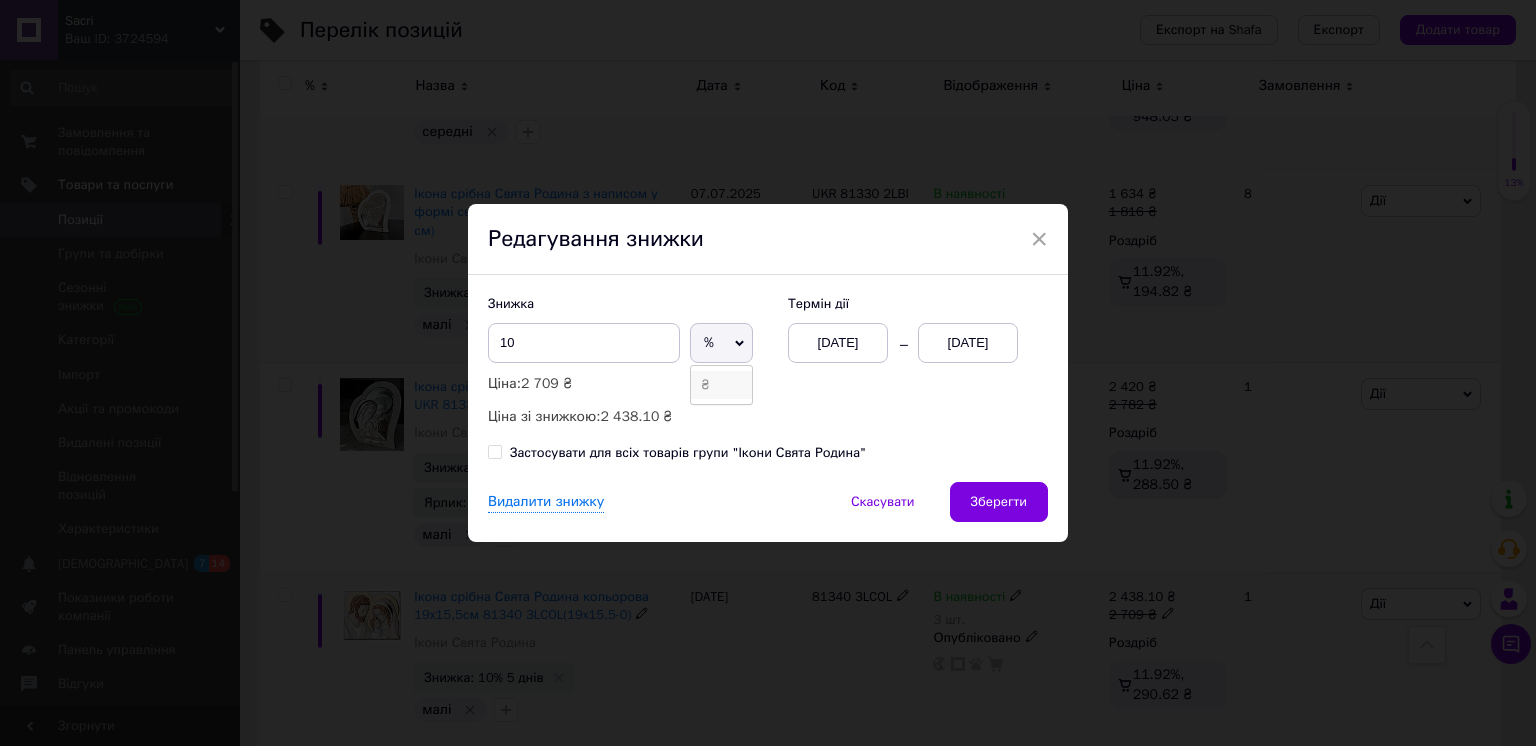 click on "₴" at bounding box center (721, 385) 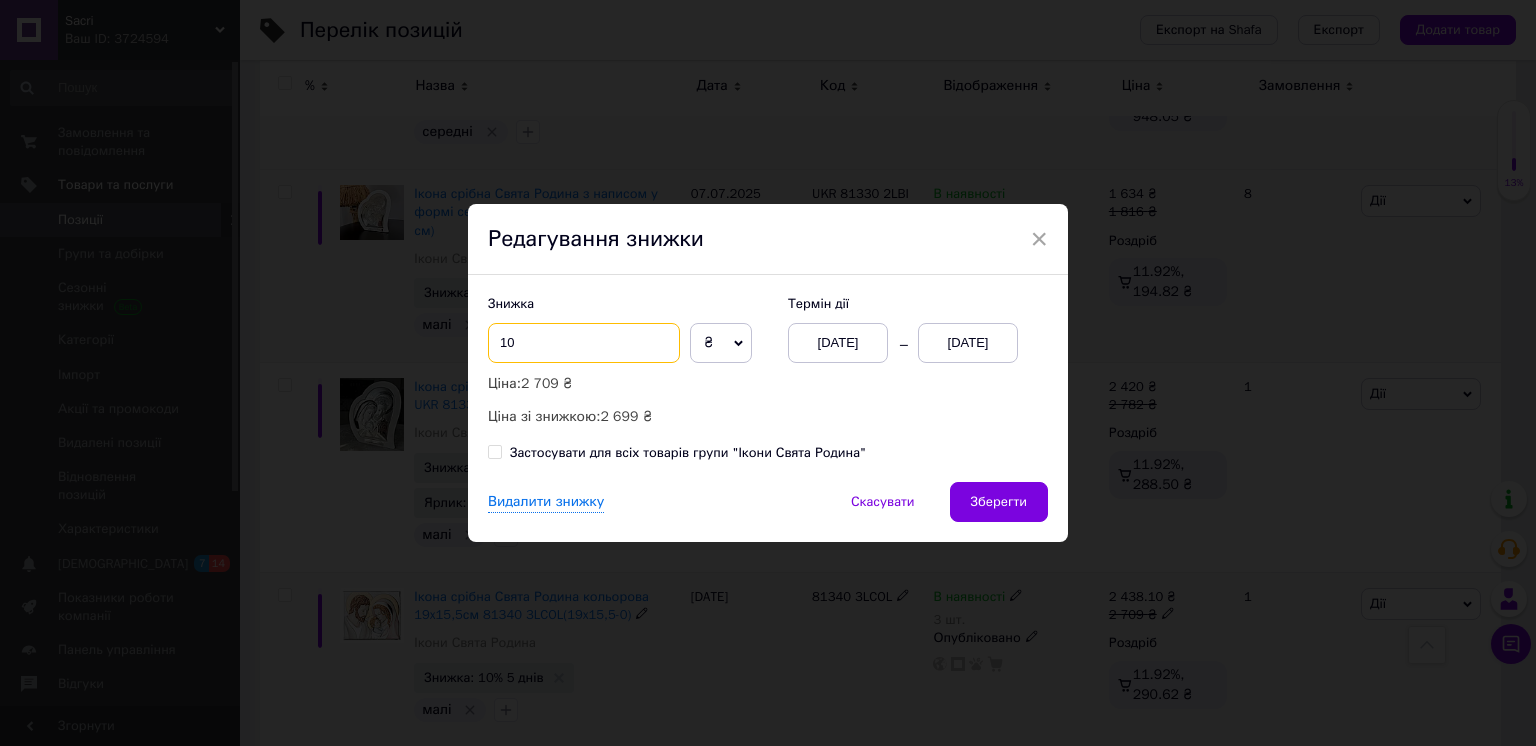 click on "10" at bounding box center (584, 343) 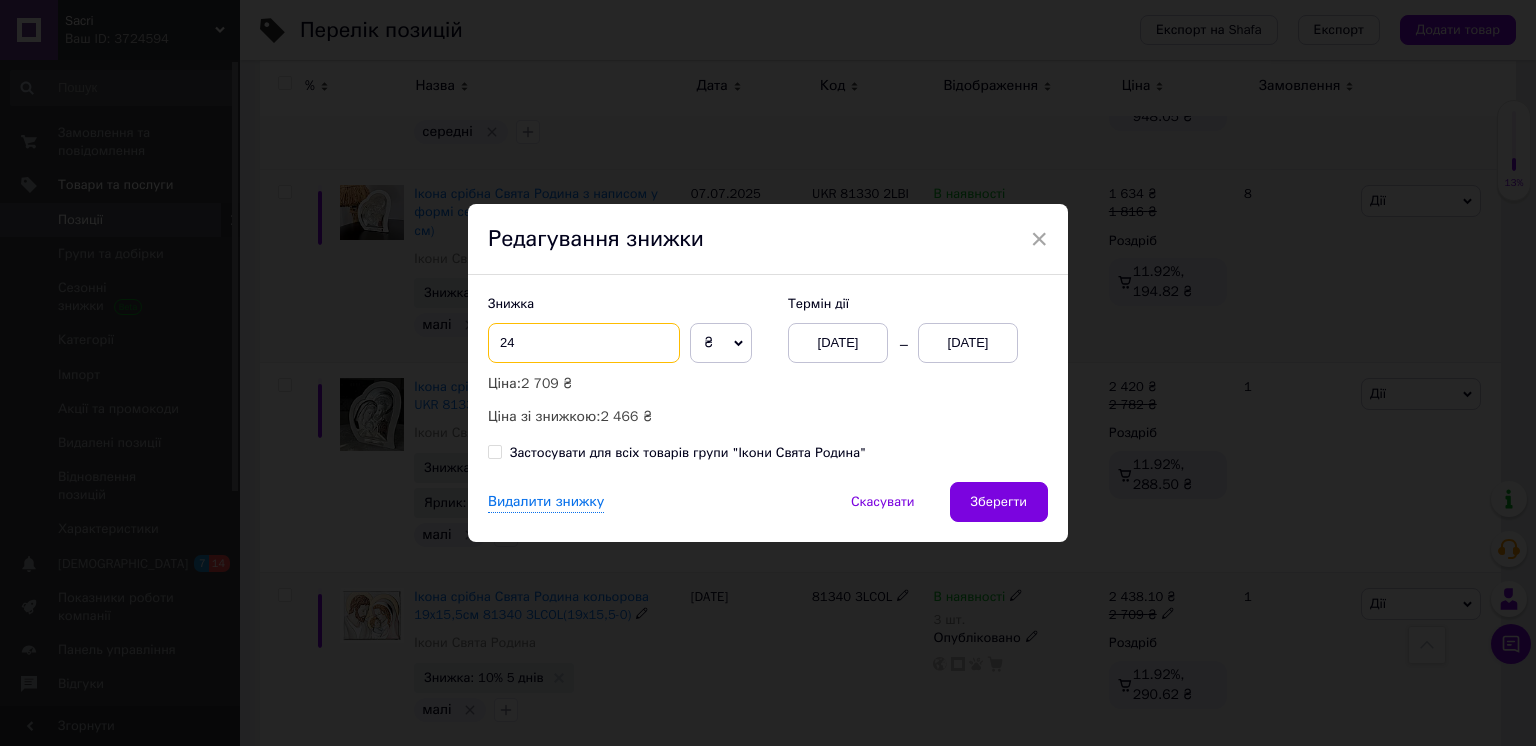 type on "2" 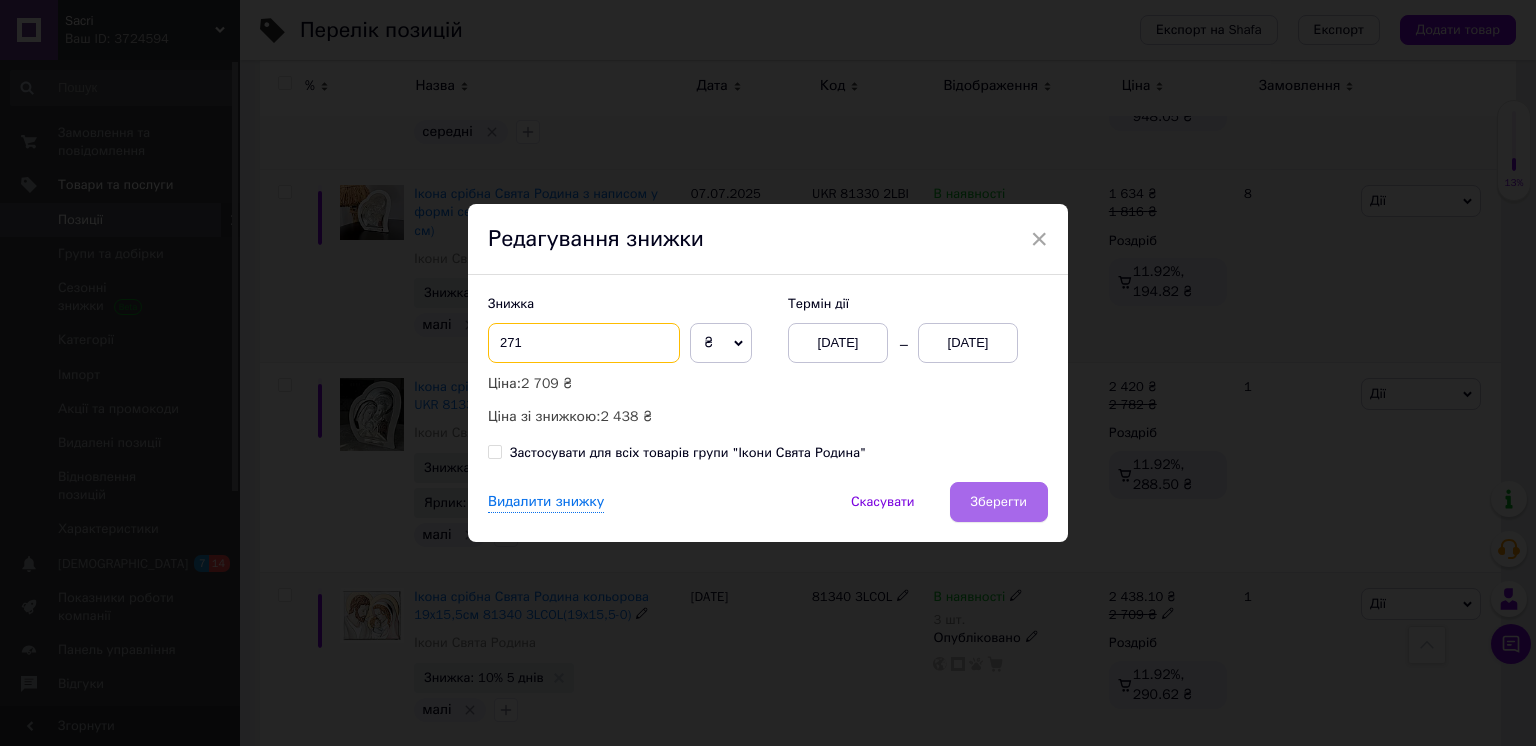 type on "271" 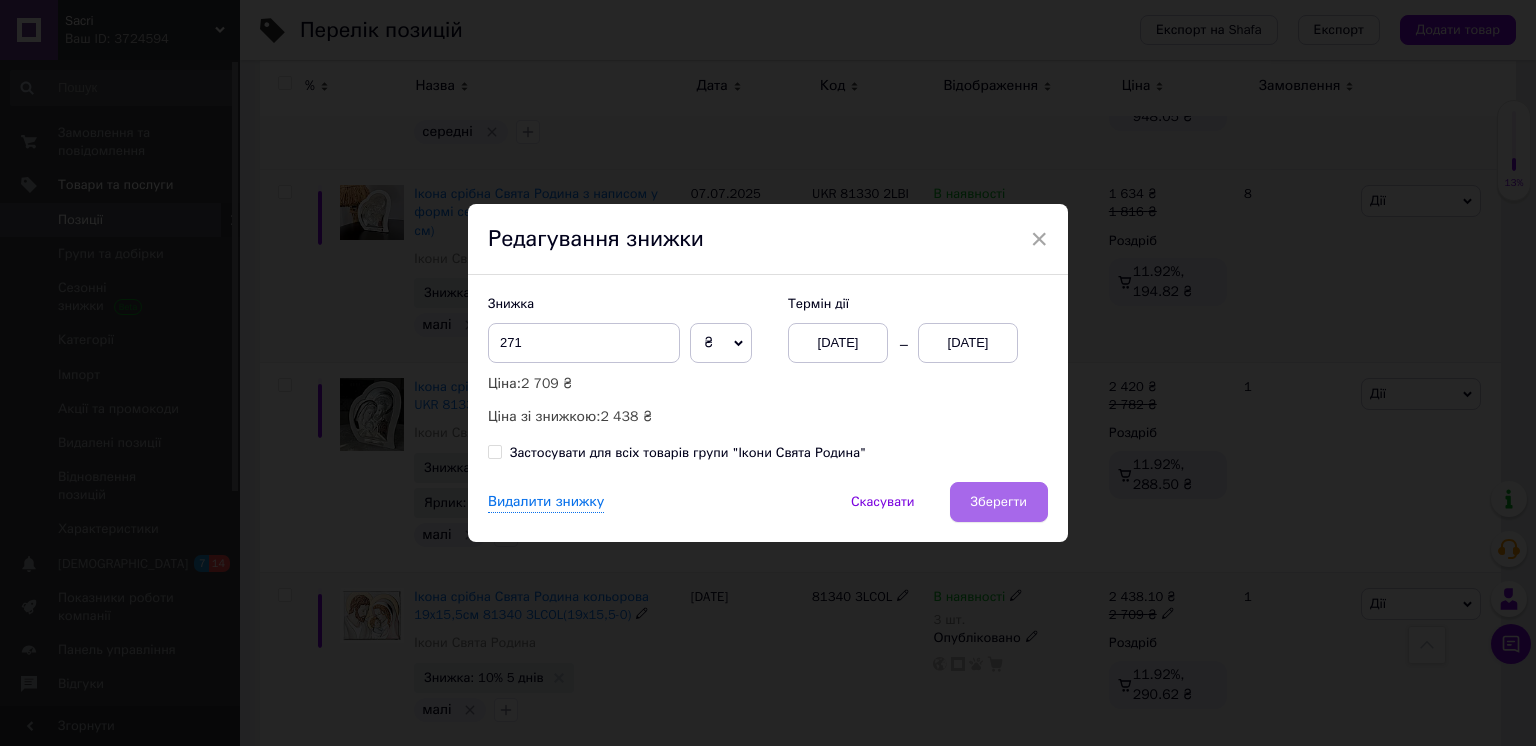 click on "Зберегти" at bounding box center [999, 502] 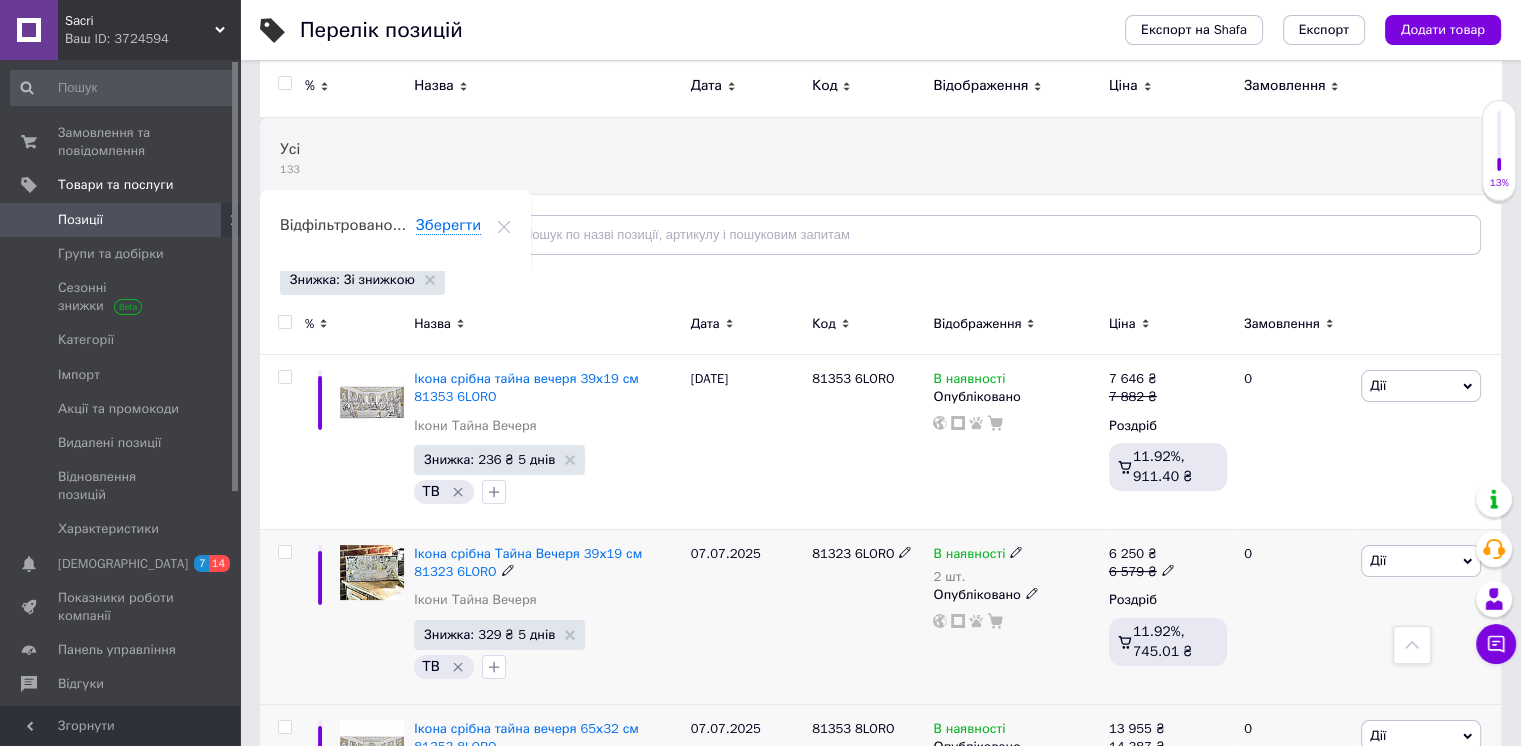 scroll, scrollTop: 82, scrollLeft: 0, axis: vertical 